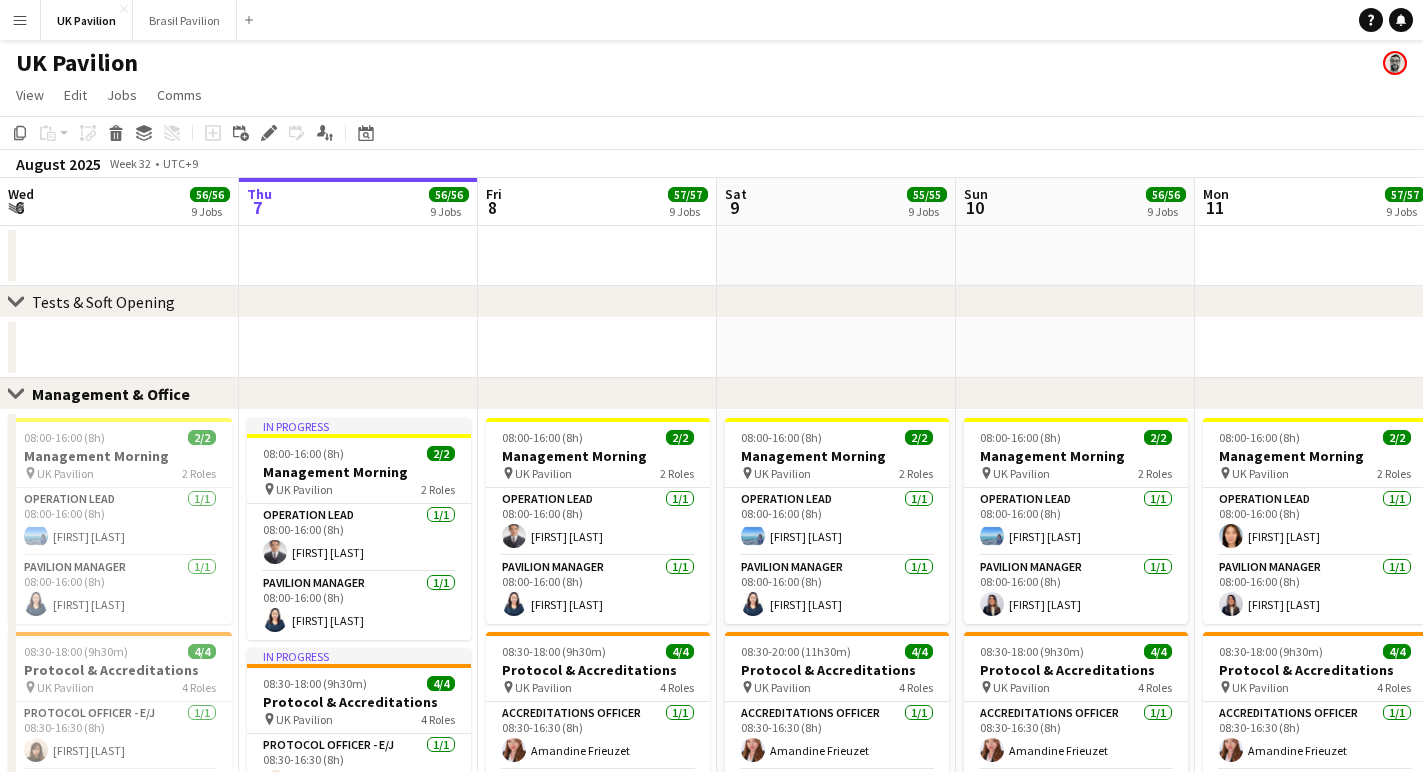 scroll, scrollTop: 0, scrollLeft: 0, axis: both 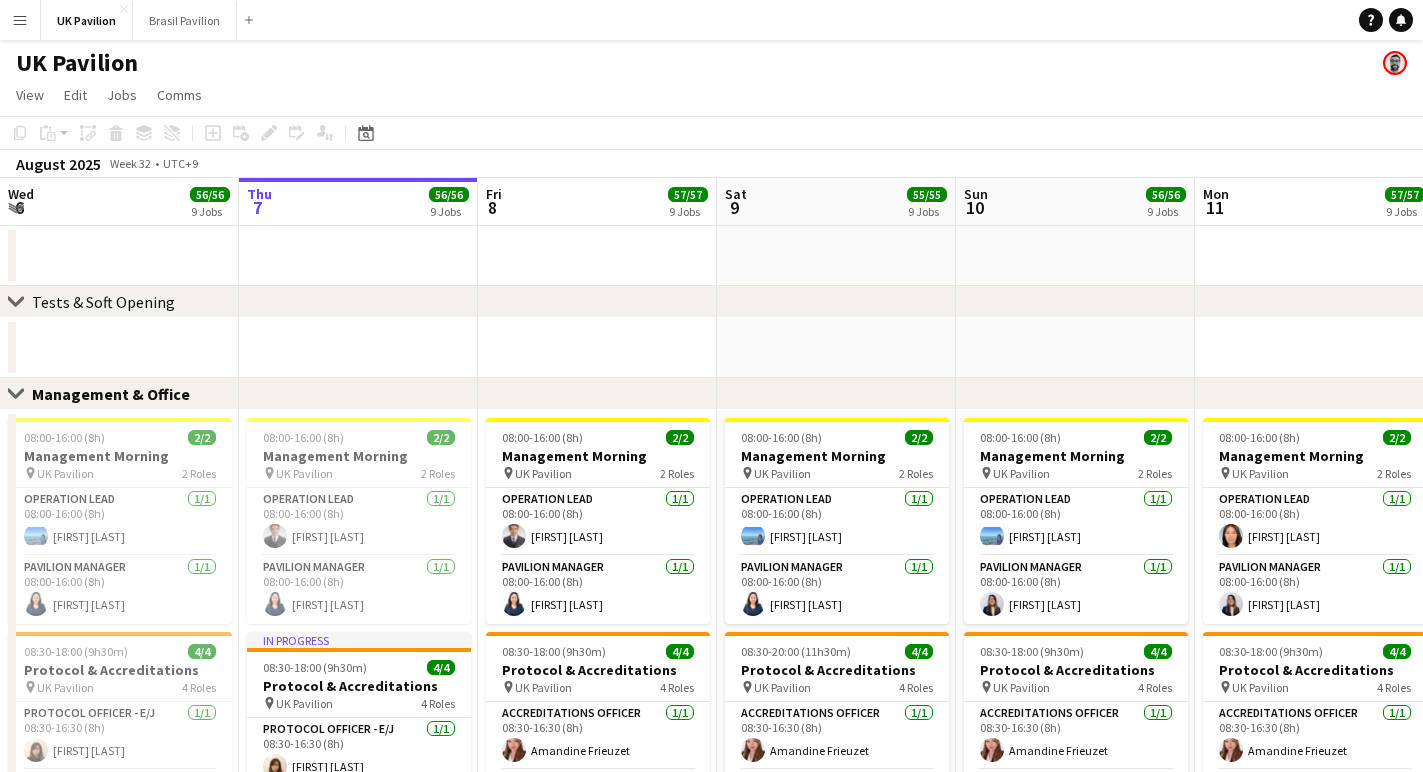 click on "Menu" at bounding box center [20, 20] 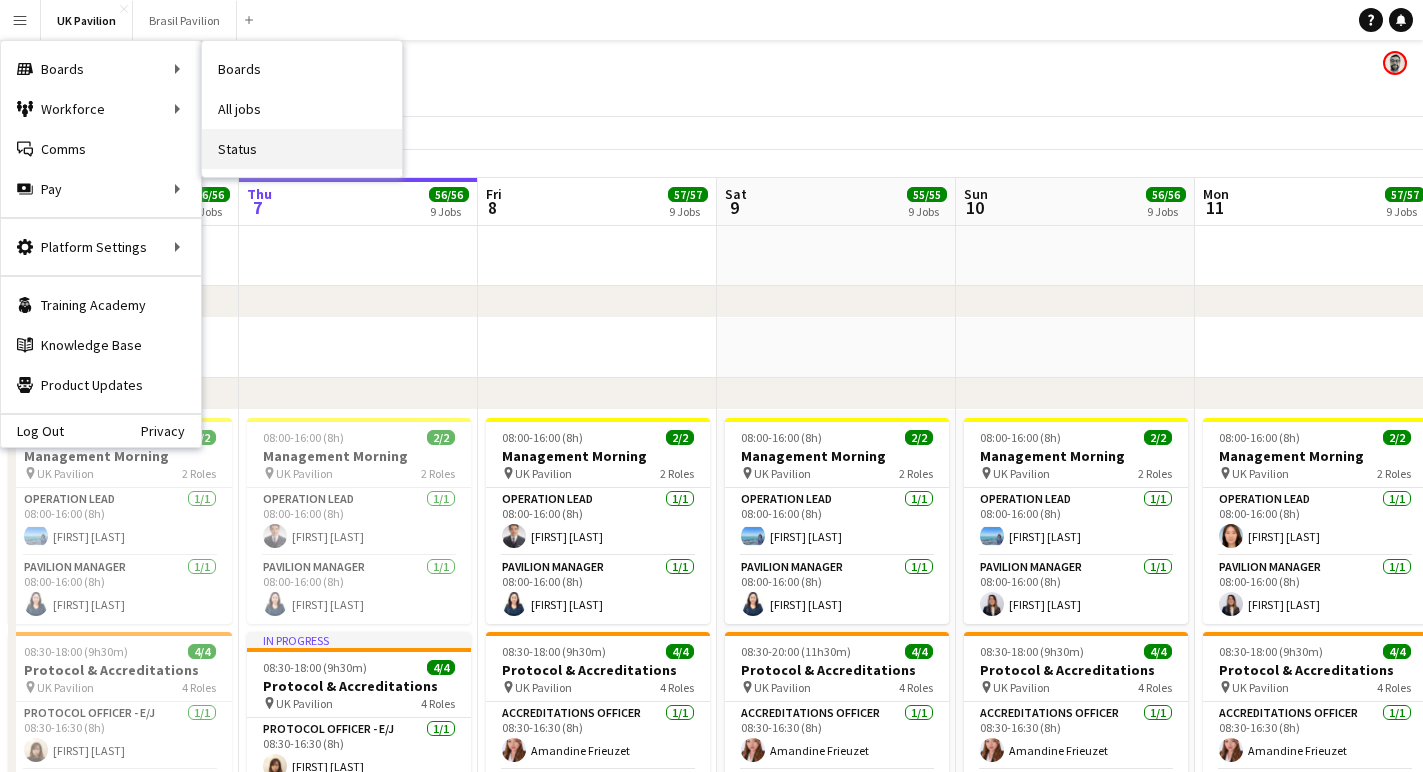 click on "Status" at bounding box center [302, 149] 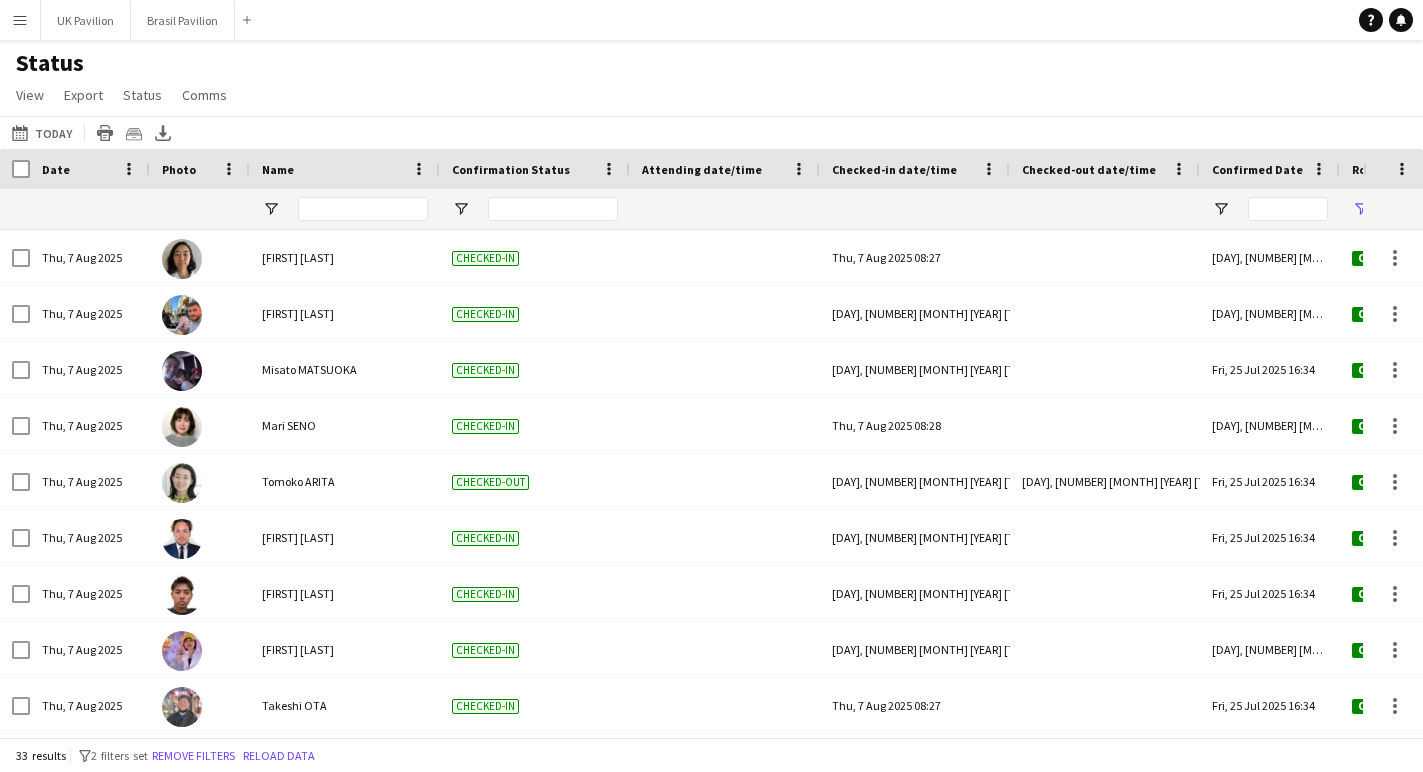 scroll, scrollTop: 0, scrollLeft: 69, axis: horizontal 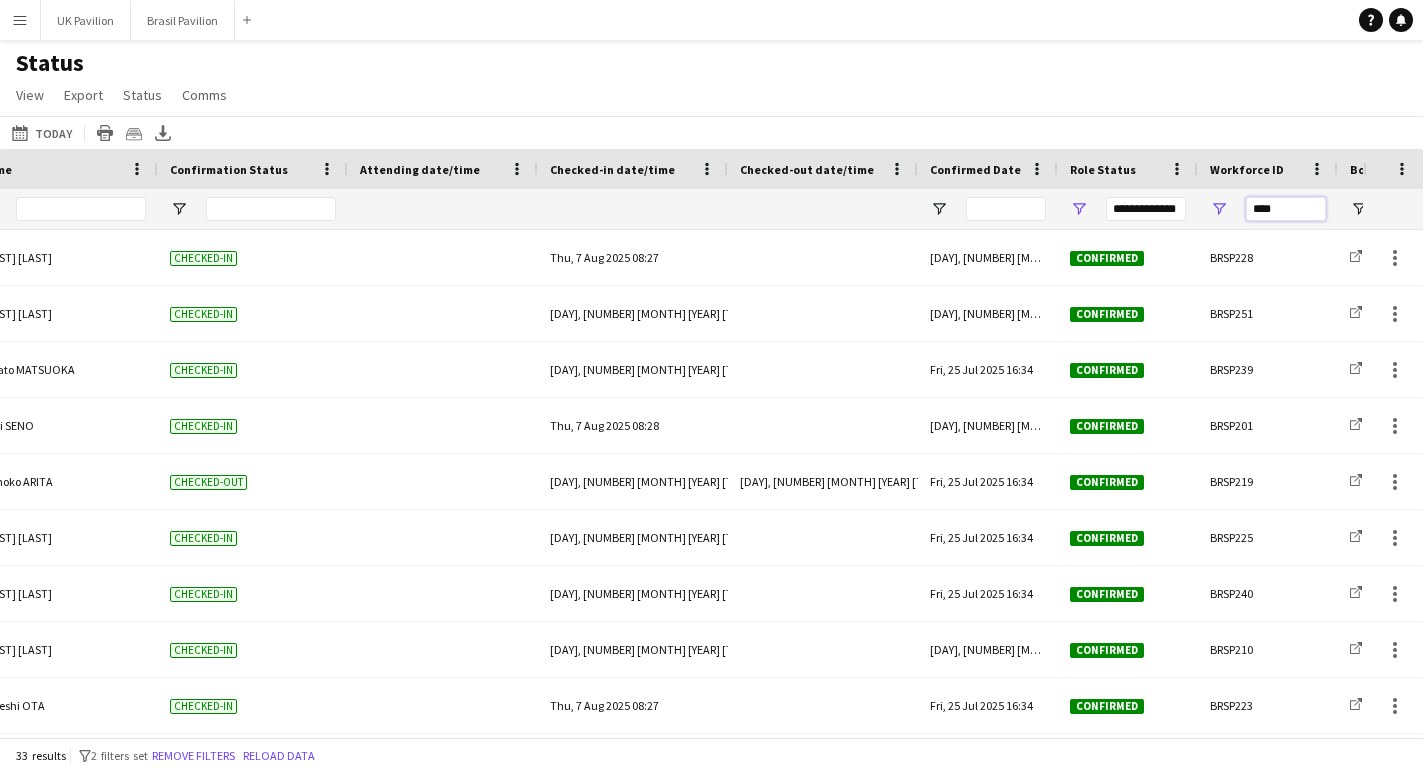 click on "****" at bounding box center (1286, 209) 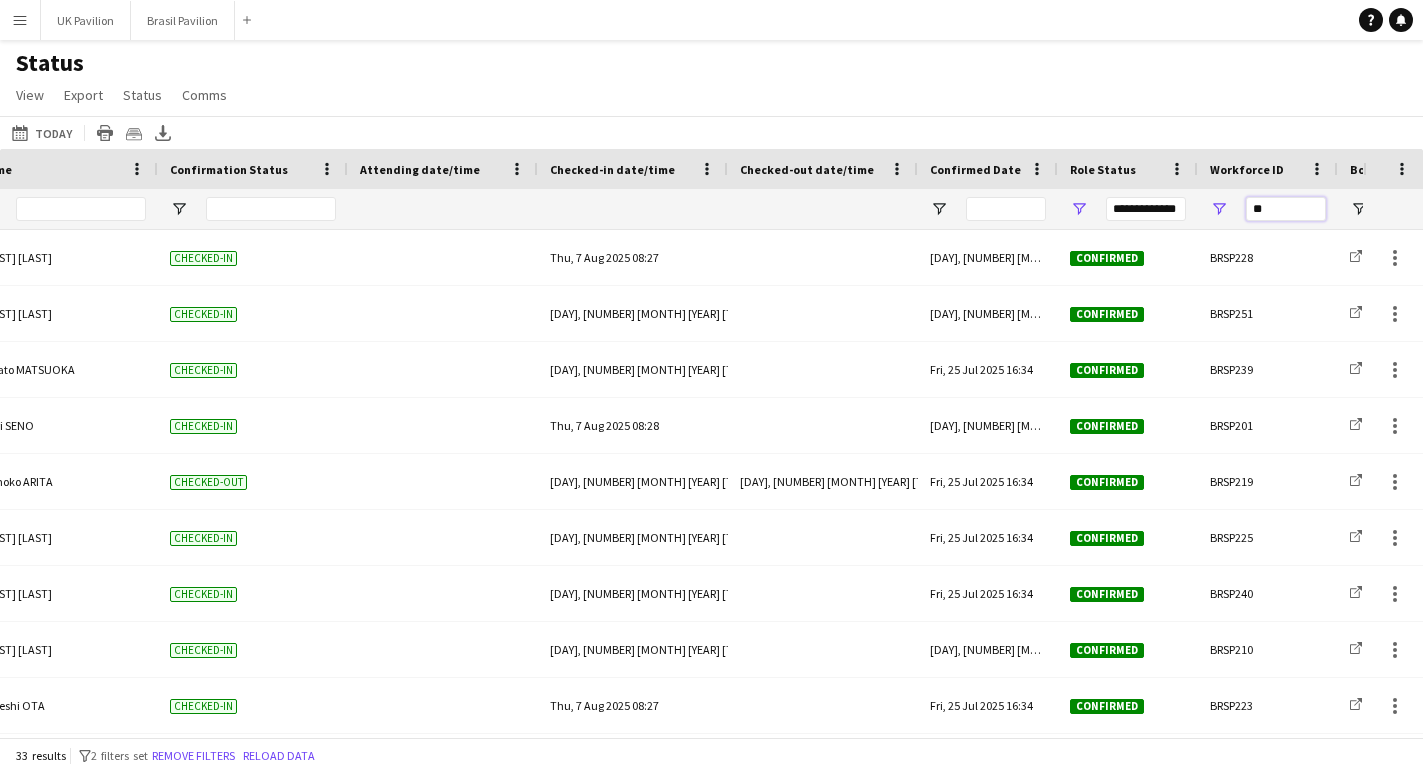 type on "*" 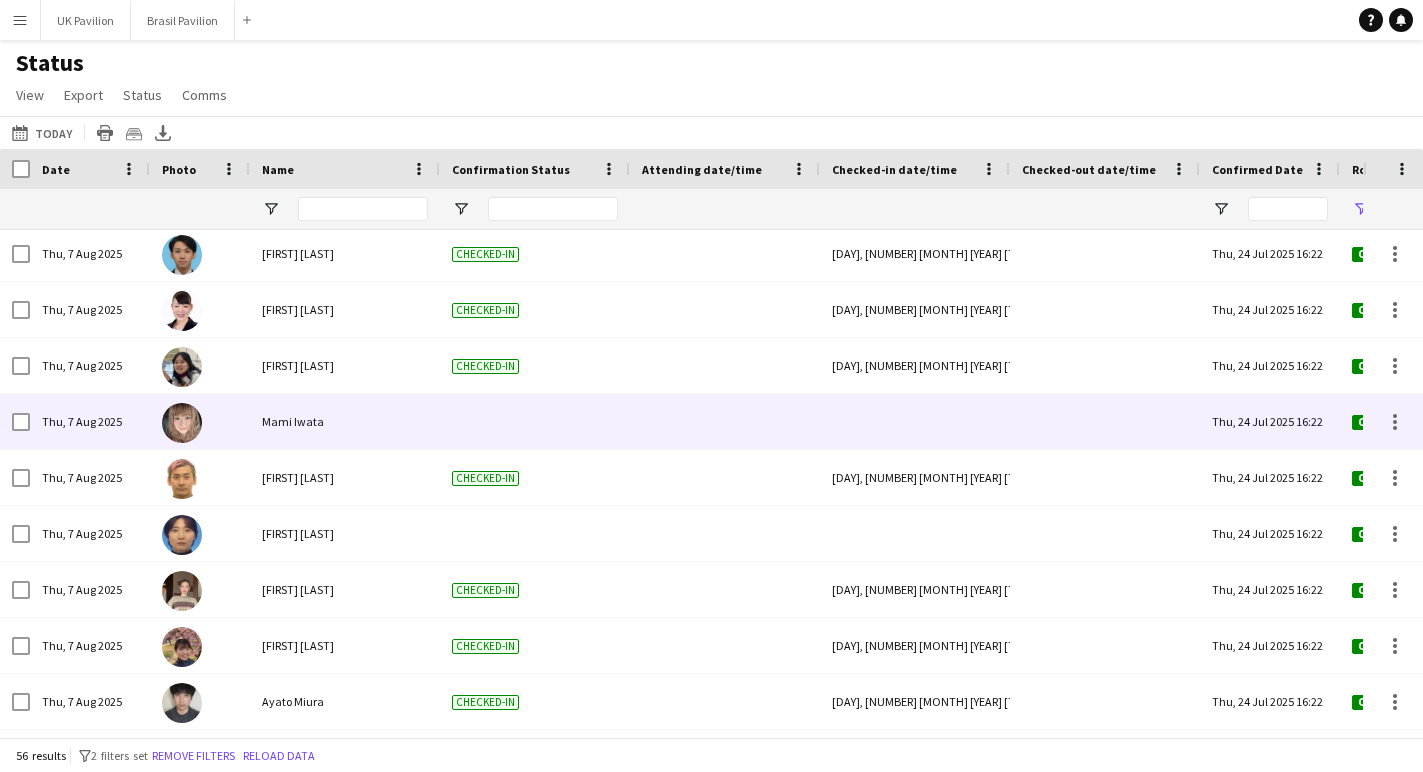 type on "***" 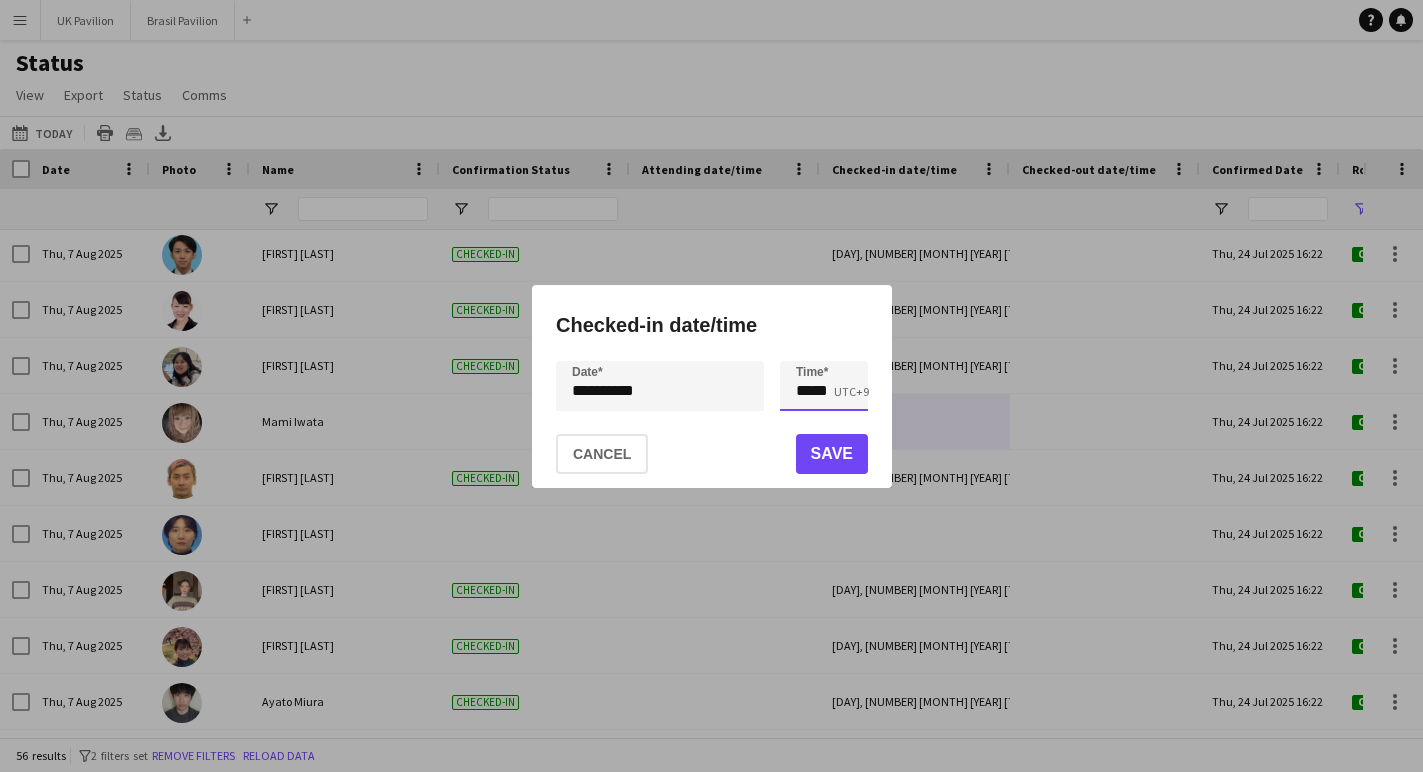 click on "*****" at bounding box center (824, 386) 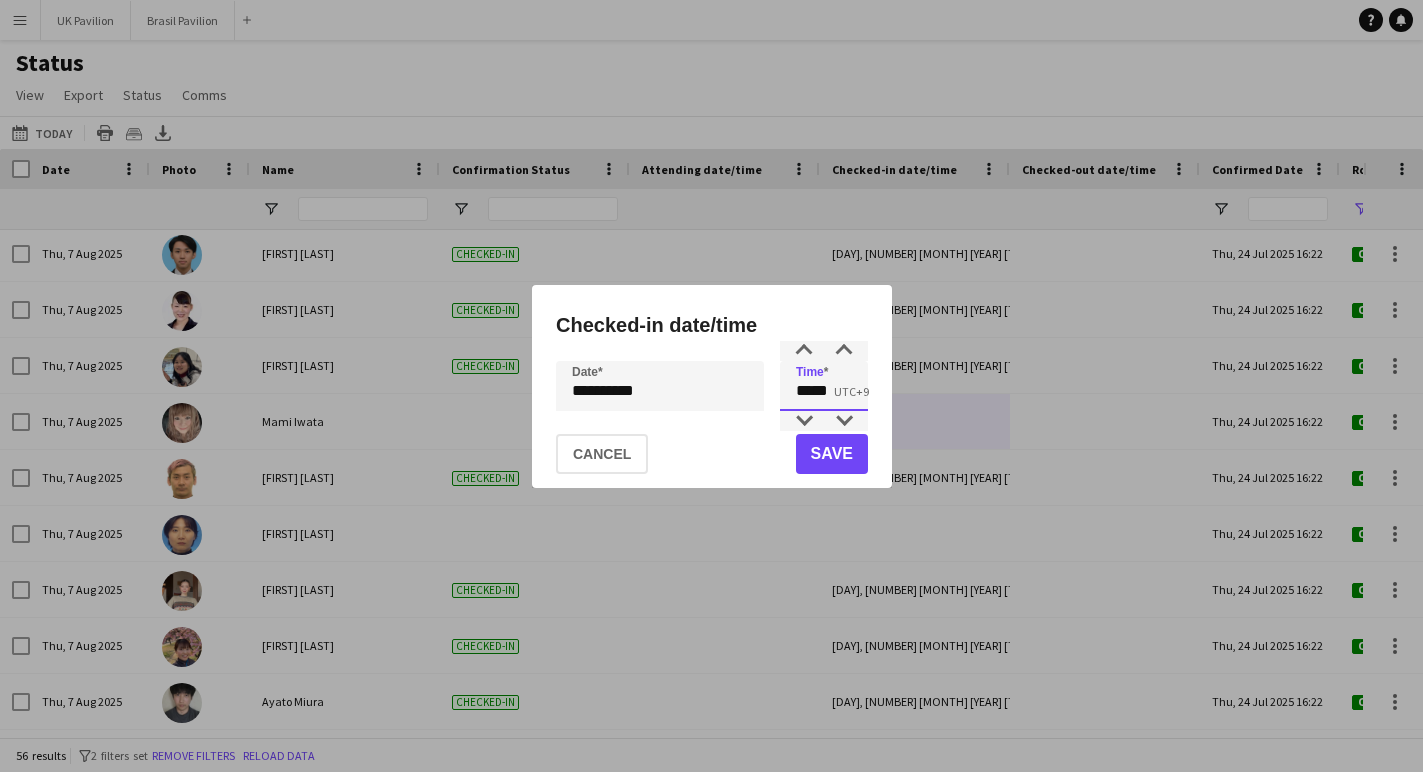 type on "*****" 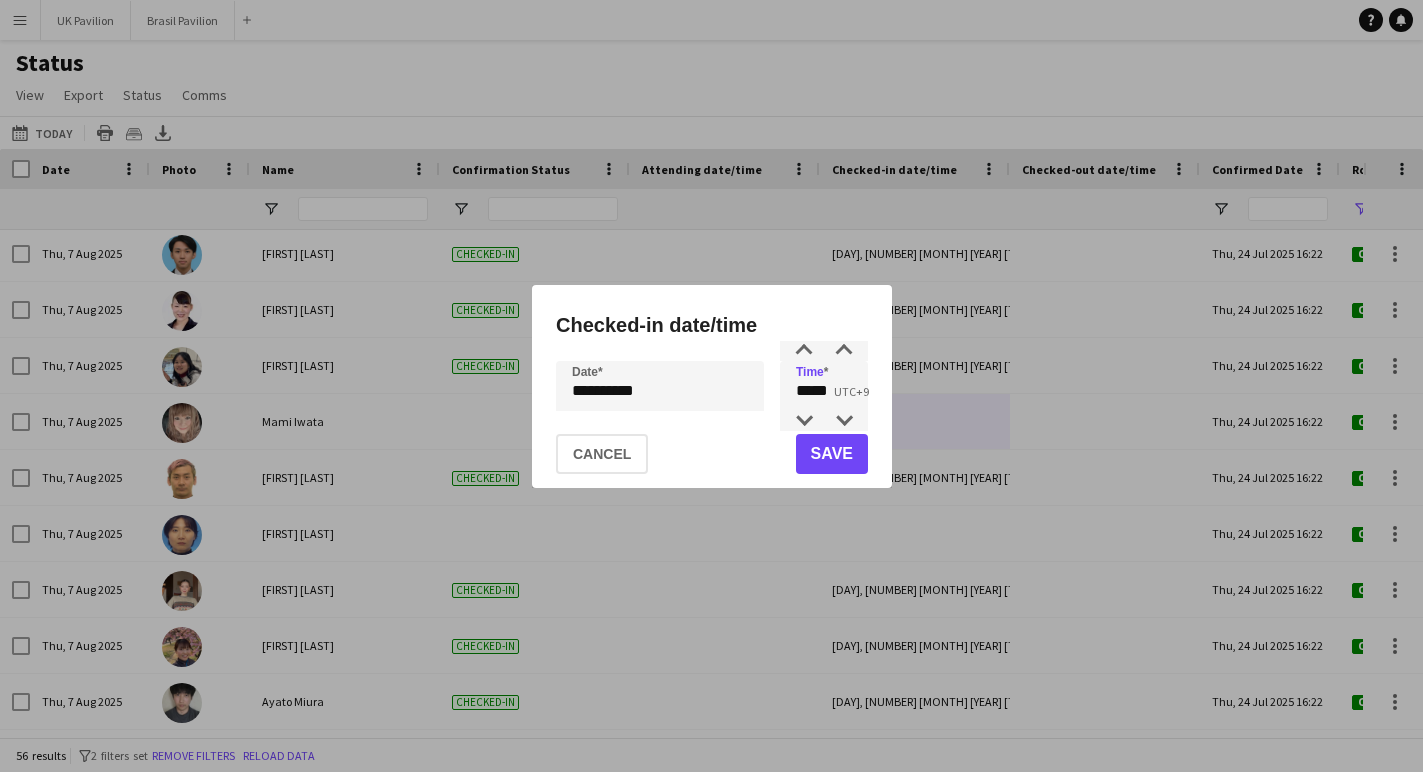click on "Save" 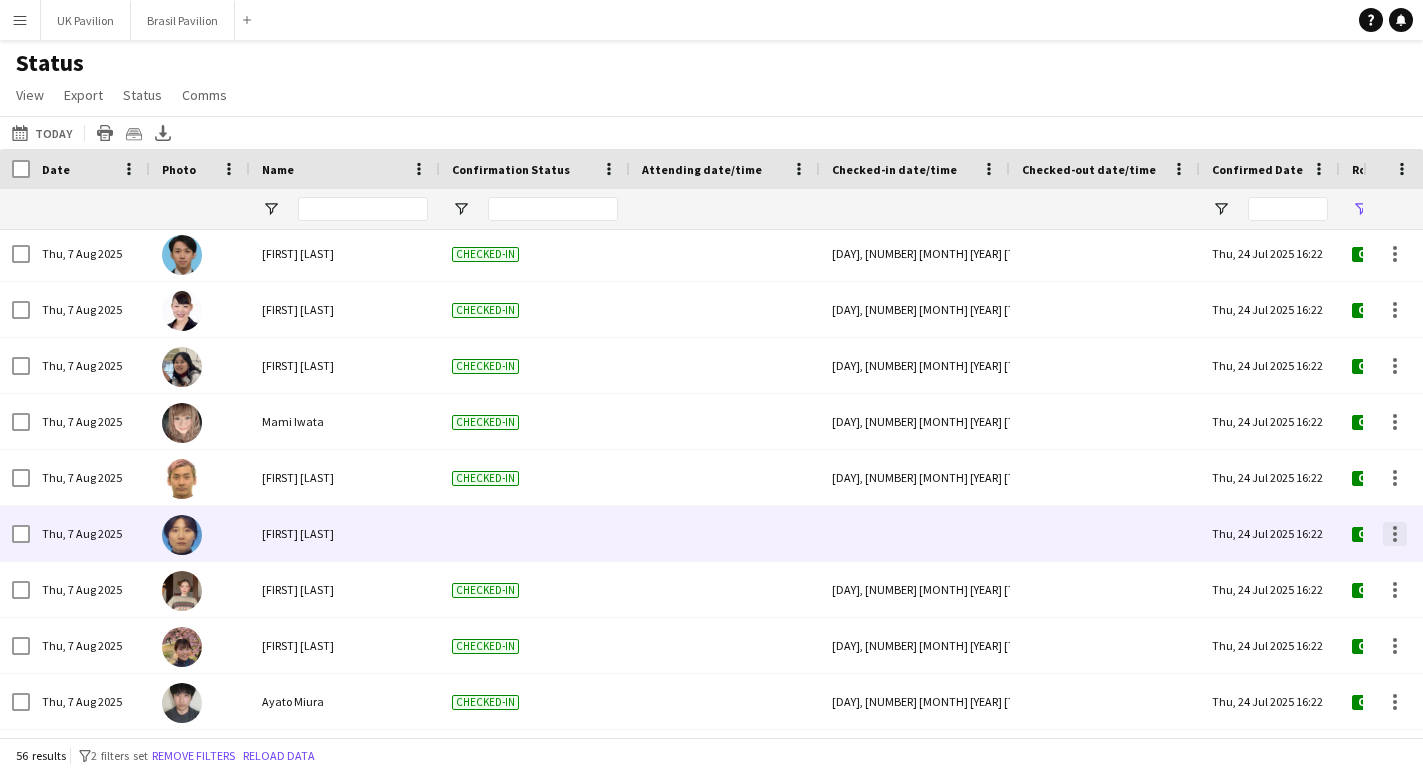 click at bounding box center [1395, 534] 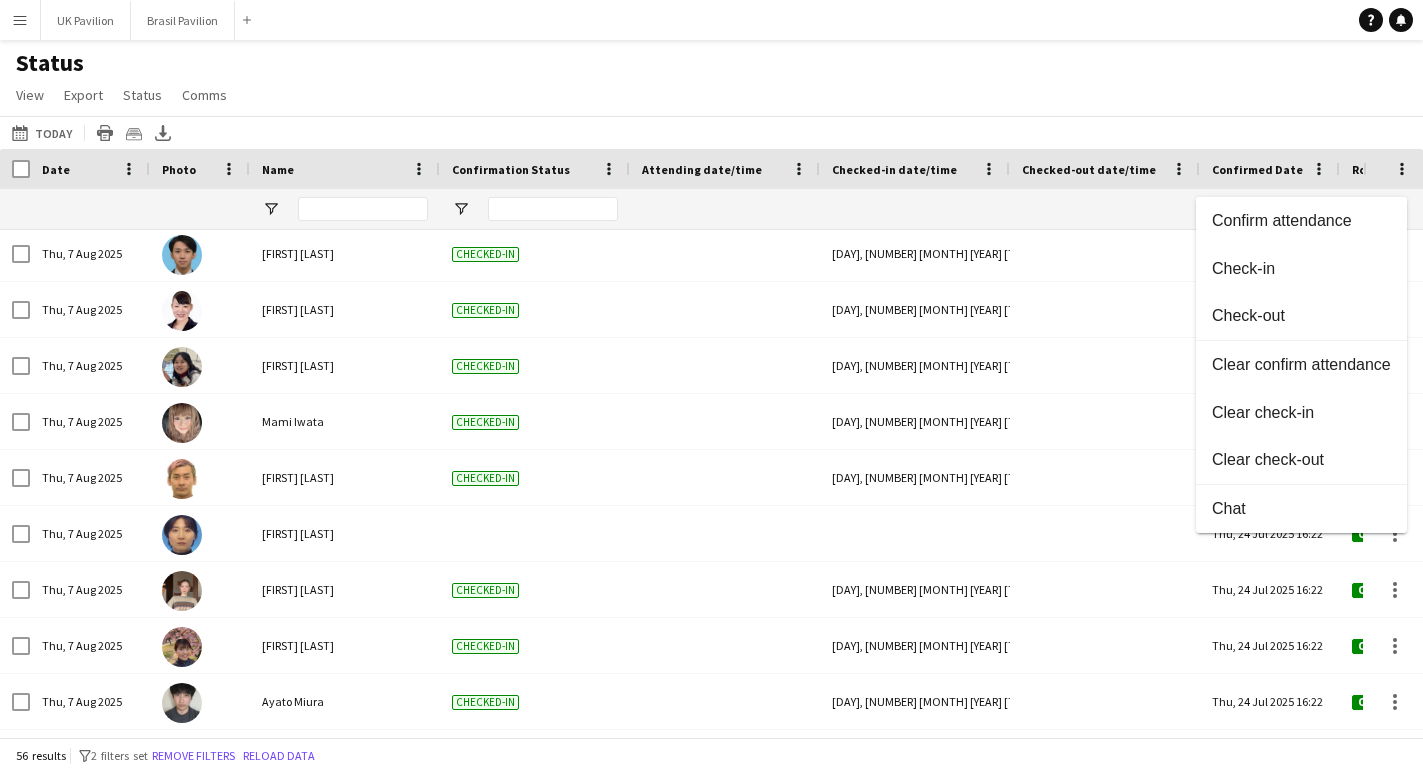 click at bounding box center [711, 386] 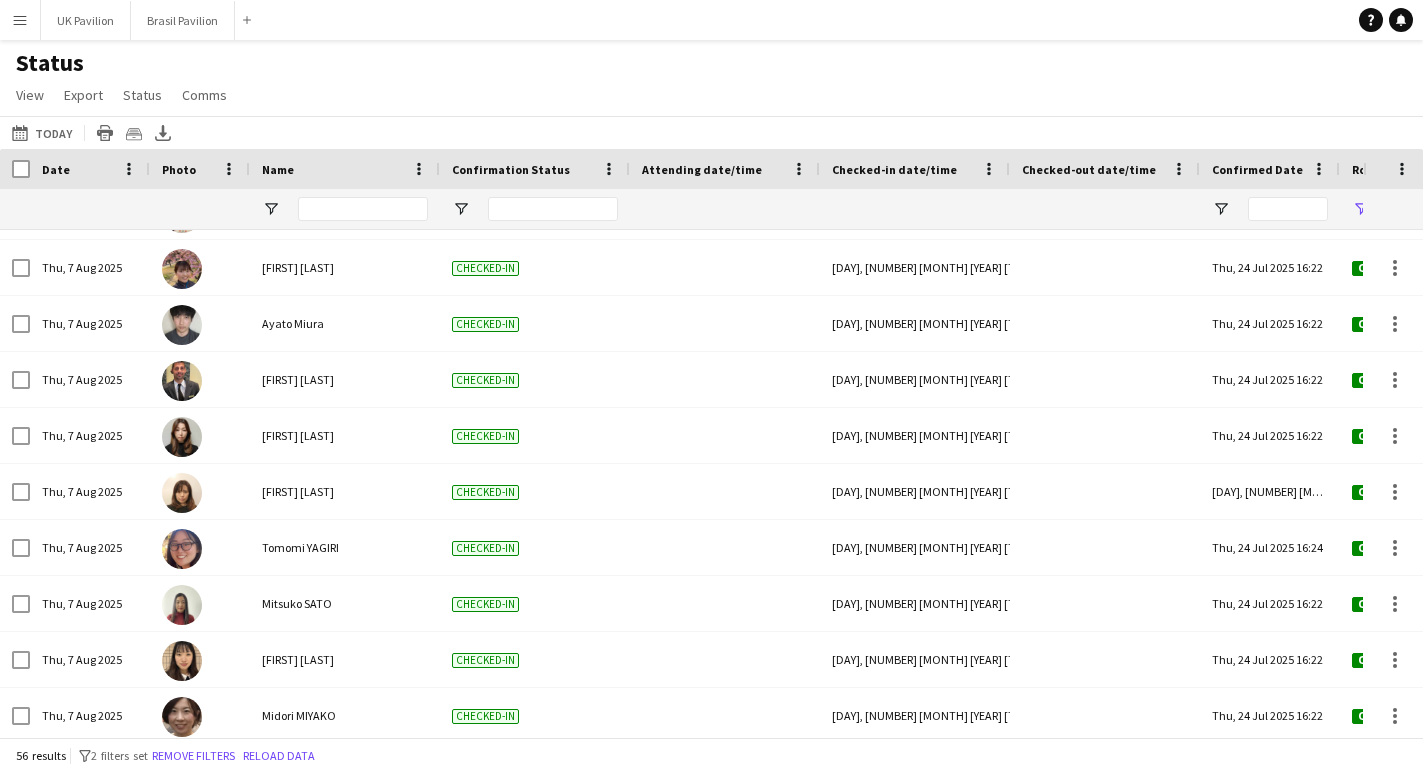 scroll, scrollTop: 883, scrollLeft: 0, axis: vertical 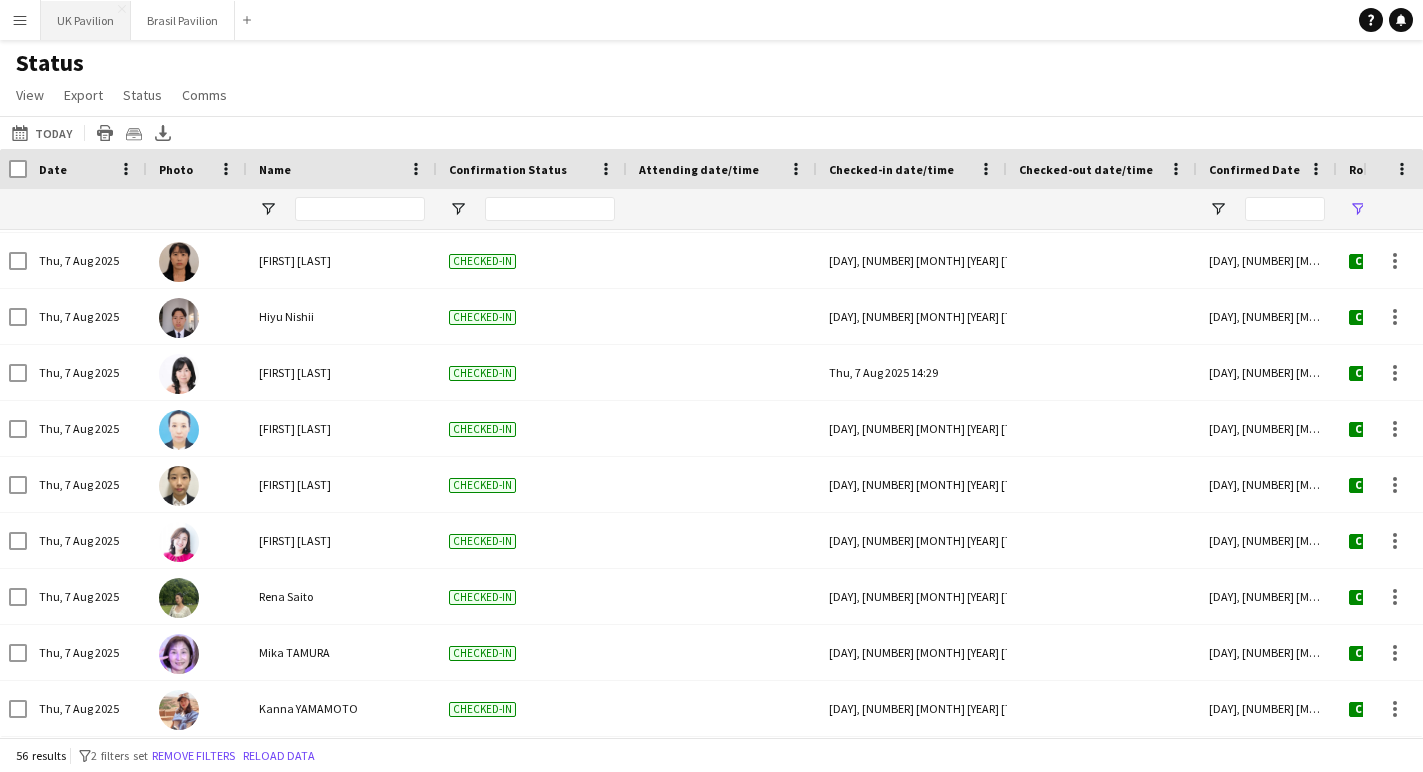 click on "UK Pavilion
Close" at bounding box center (86, 20) 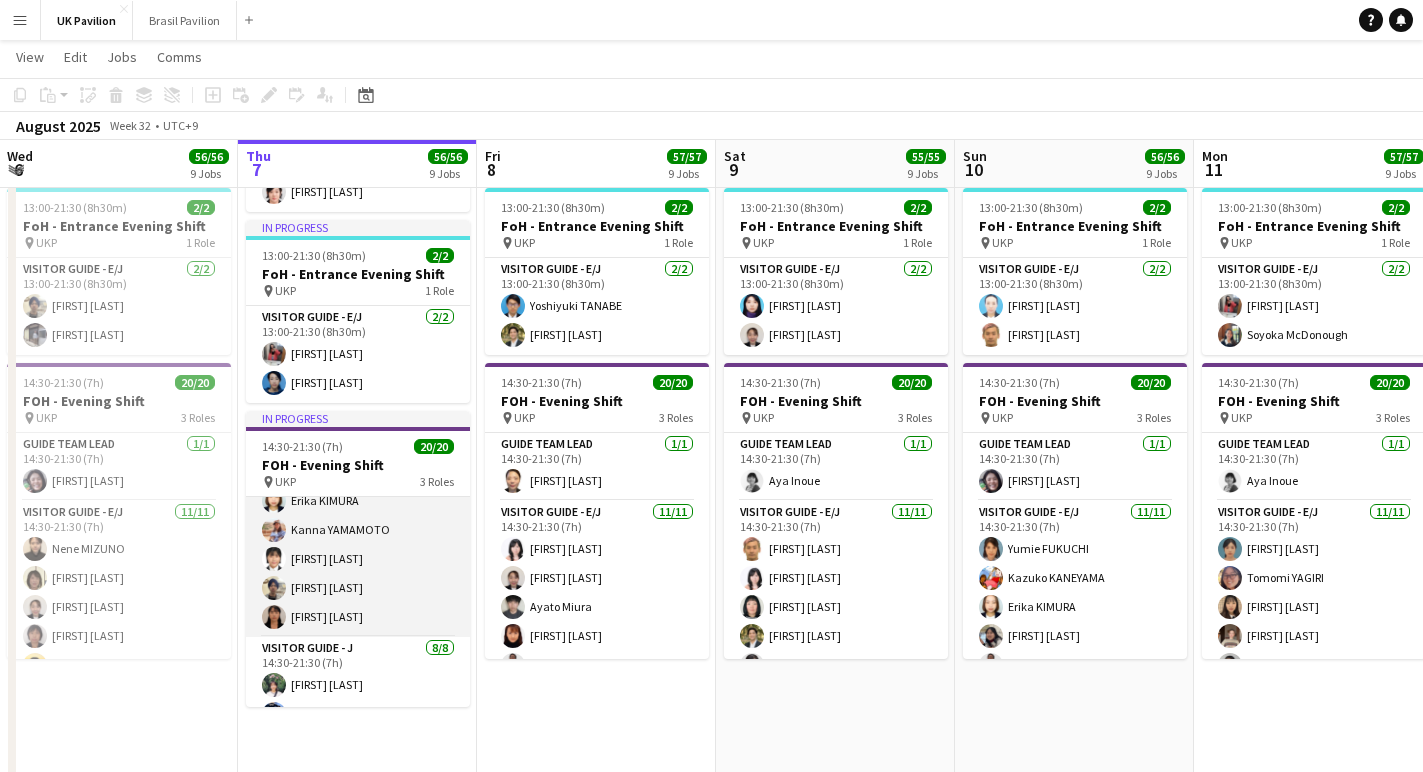 click on "Visitor Guide - E/J   11/11   [TIME]-[TIME] ([DURATION])
[FIRST] [LAST] [FIRST] [LAST] [FIRST] [LAST] [FIRST] [LAST] [FIRST] [LAST] [FIRST] [LAST] [FIRST] [LAST] [FIRST] [LAST] [FIRST] [LAST] [FIRST] [LAST] [FIRST] [LAST]  Visitor Guide - J   8/8   [TIME]-[TIME] ([DURATION])
[FIRST] [LAST] [FIRST] [LAST] [FIRST] [LAST] [FIRST] [LAST] [FIRST] [LAST] [FIRST] [LAST] [FIRST] [LAST] [FIRST] [LAST]" at bounding box center [358, 458] 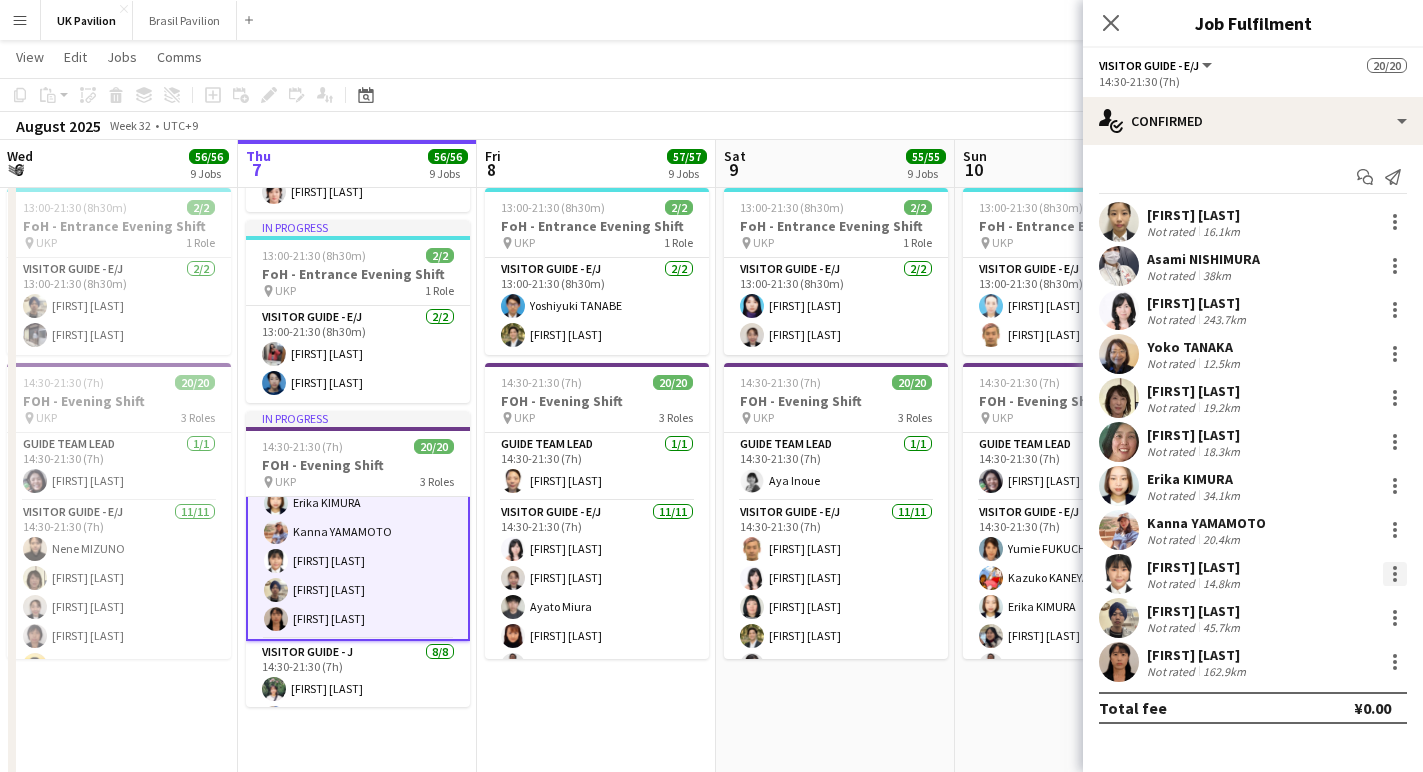click at bounding box center [1395, 580] 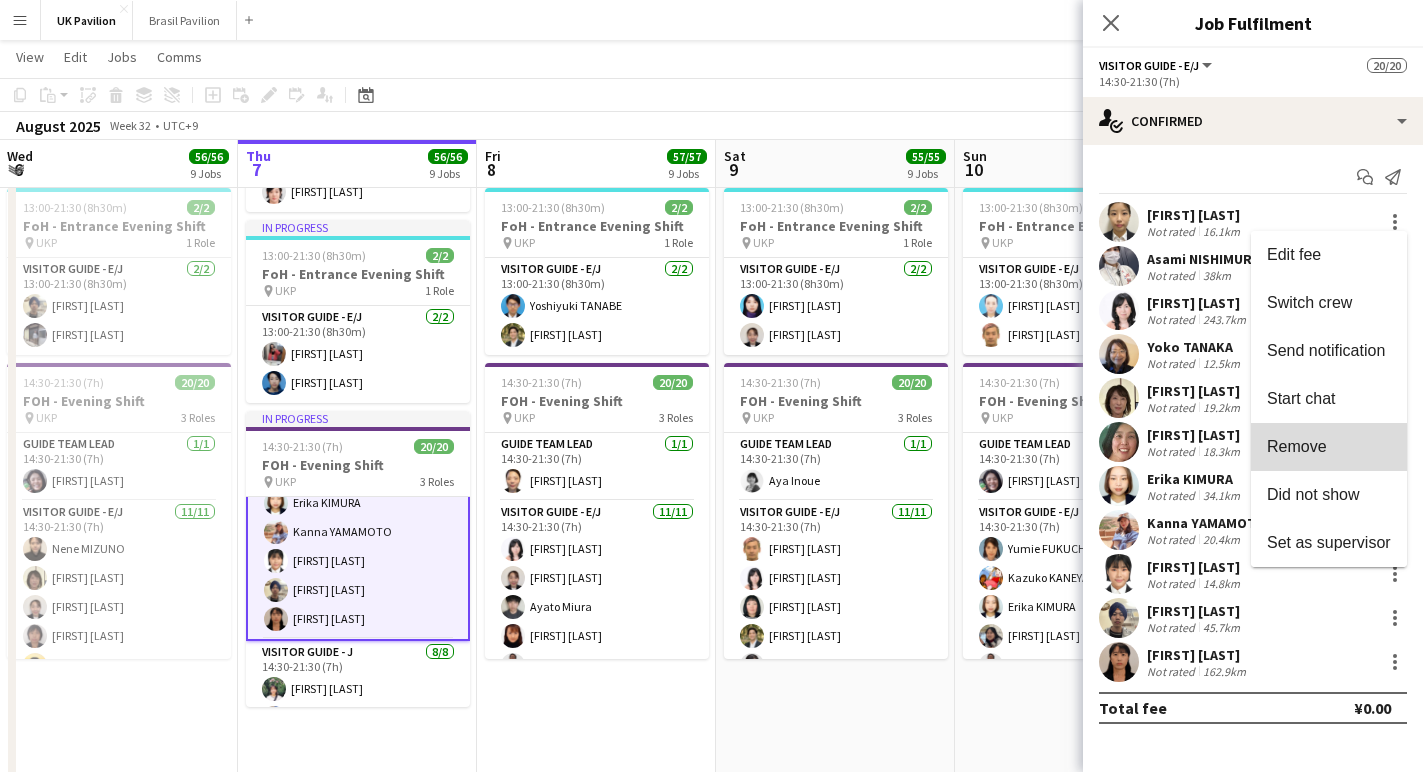 click on "Remove" at bounding box center [1329, 447] 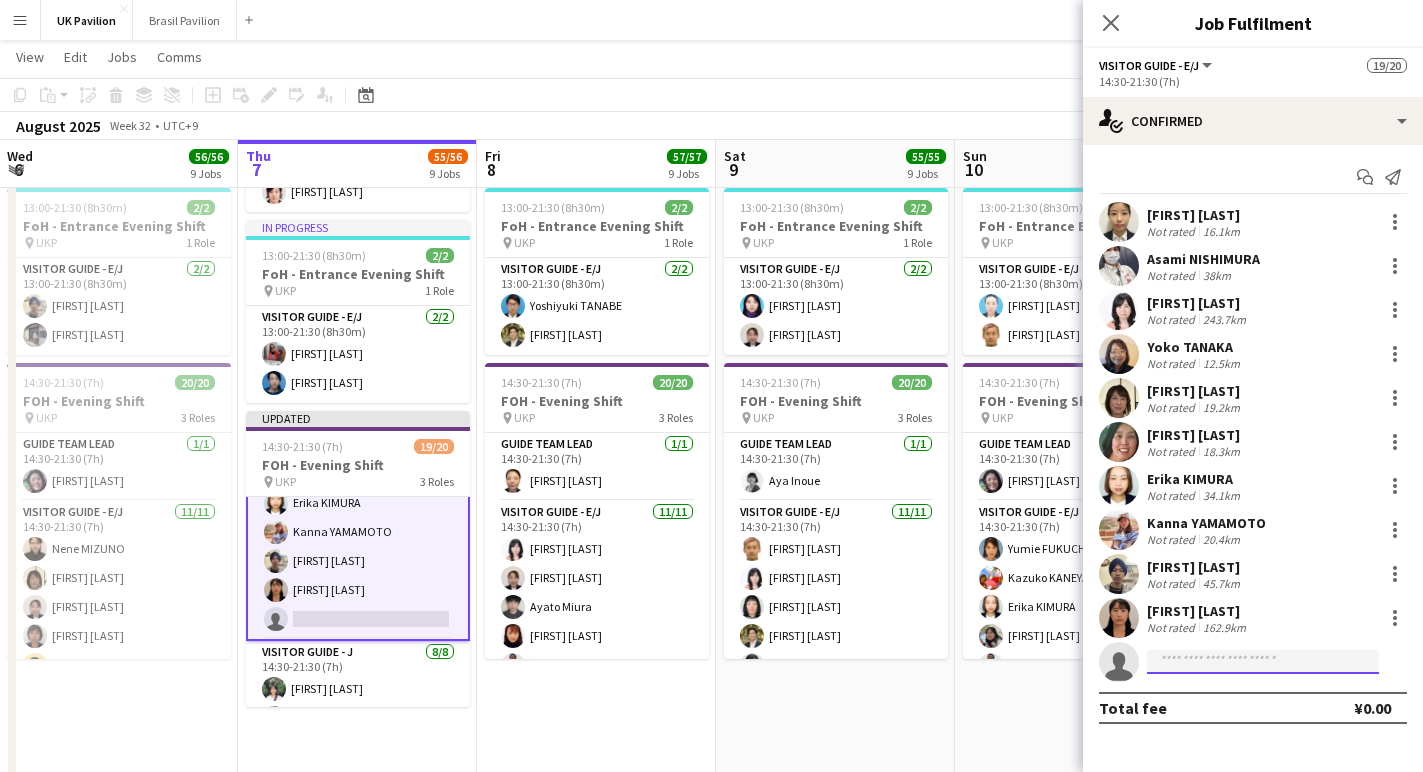 click 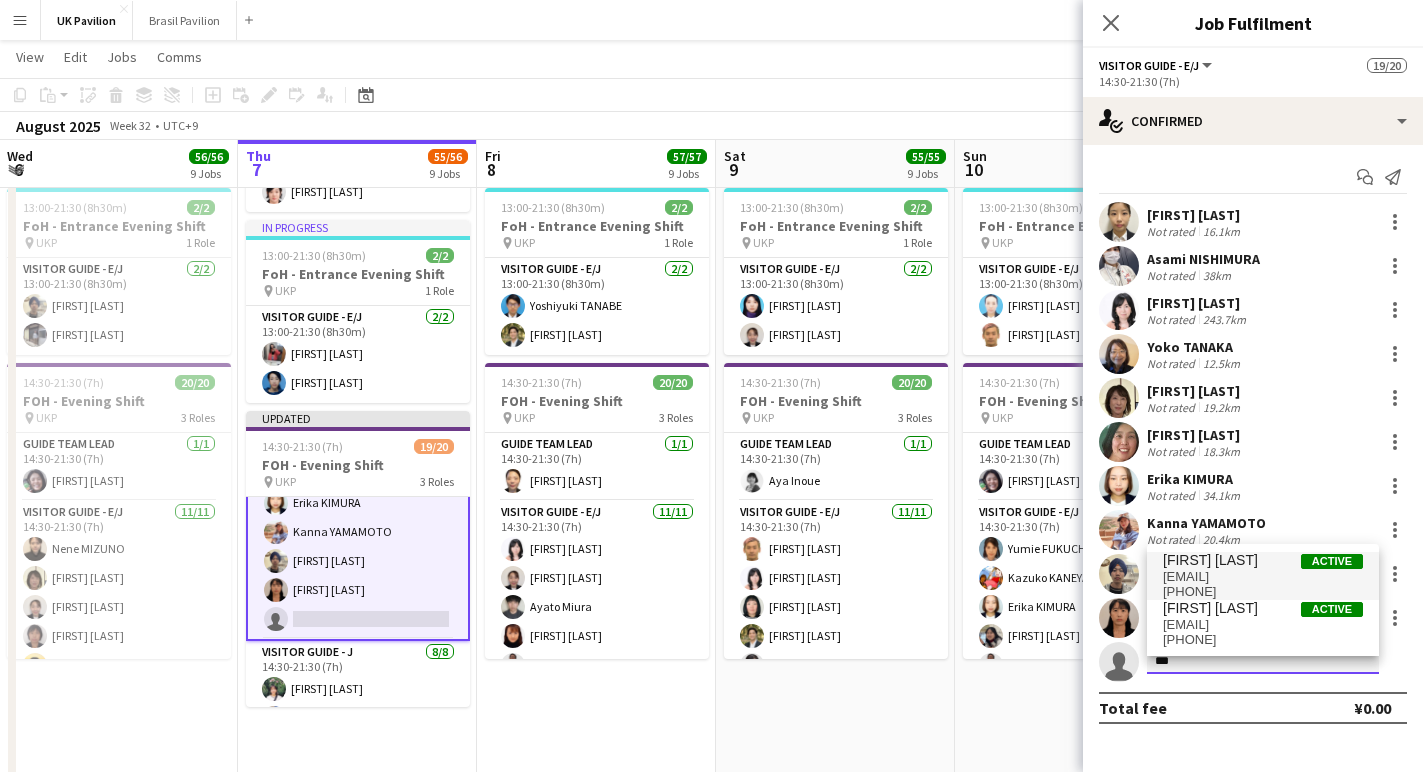 type on "***" 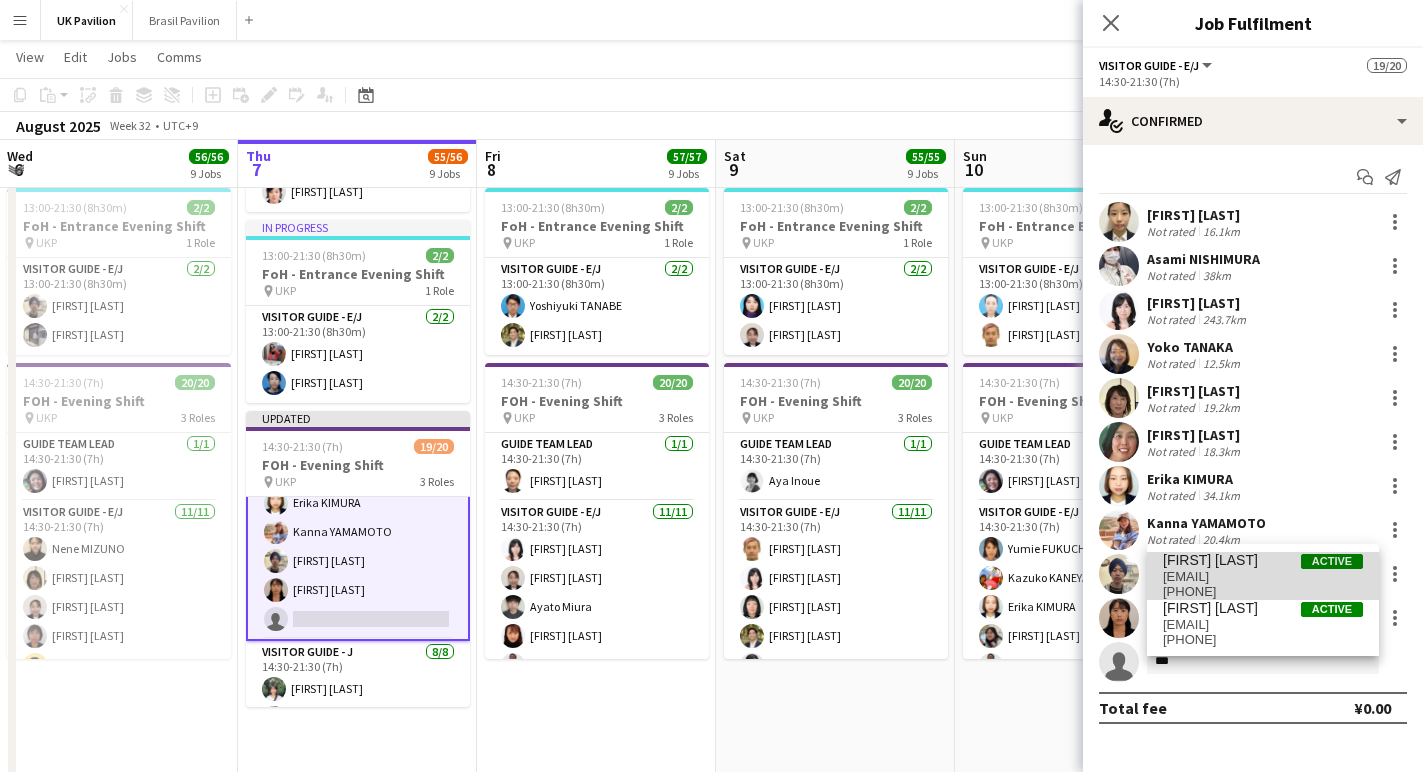 click on "[EMAIL]" at bounding box center [1263, 577] 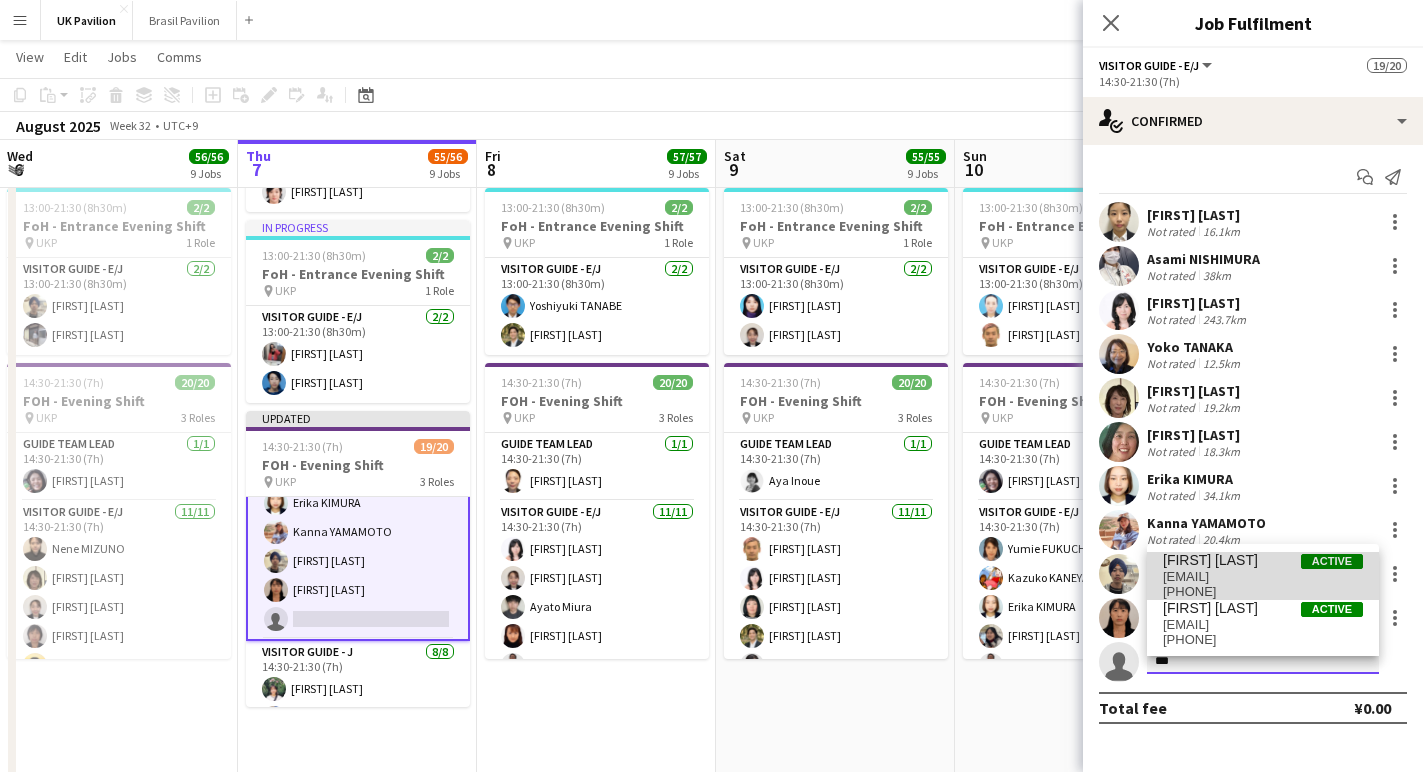 type 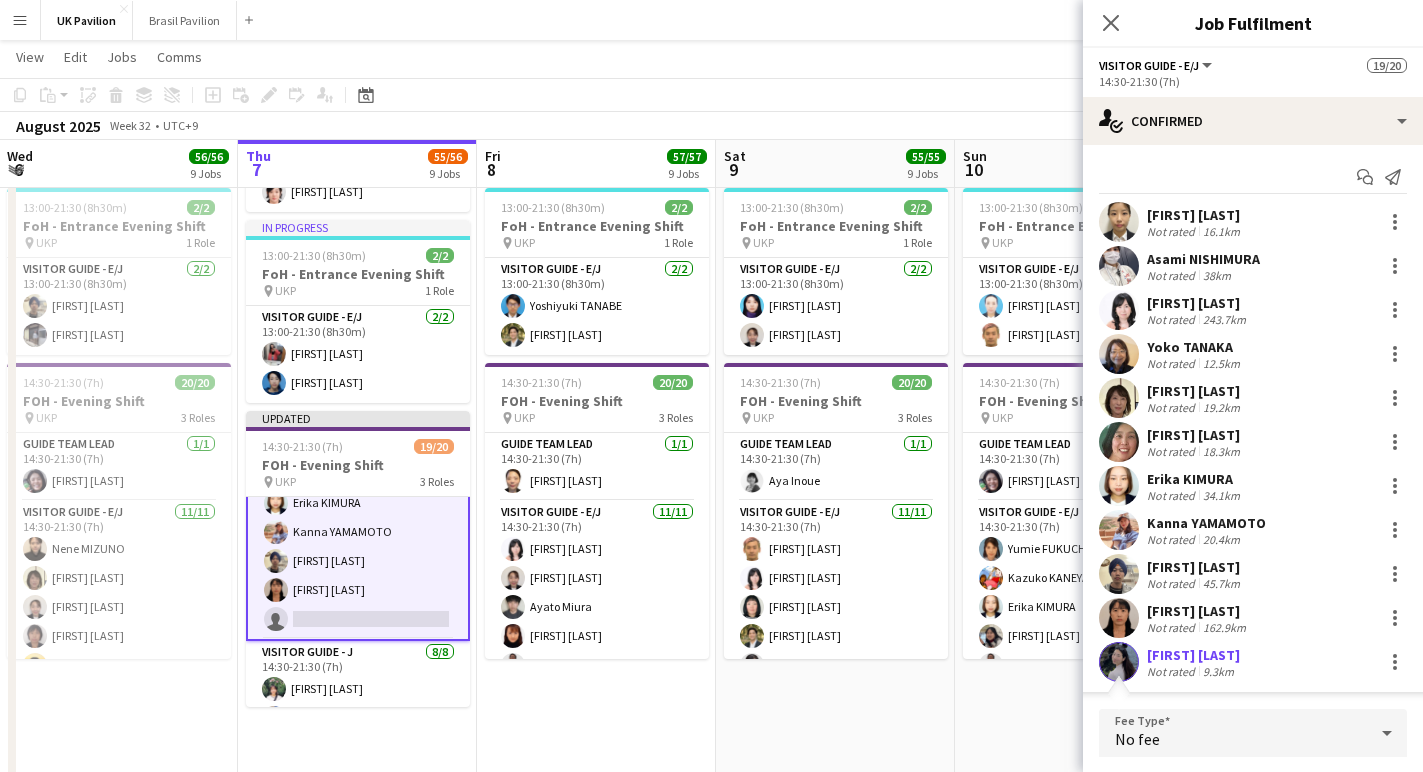 scroll, scrollTop: 230, scrollLeft: 0, axis: vertical 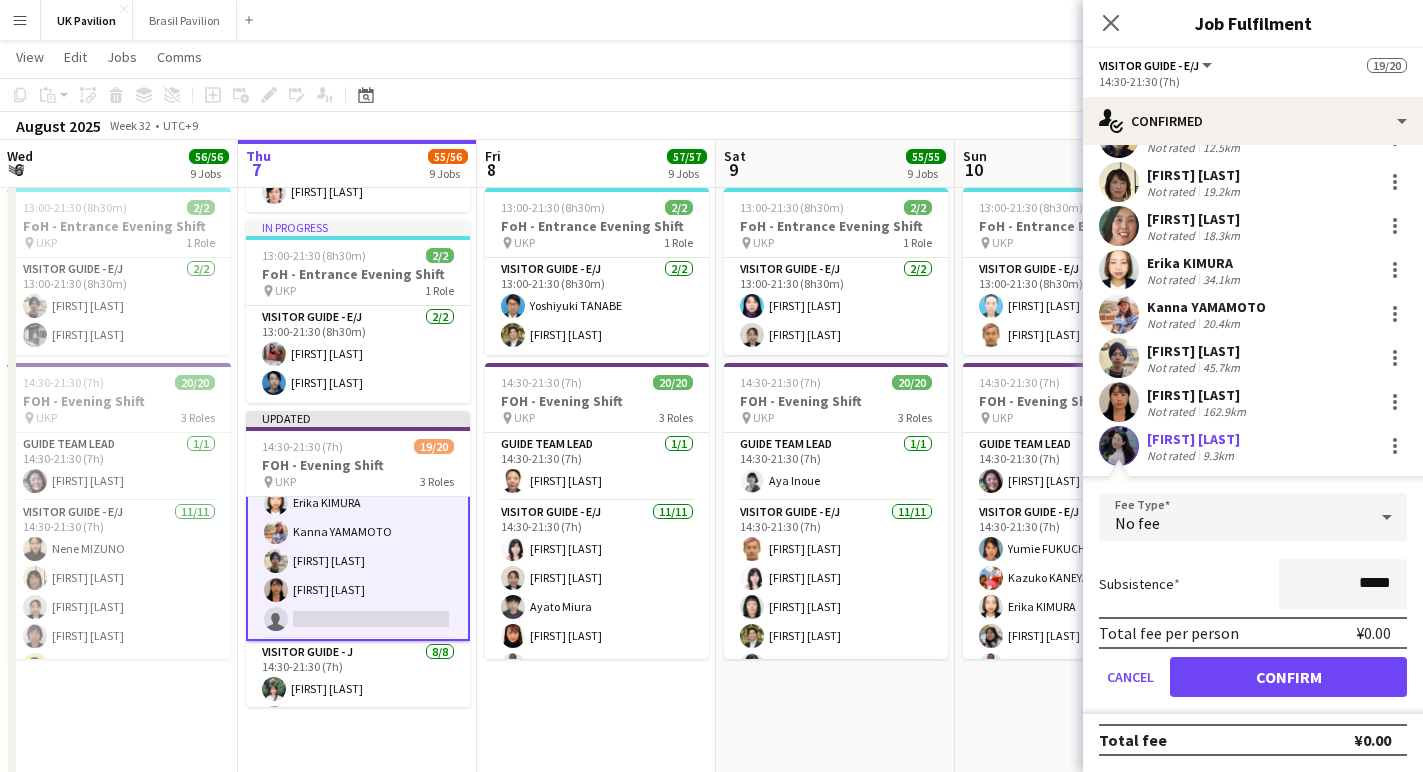 click on "Confirm" at bounding box center (1288, 677) 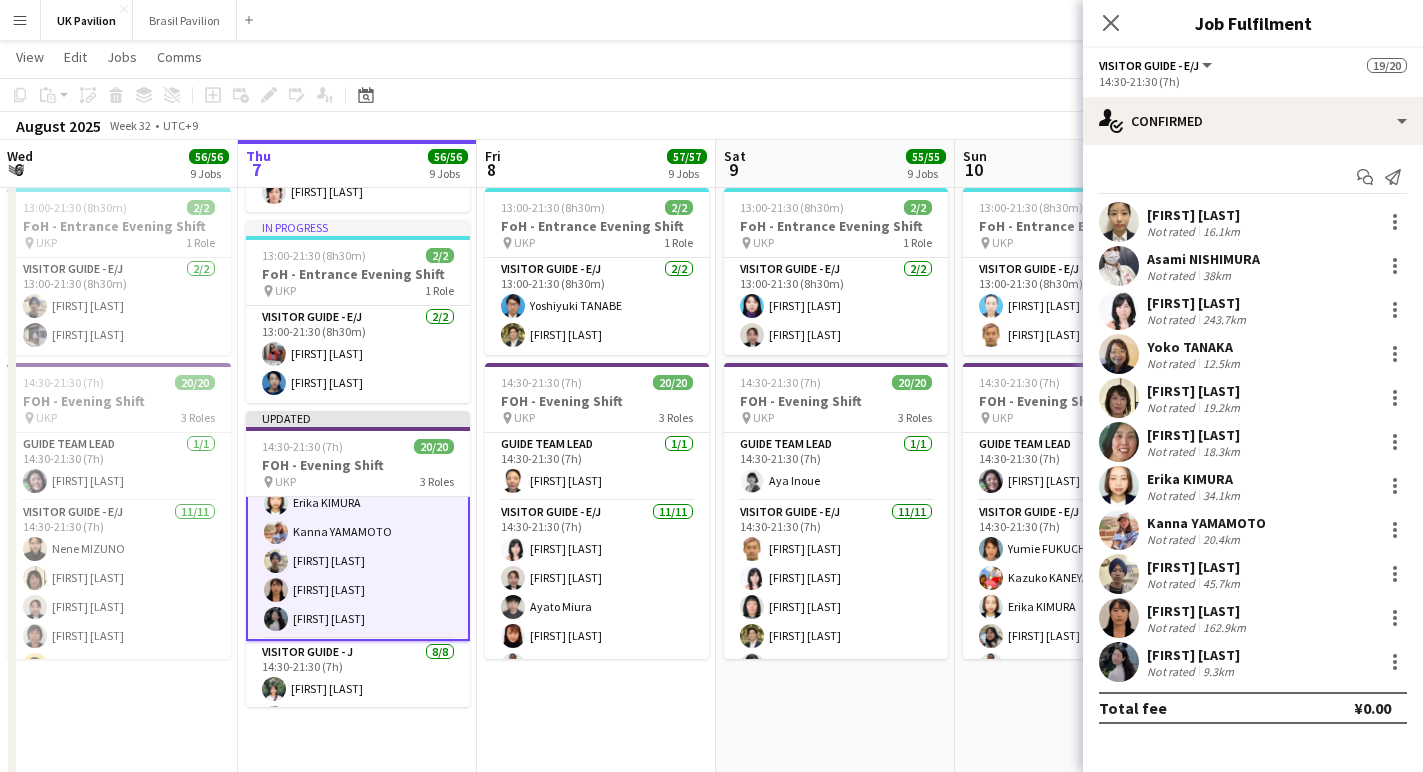 scroll, scrollTop: 0, scrollLeft: 0, axis: both 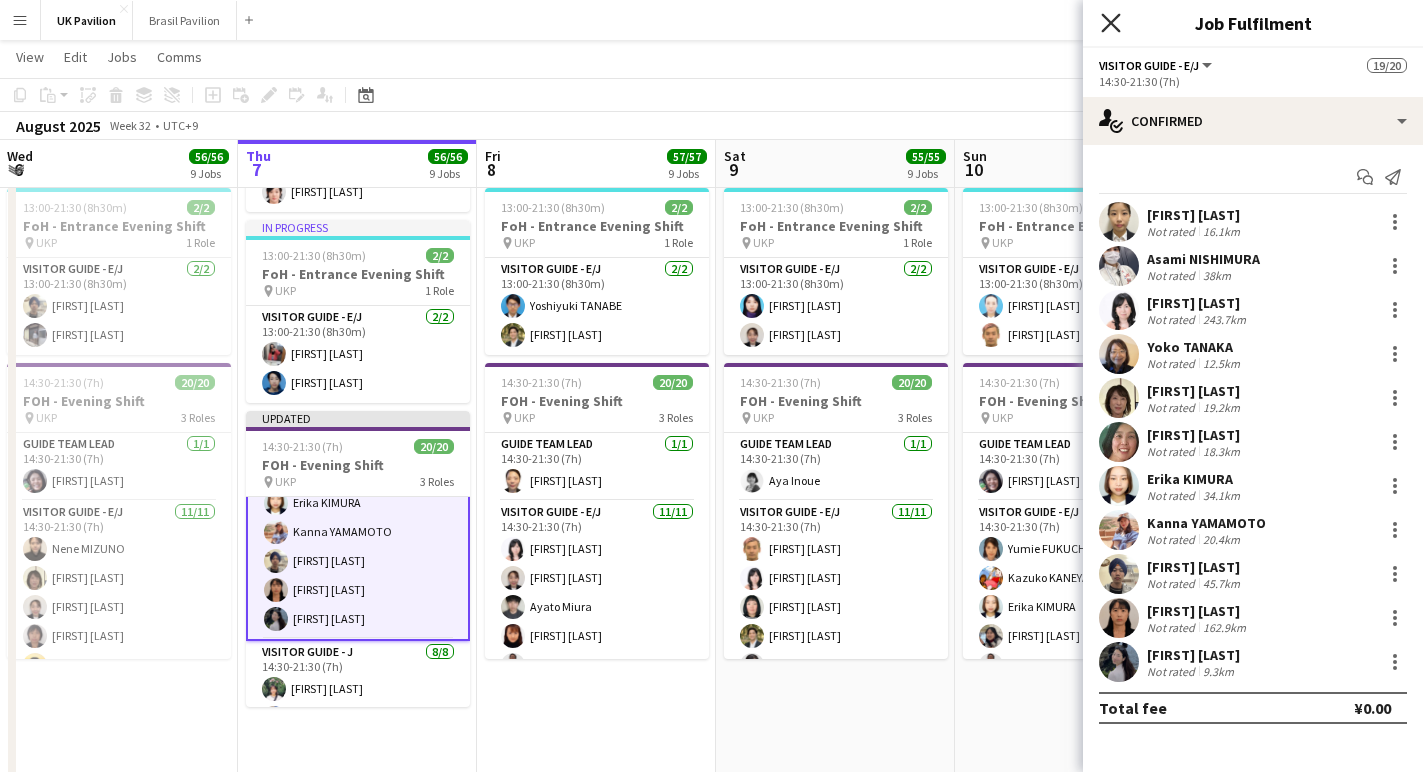 click on "Close pop-in" 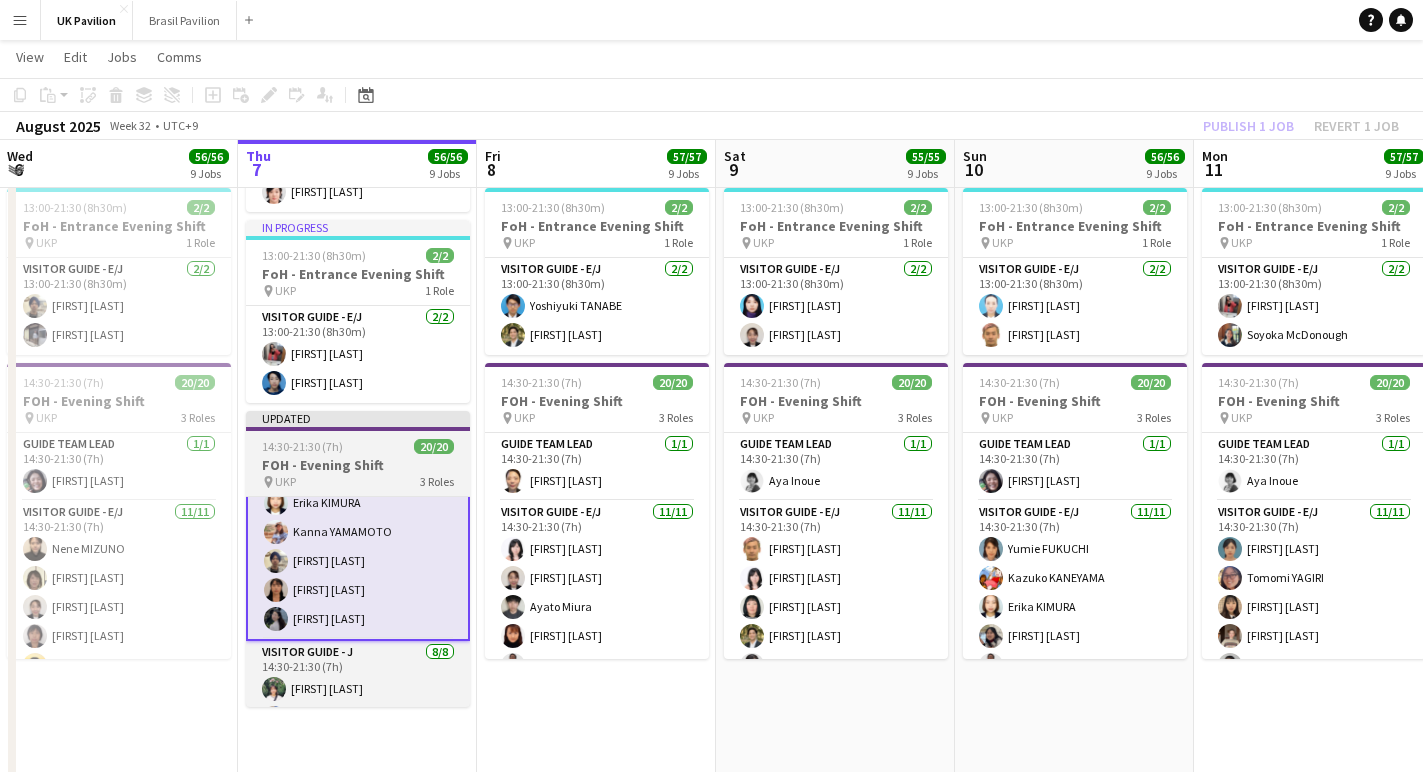 click on "FOH - Evening Shift" at bounding box center [358, 465] 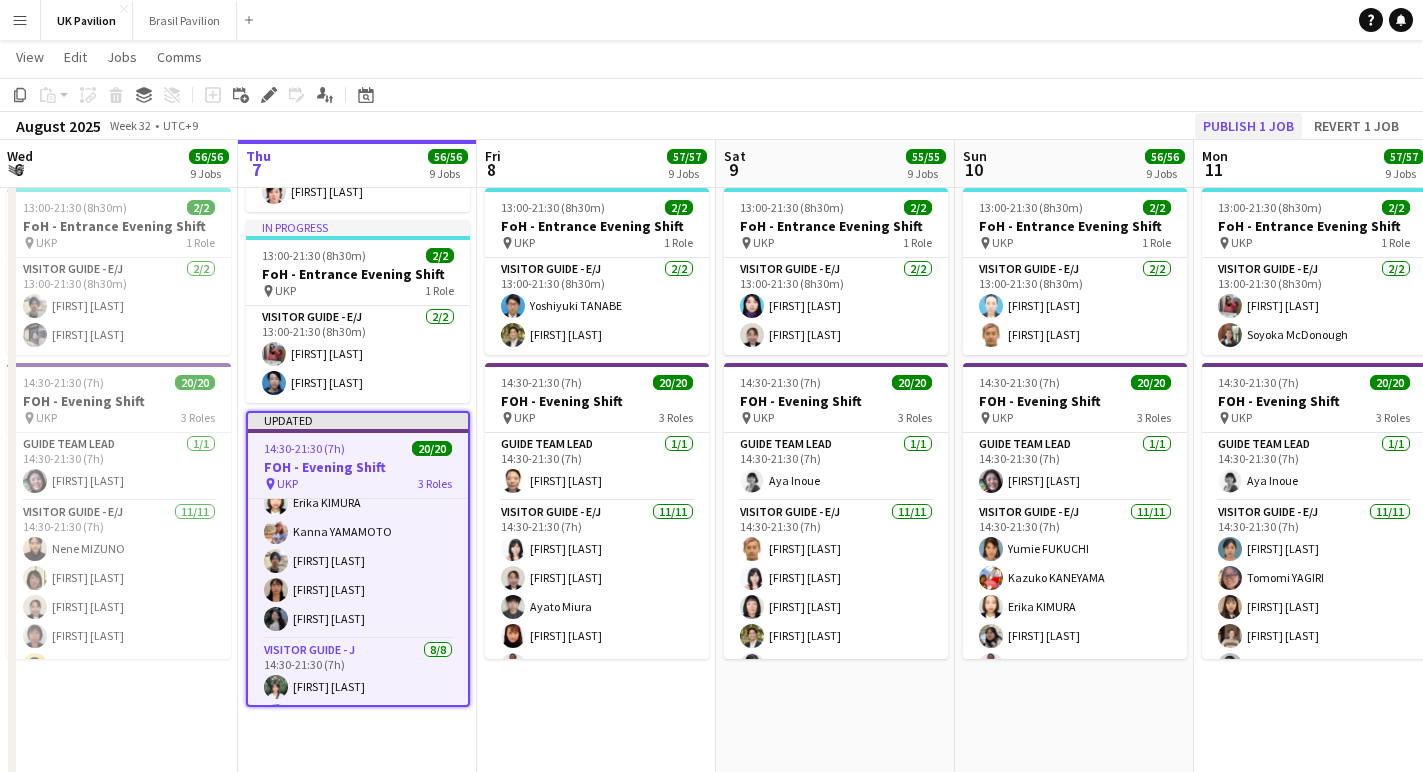 click on "Publish 1 job" 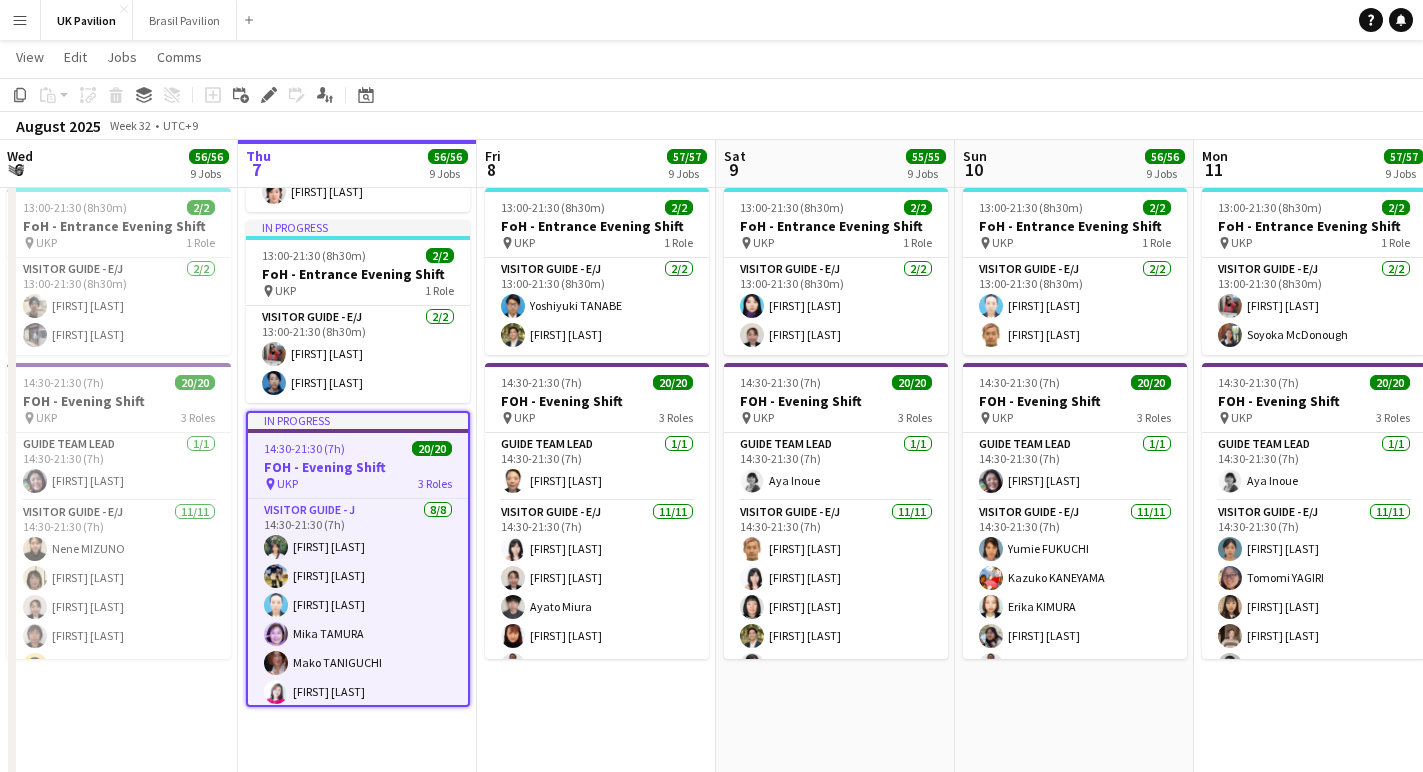 scroll, scrollTop: 431, scrollLeft: 0, axis: vertical 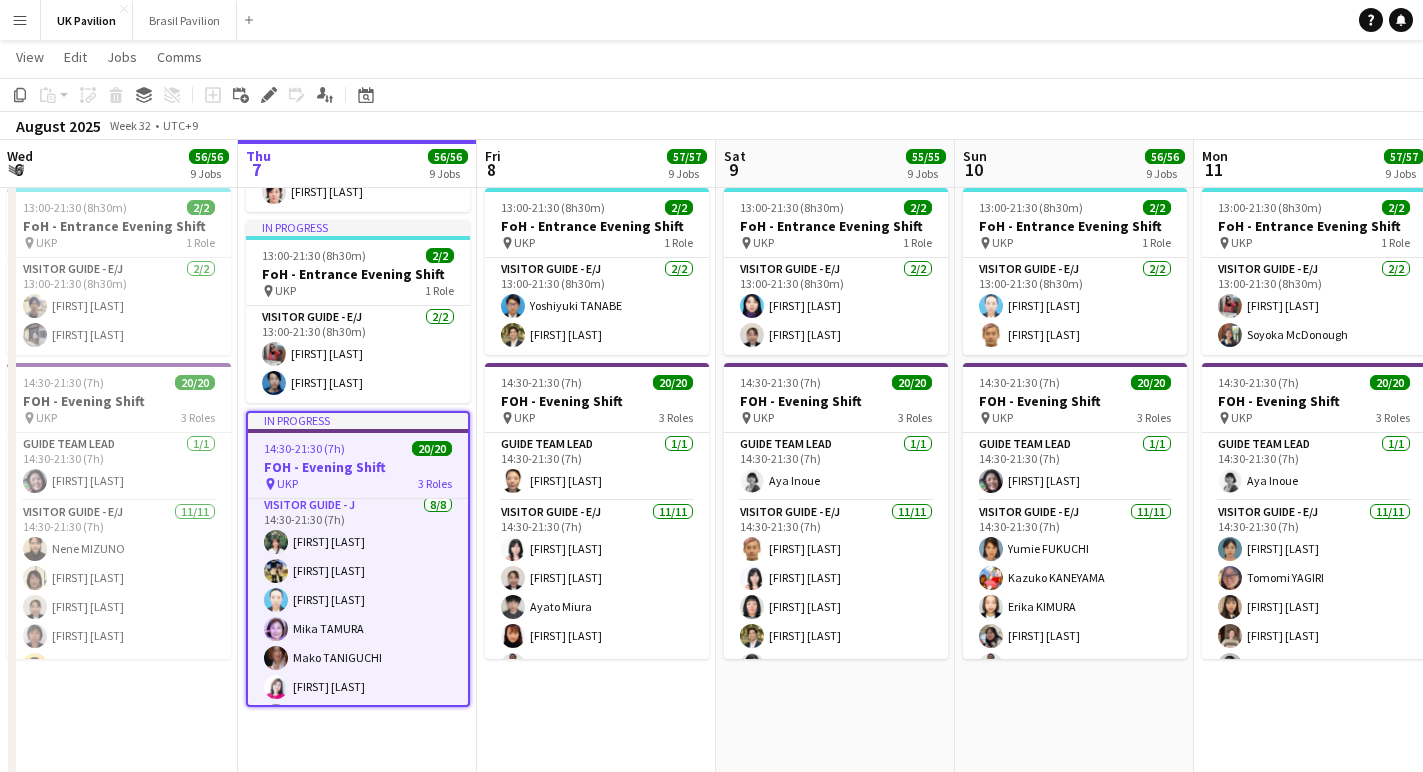click on "Menu" at bounding box center (20, 20) 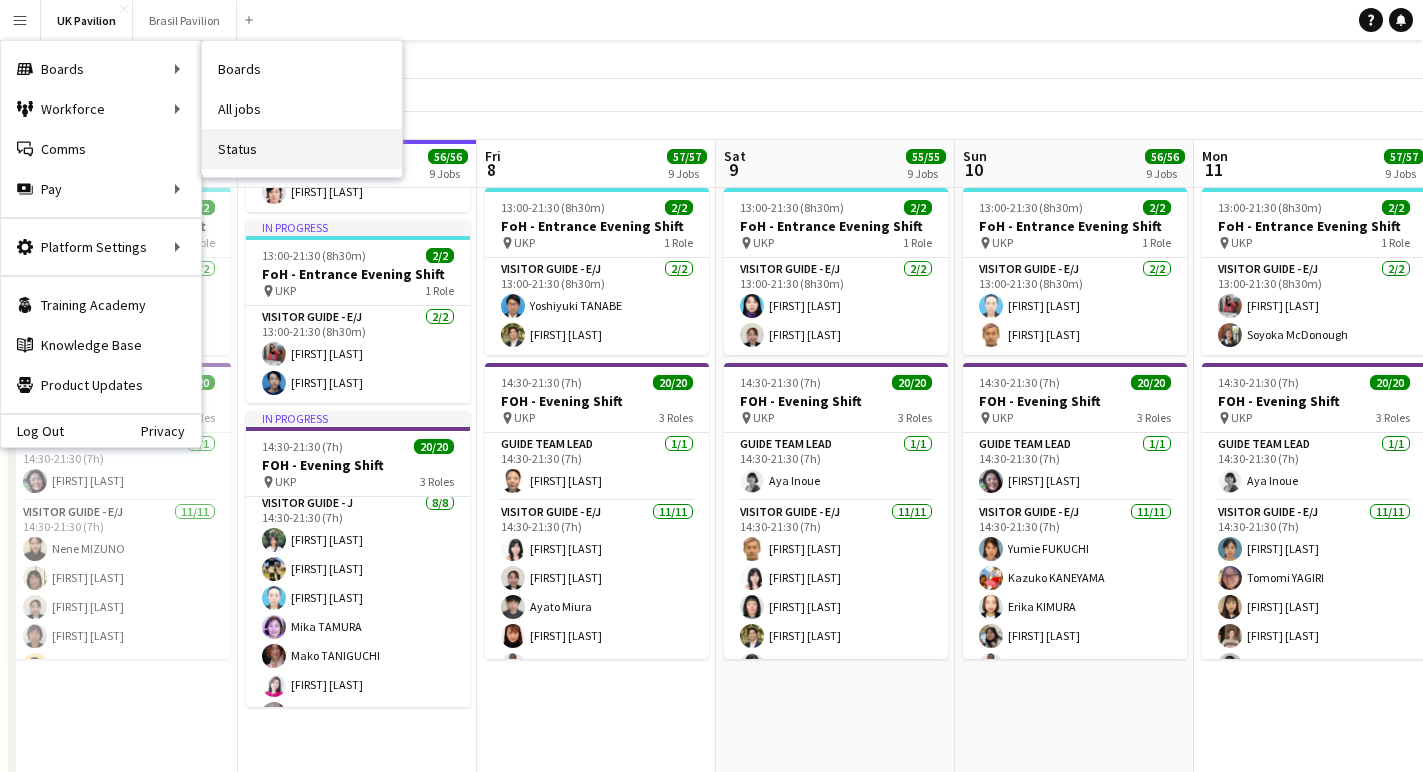 click on "Status" at bounding box center [302, 149] 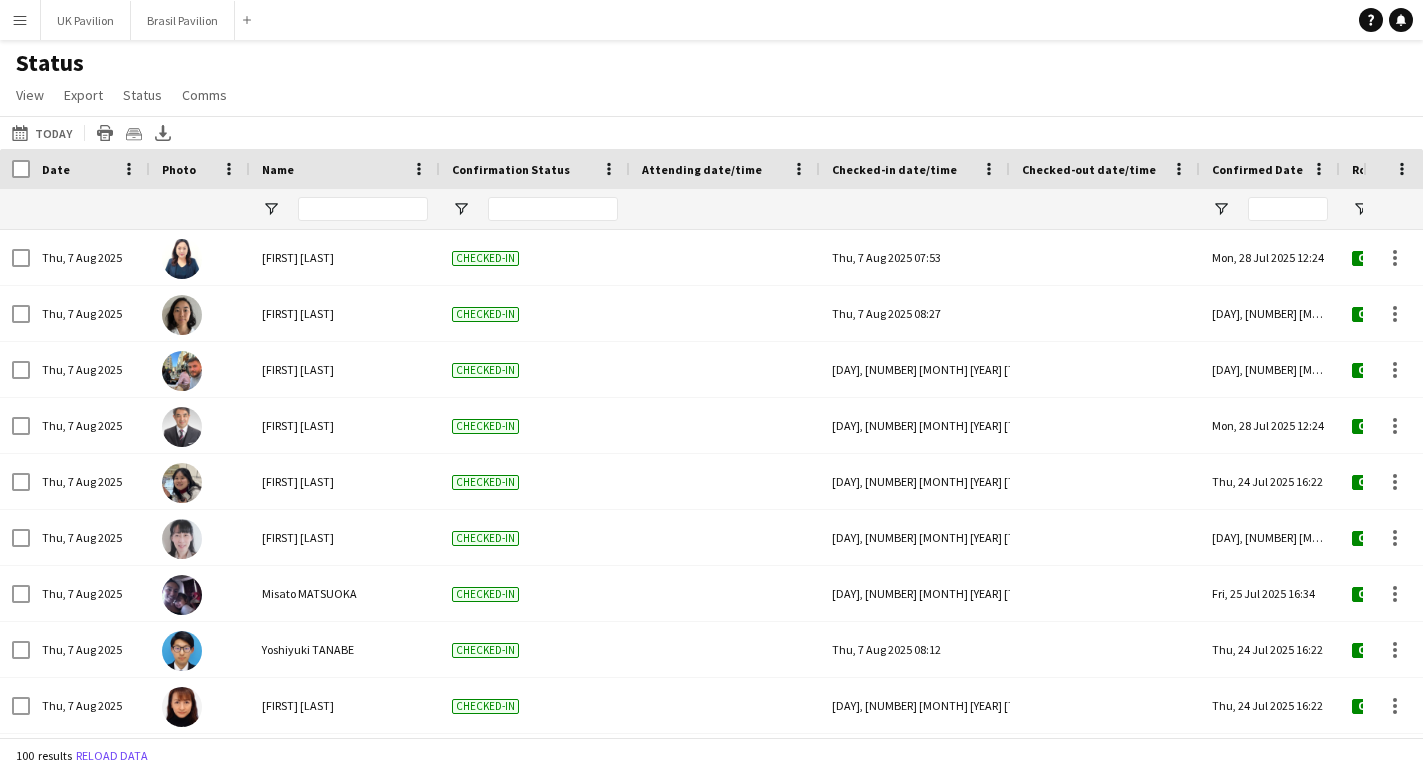 type on "**********" 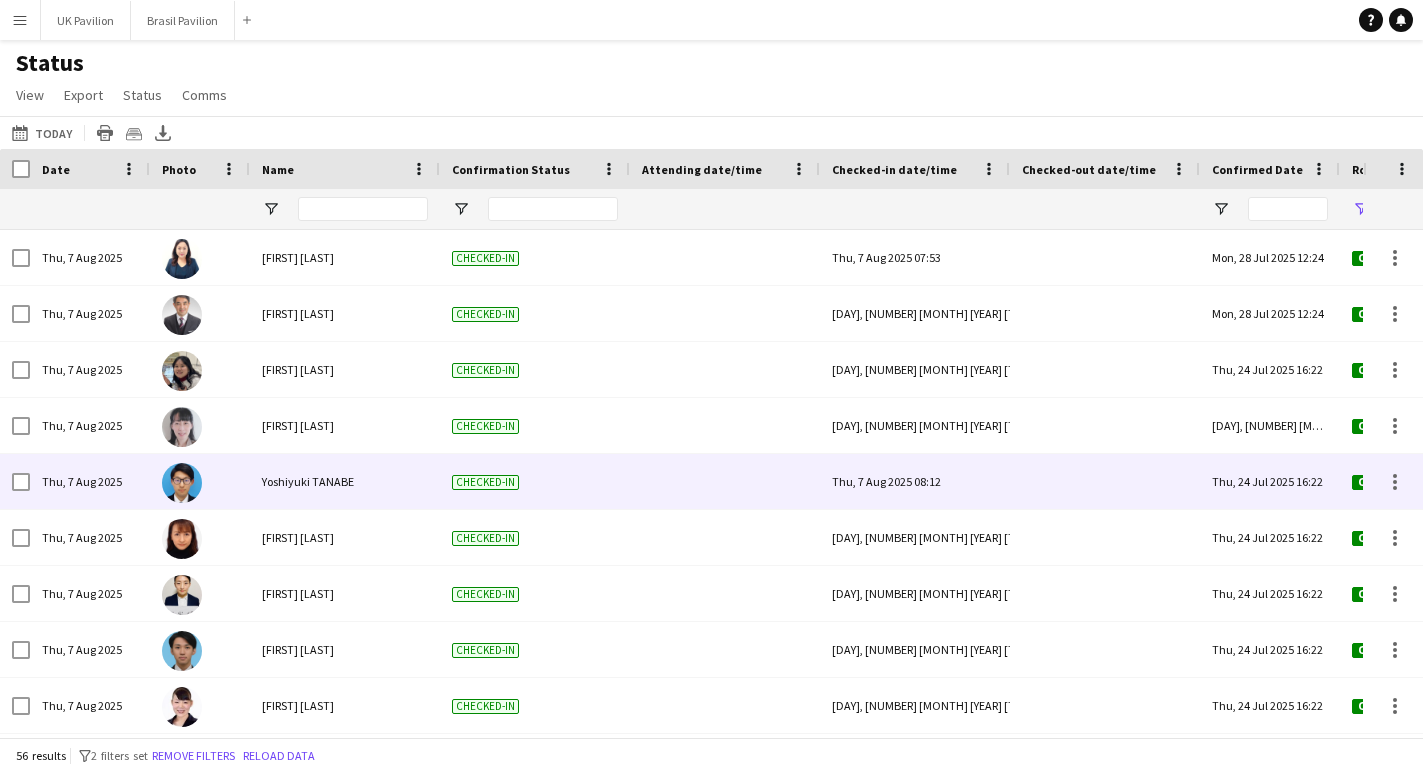 scroll, scrollTop: 85, scrollLeft: 0, axis: vertical 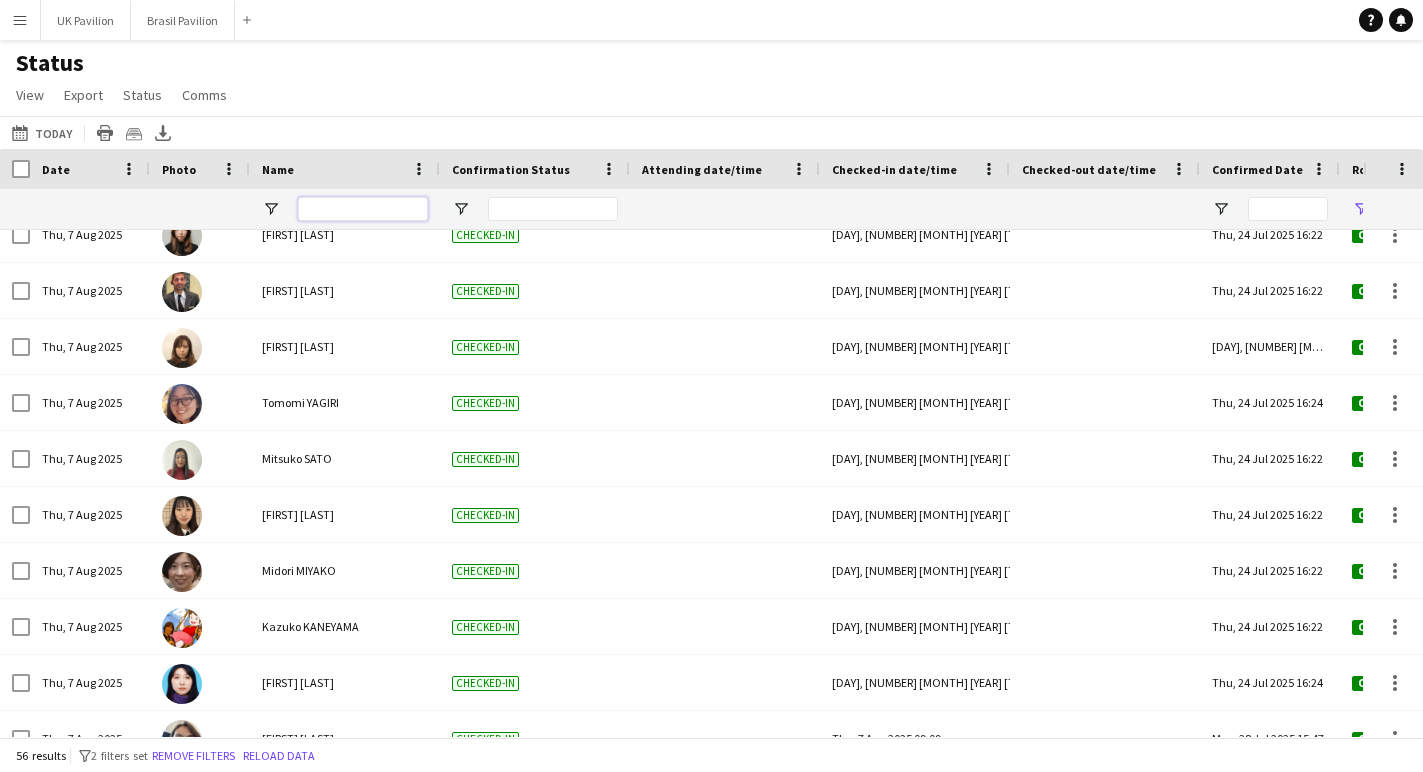 click at bounding box center (363, 209) 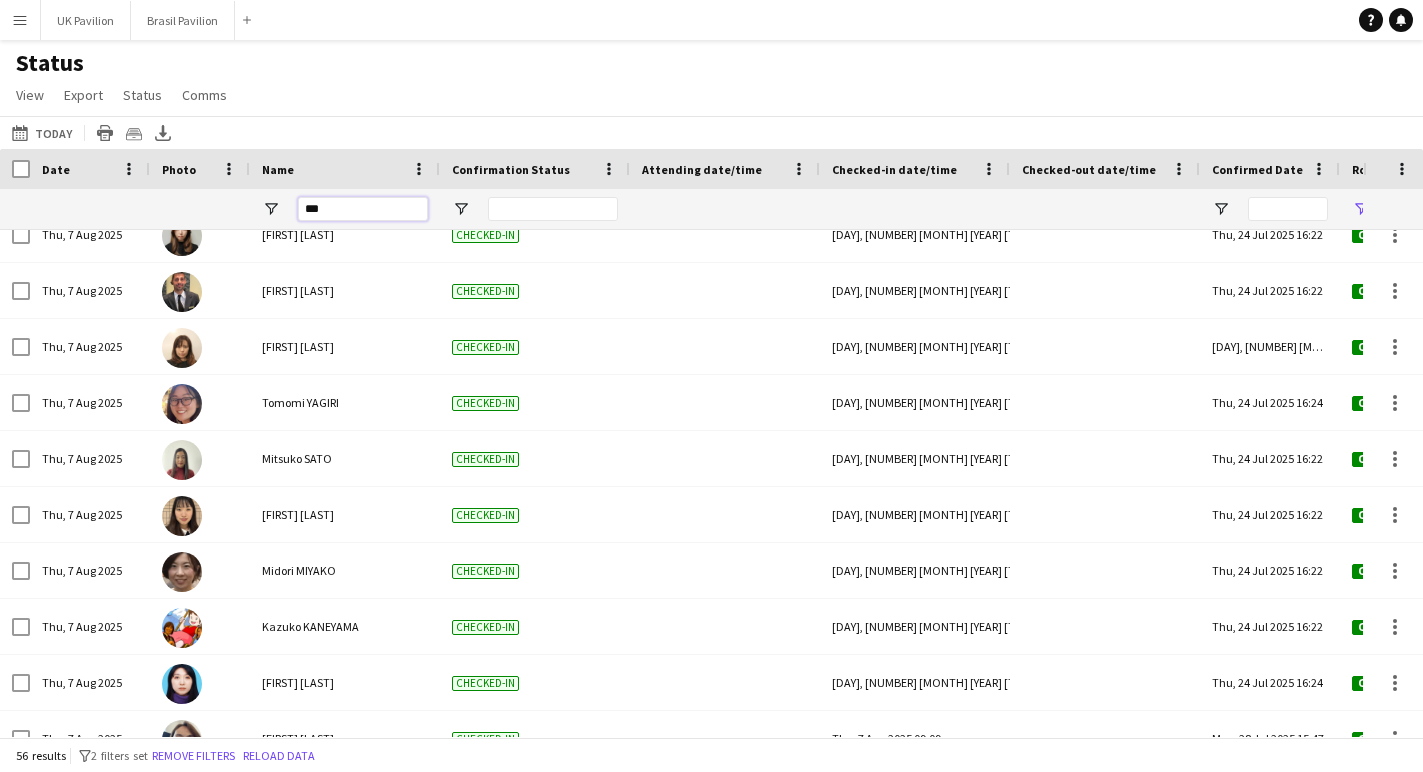 type on "****" 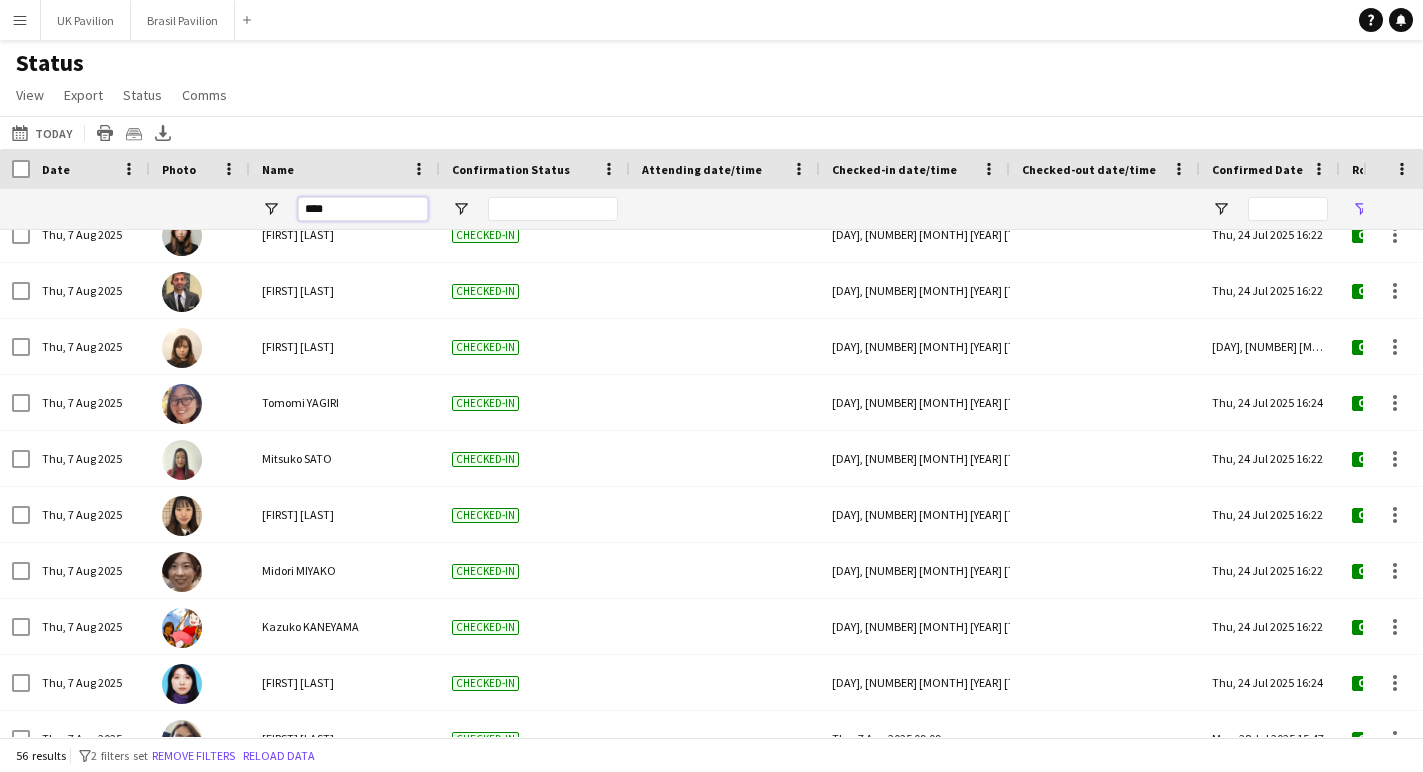 type on "***" 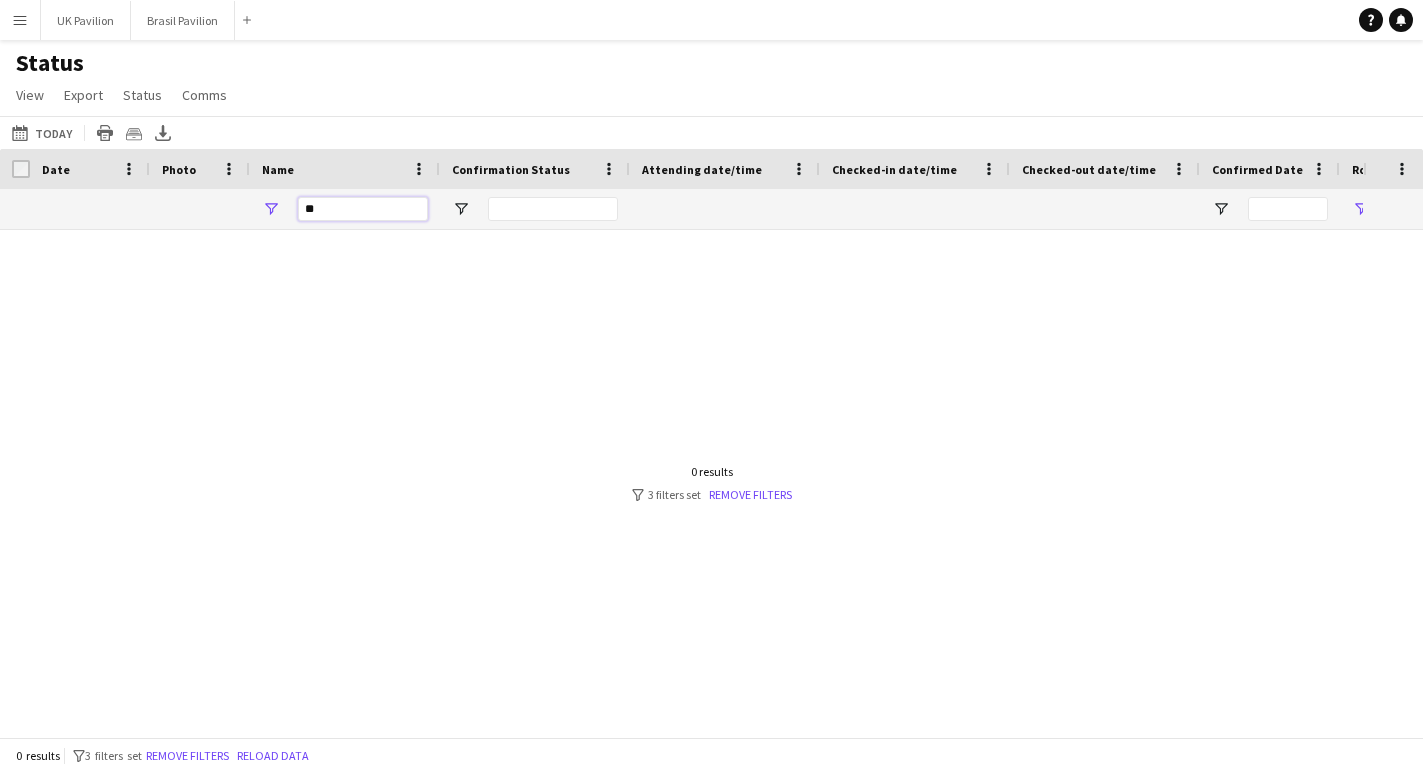type on "*" 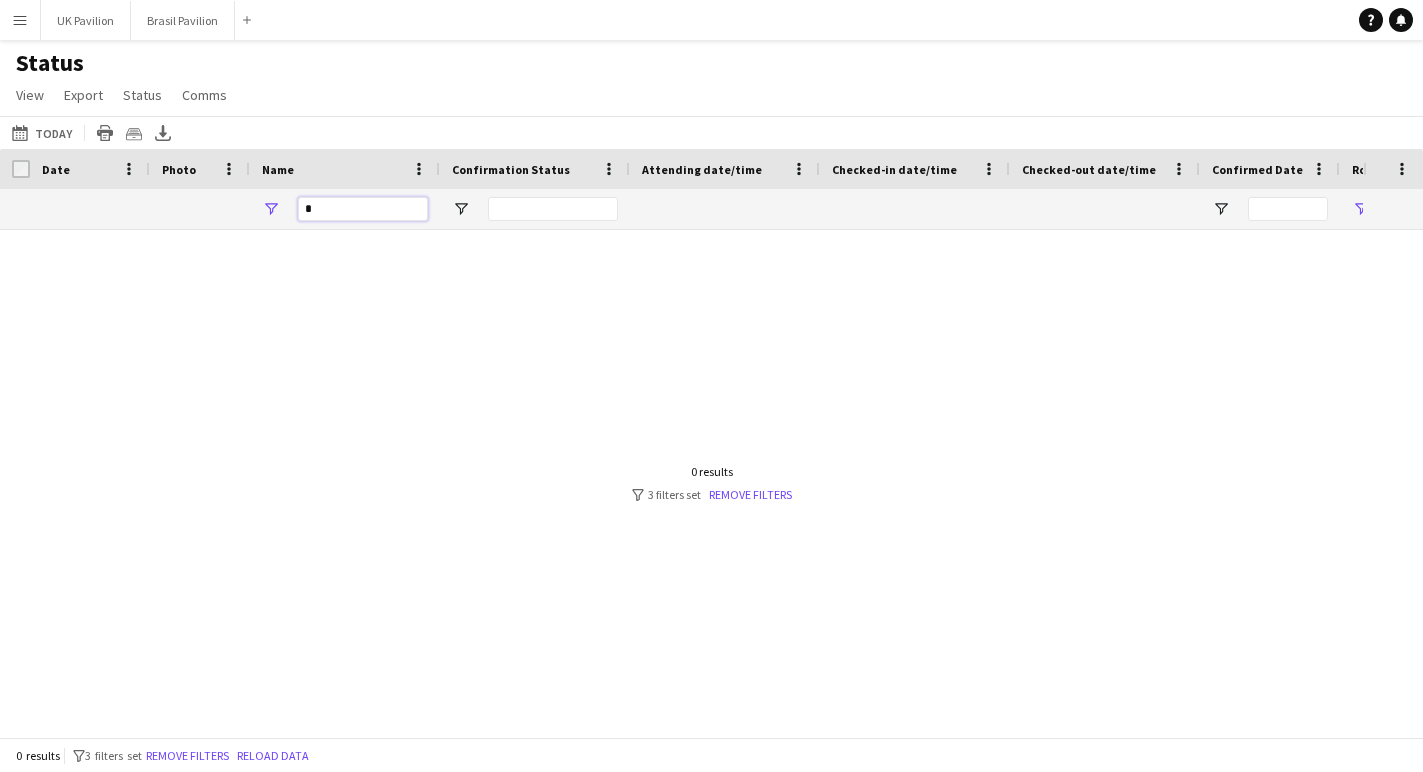 type 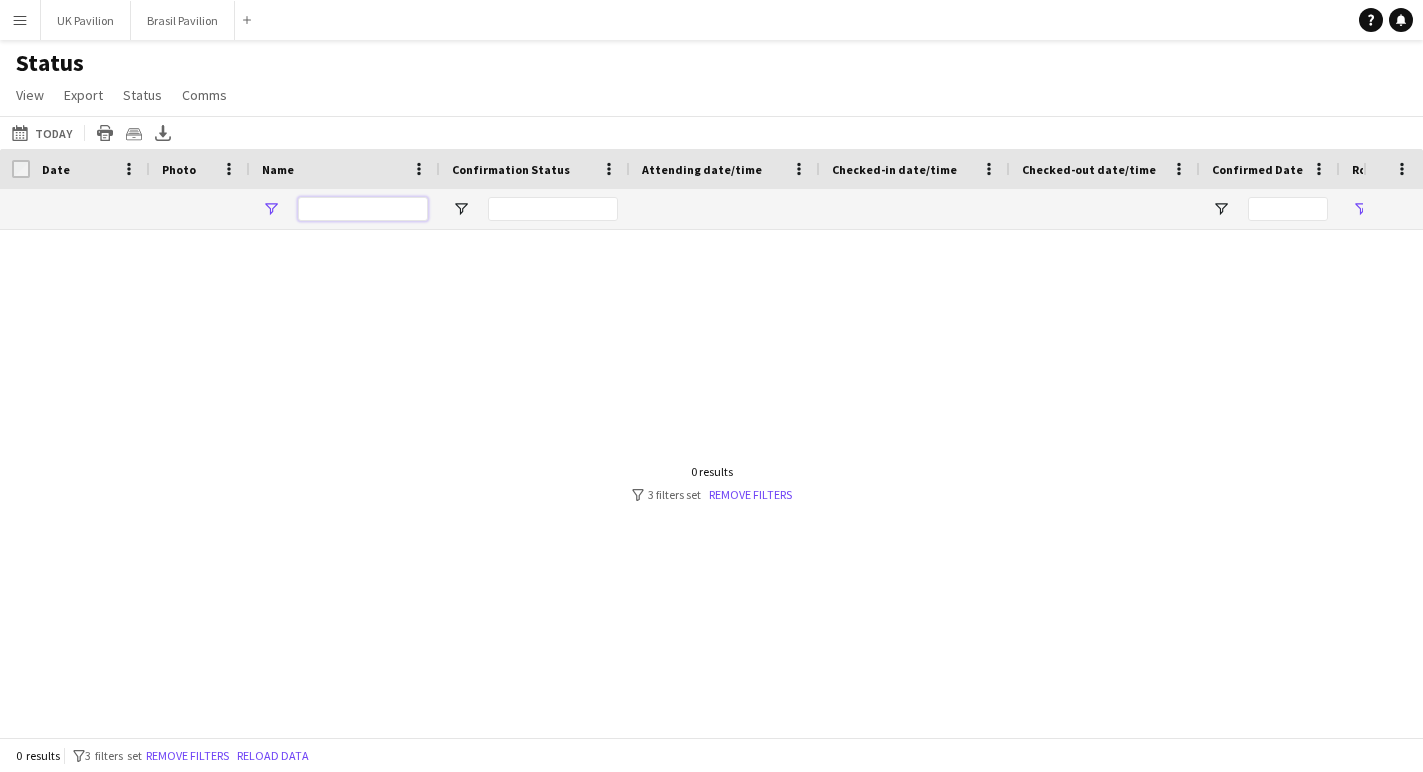 type on "**********" 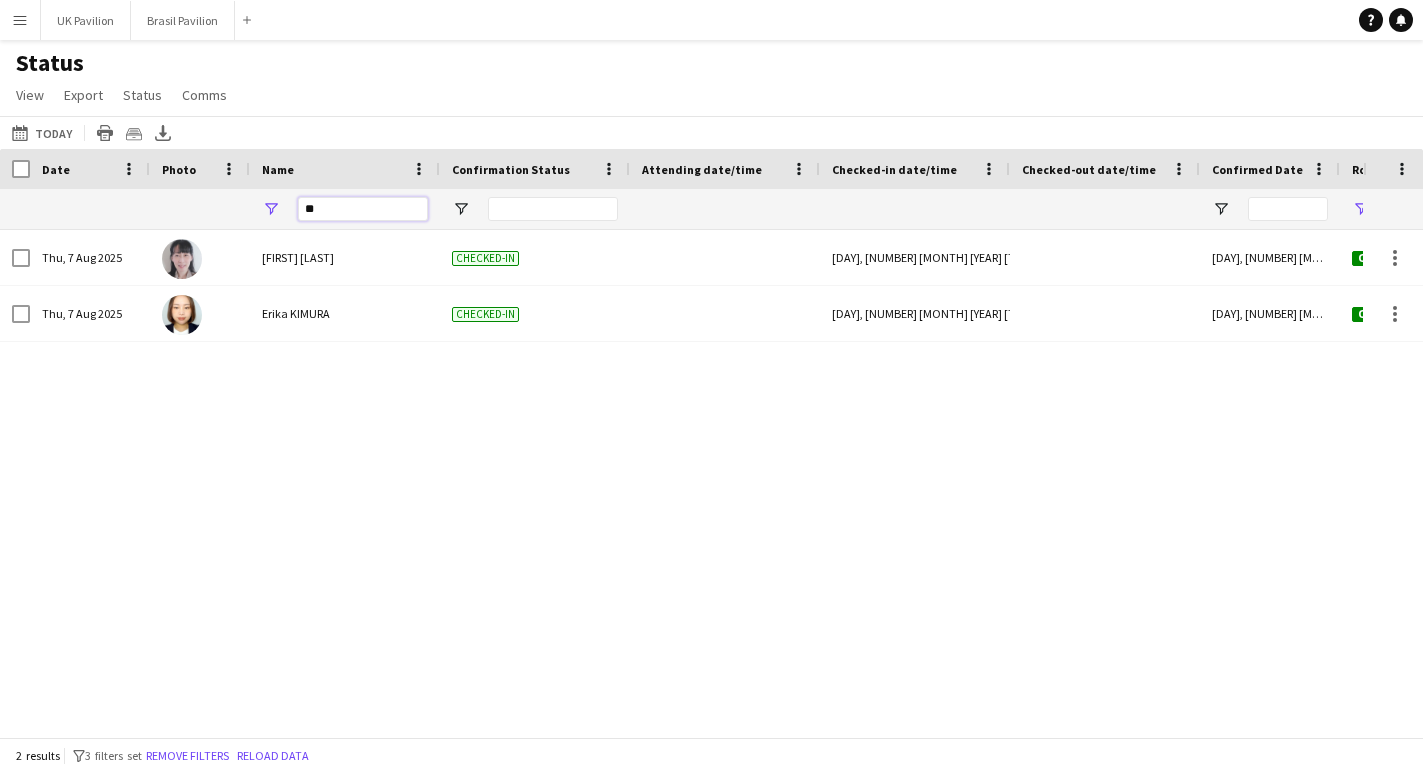 type on "*" 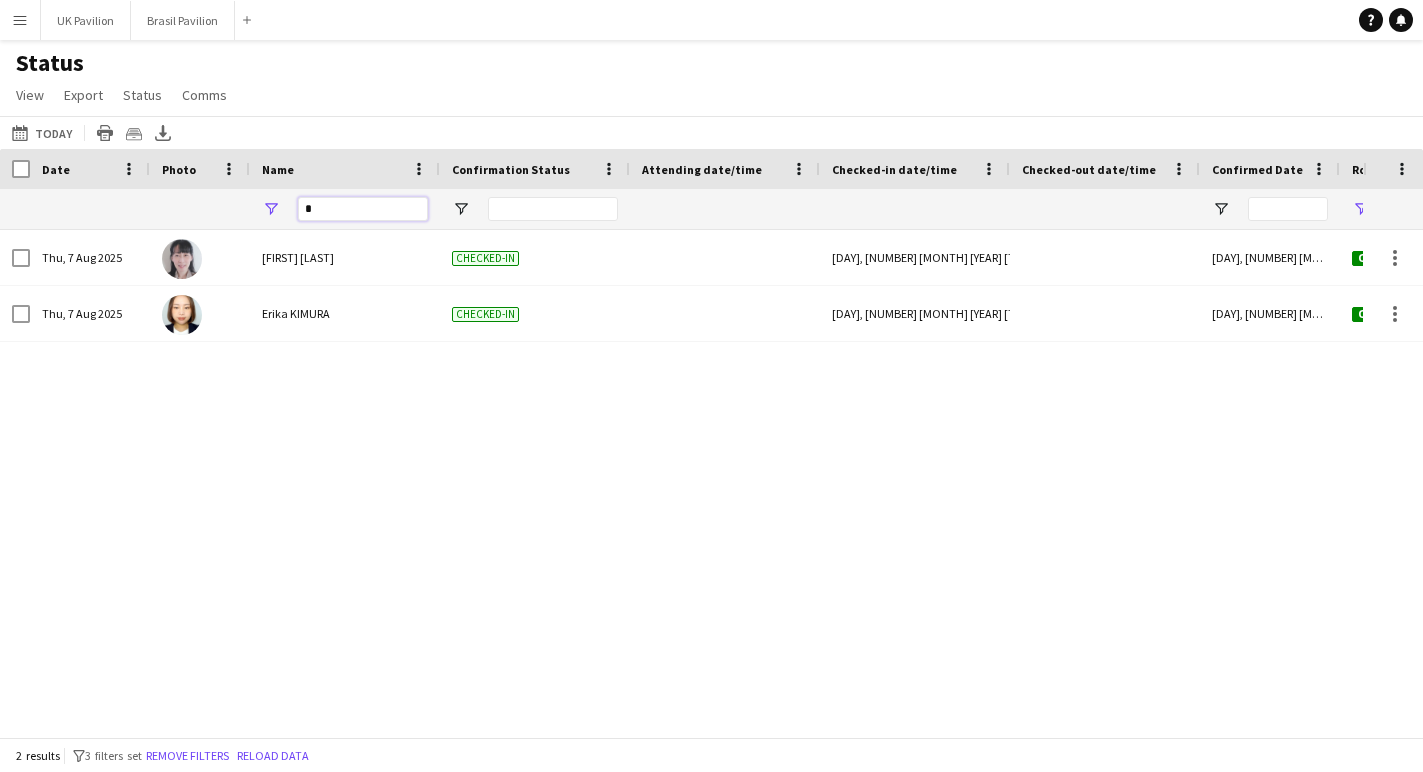 type 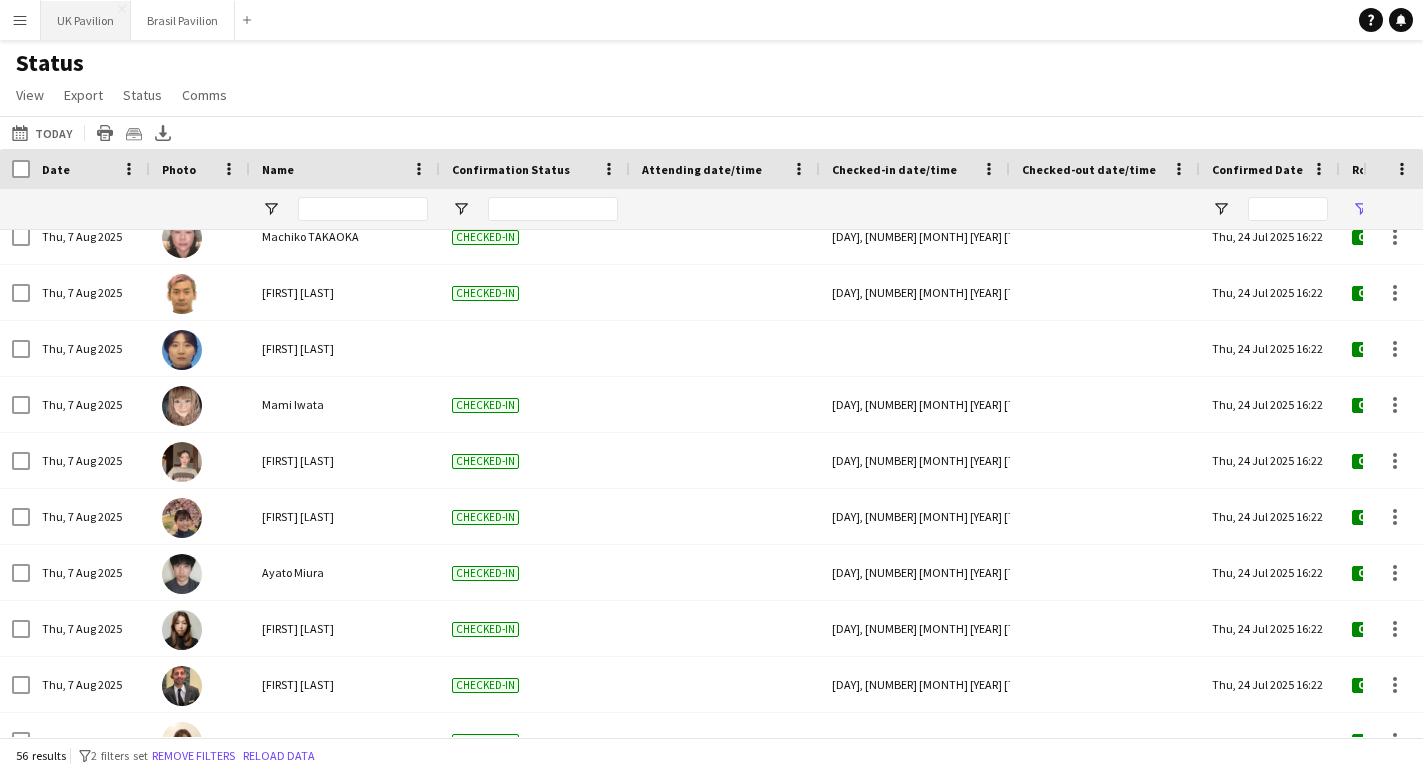 click on "UK Pavilion
Close" at bounding box center [86, 20] 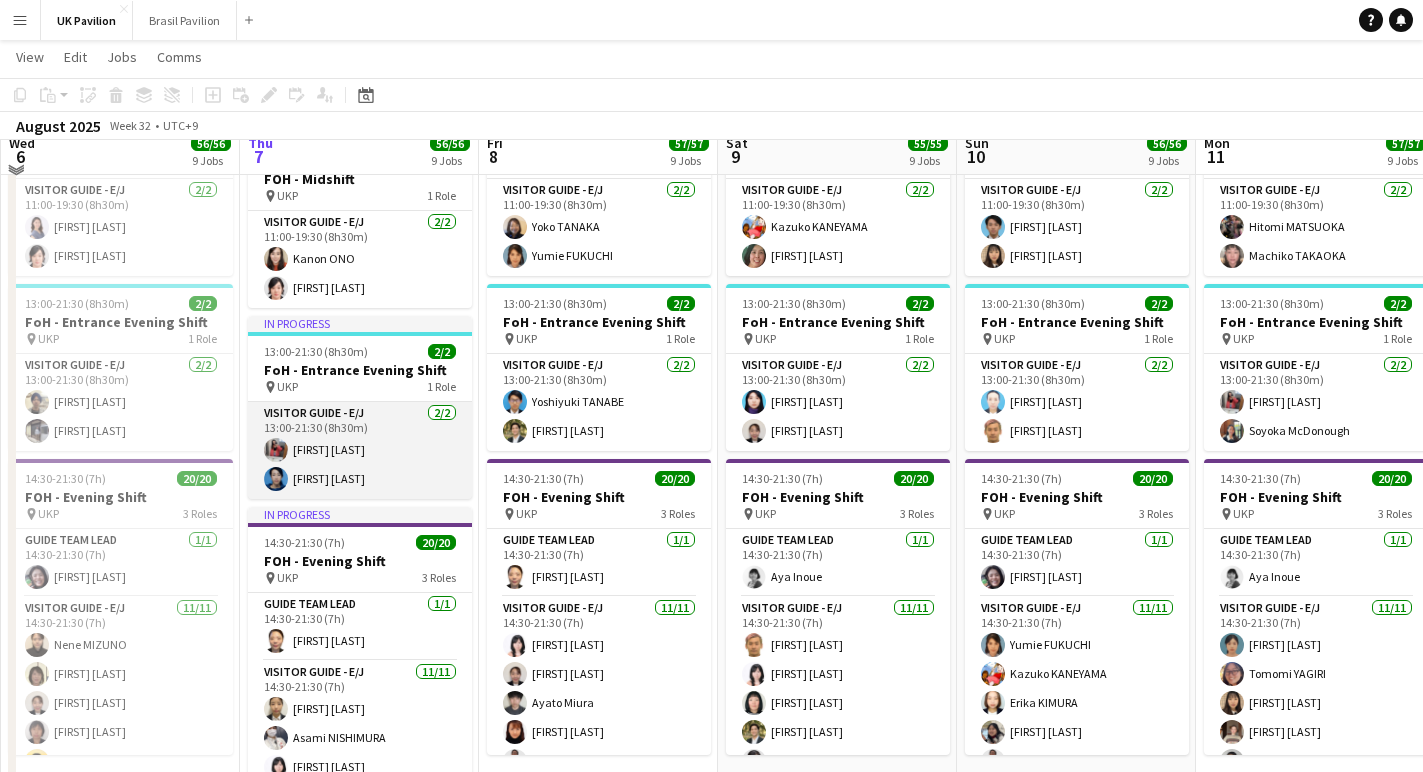scroll, scrollTop: 1845, scrollLeft: 0, axis: vertical 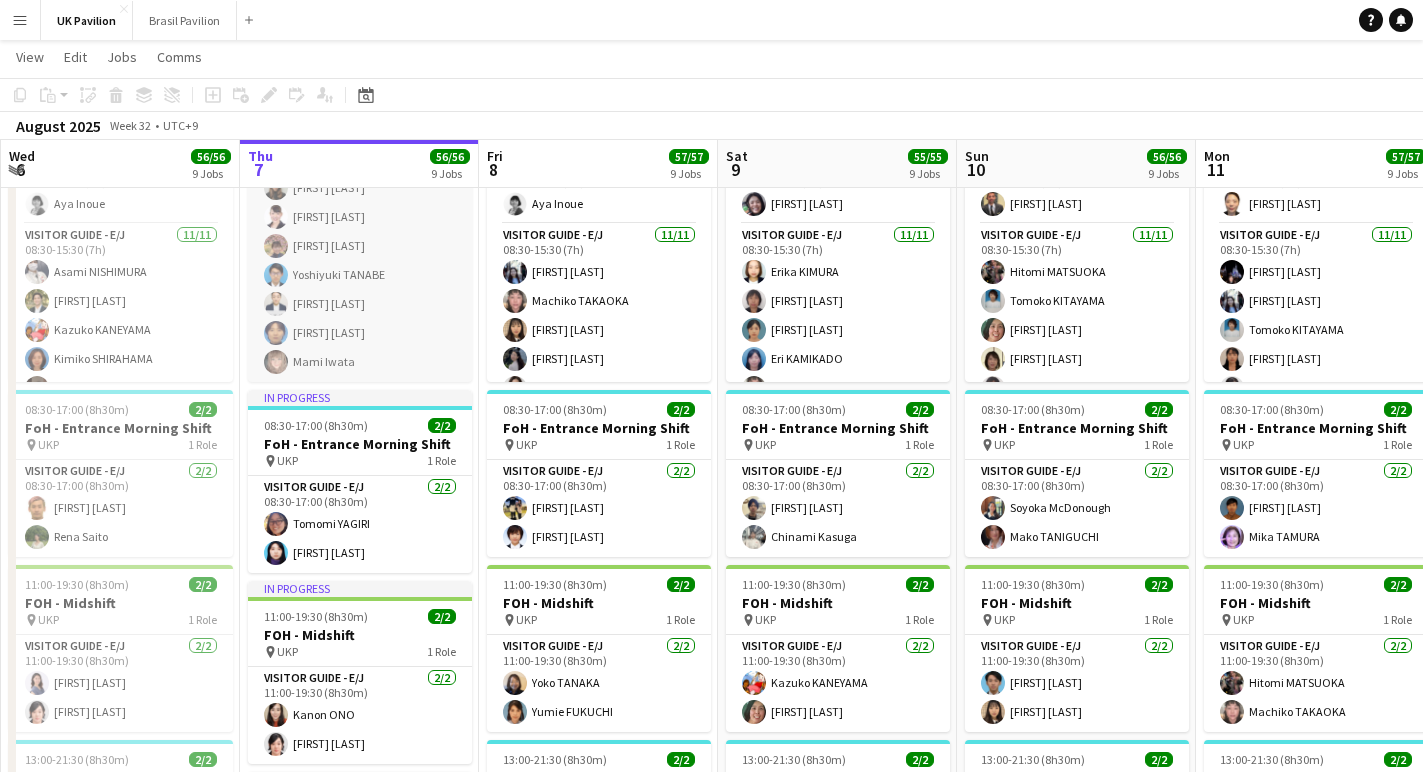 click on "Visitor Guide - J   8/8   [TIME]-[TIME] ([DURATION])
[FIRST] [LAST] [FIRST] [LAST] [FIRST] [LAST] [FIRST] [LAST] [FIRST] [LAST] [FIRST] [LAST] [FIRST] [LAST] [FIRST] [LAST]" at bounding box center [360, 246] 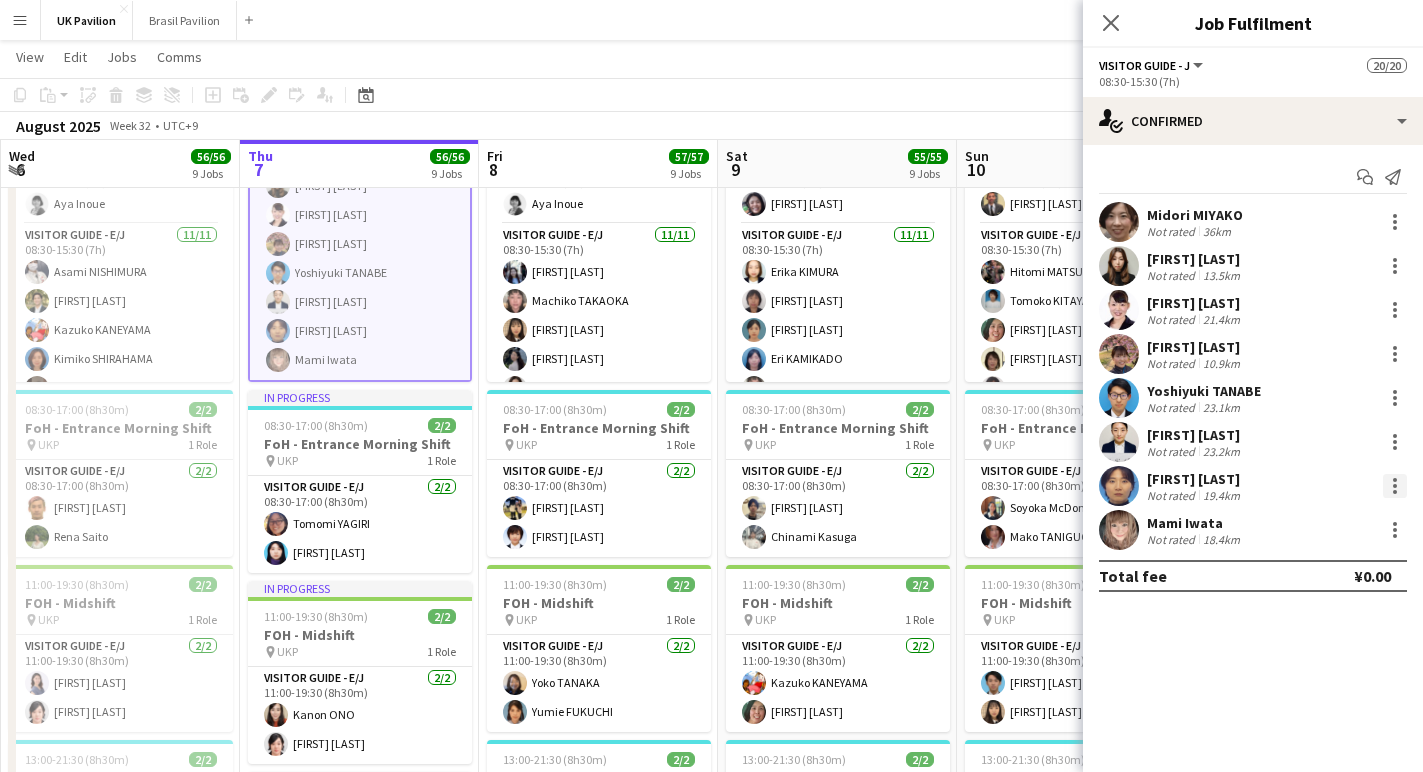 click at bounding box center (1395, 480) 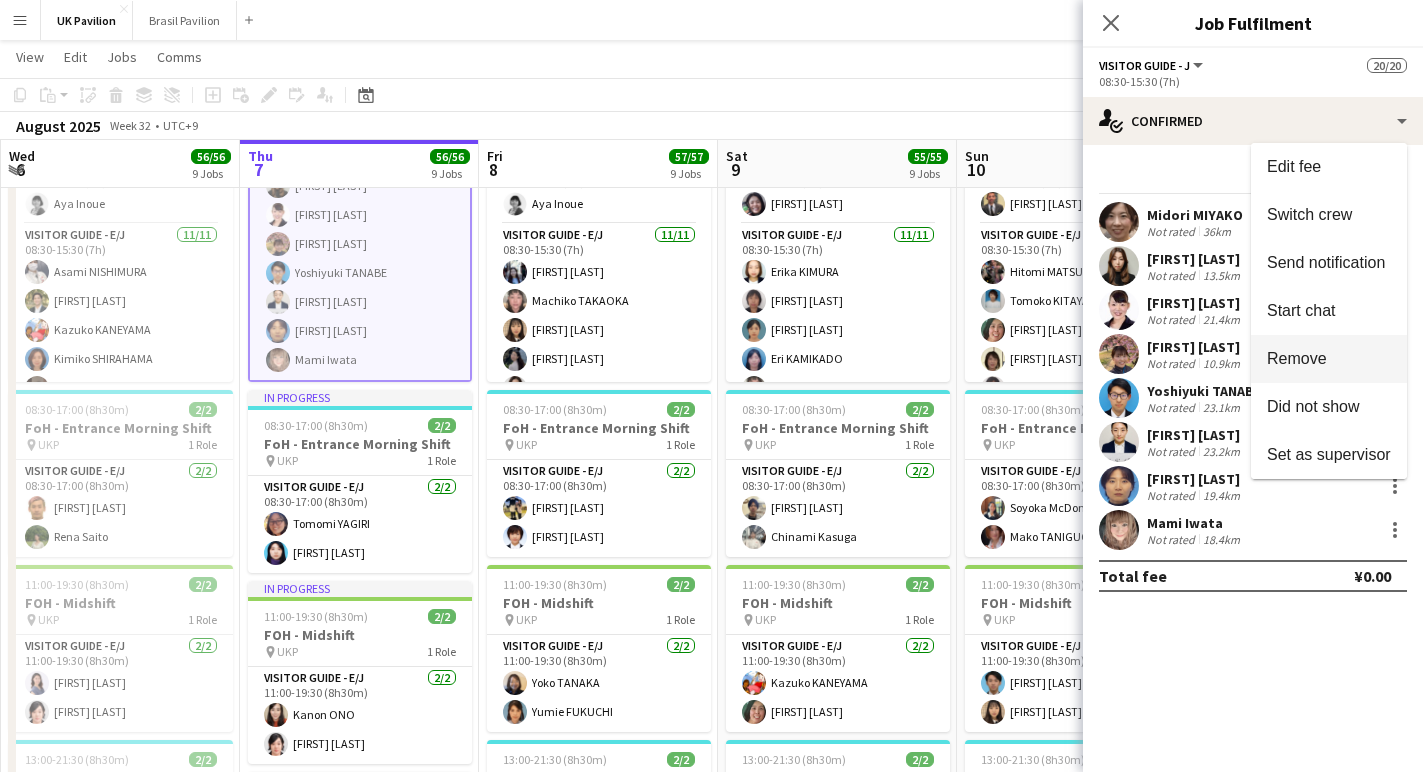 click on "Remove" at bounding box center (1297, 358) 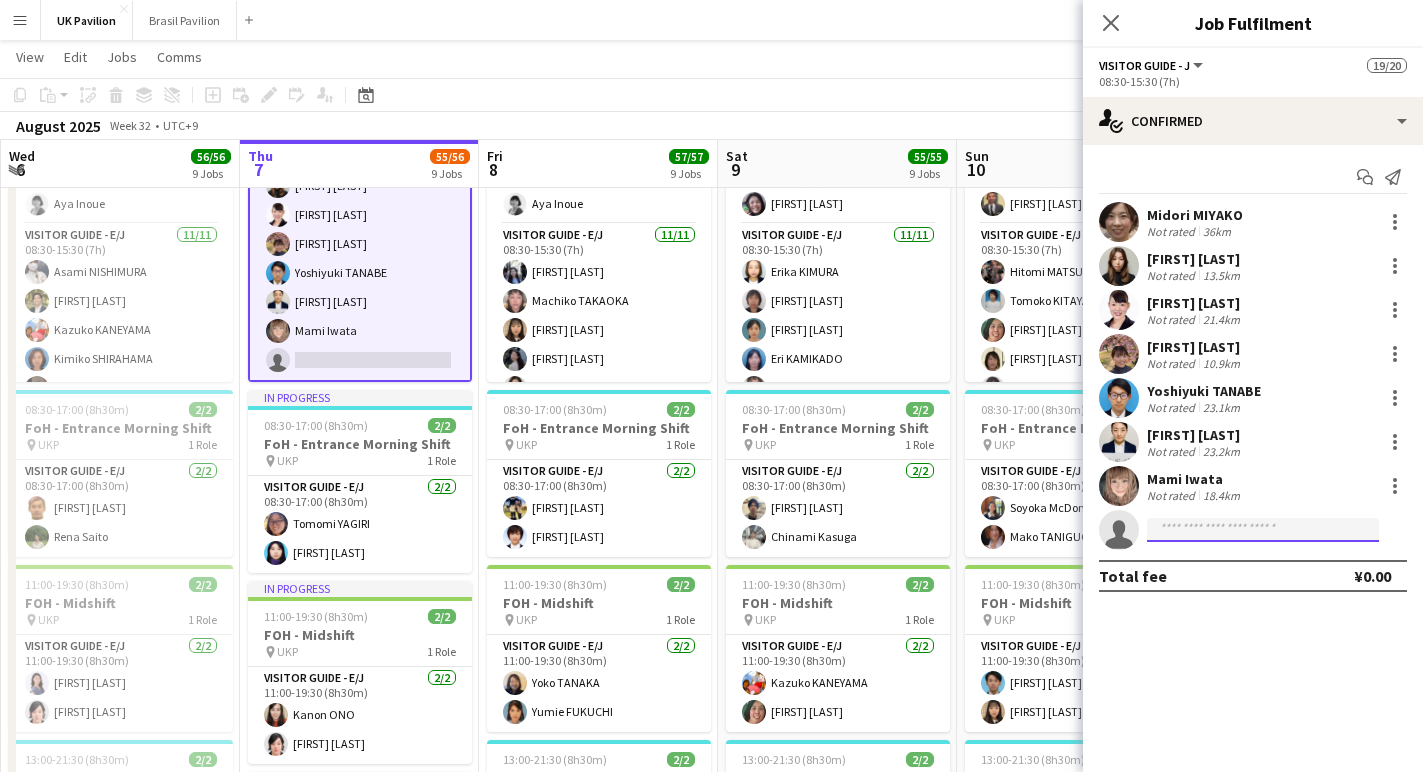 click 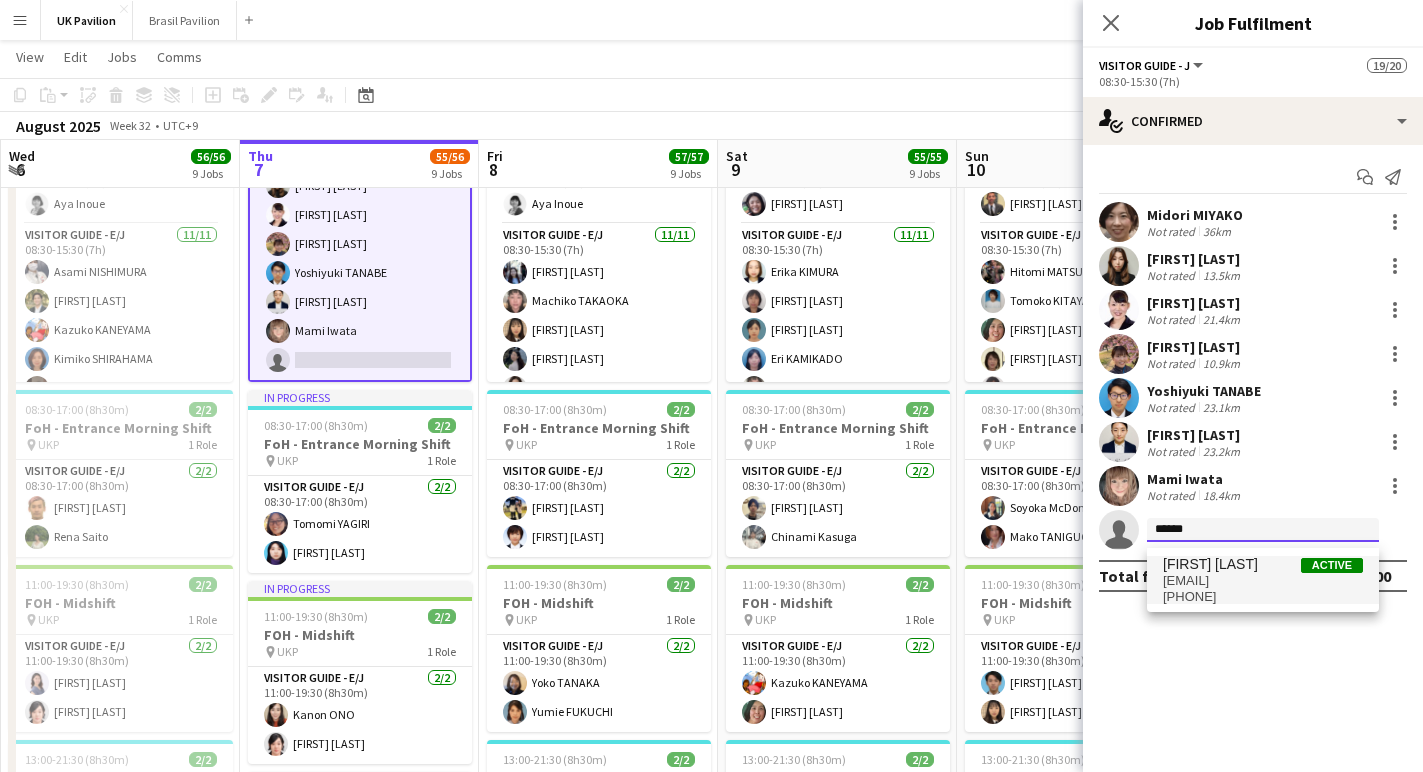 type on "******" 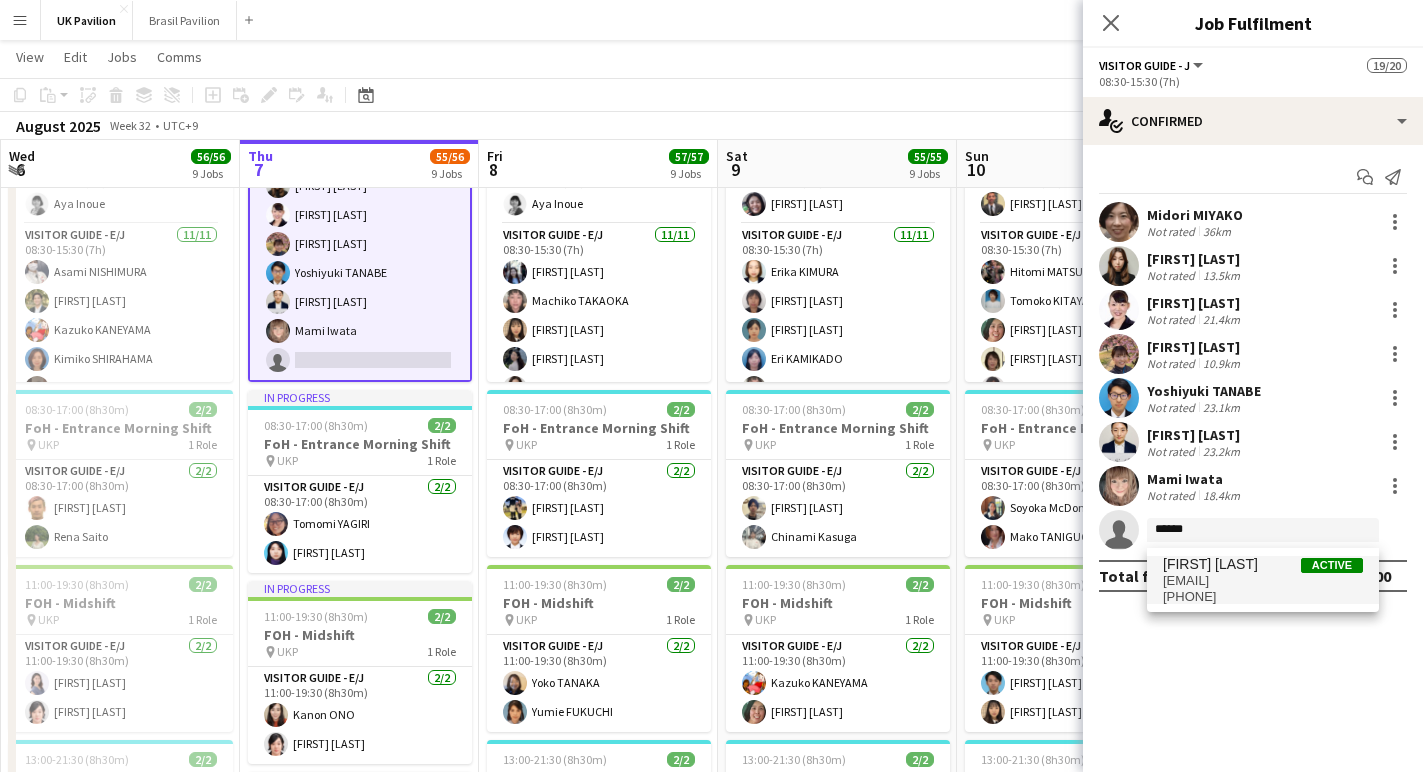 click on "[EMAIL]" at bounding box center [1263, 581] 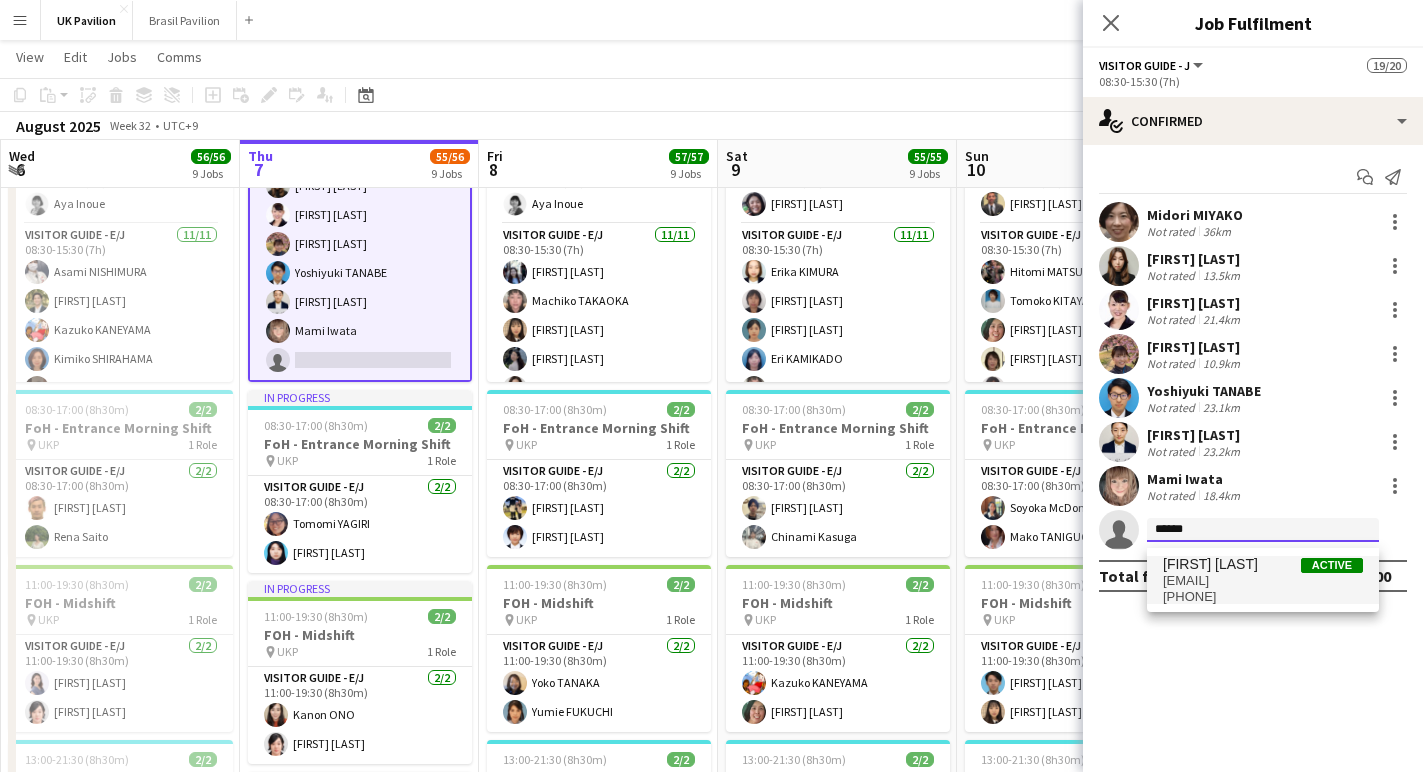 type 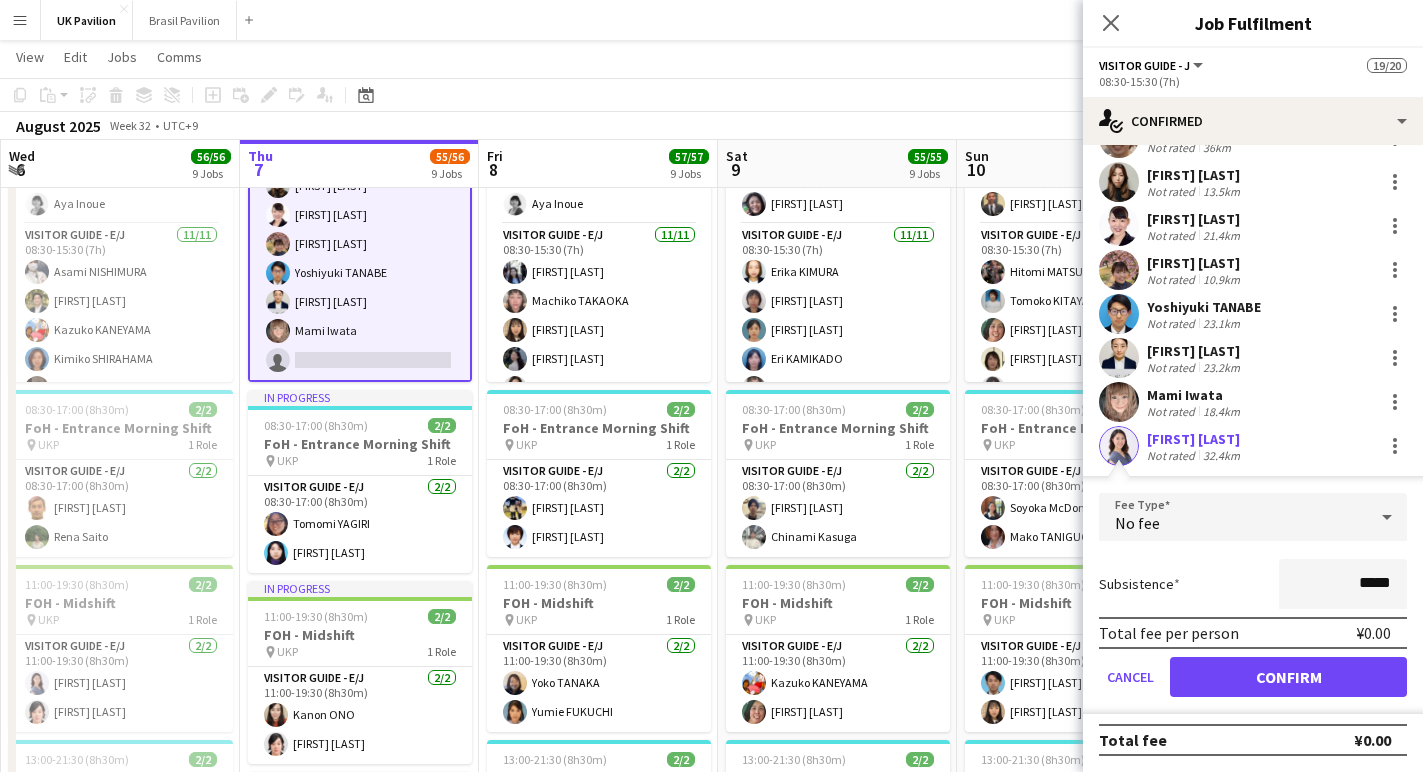 scroll, scrollTop: 98, scrollLeft: 0, axis: vertical 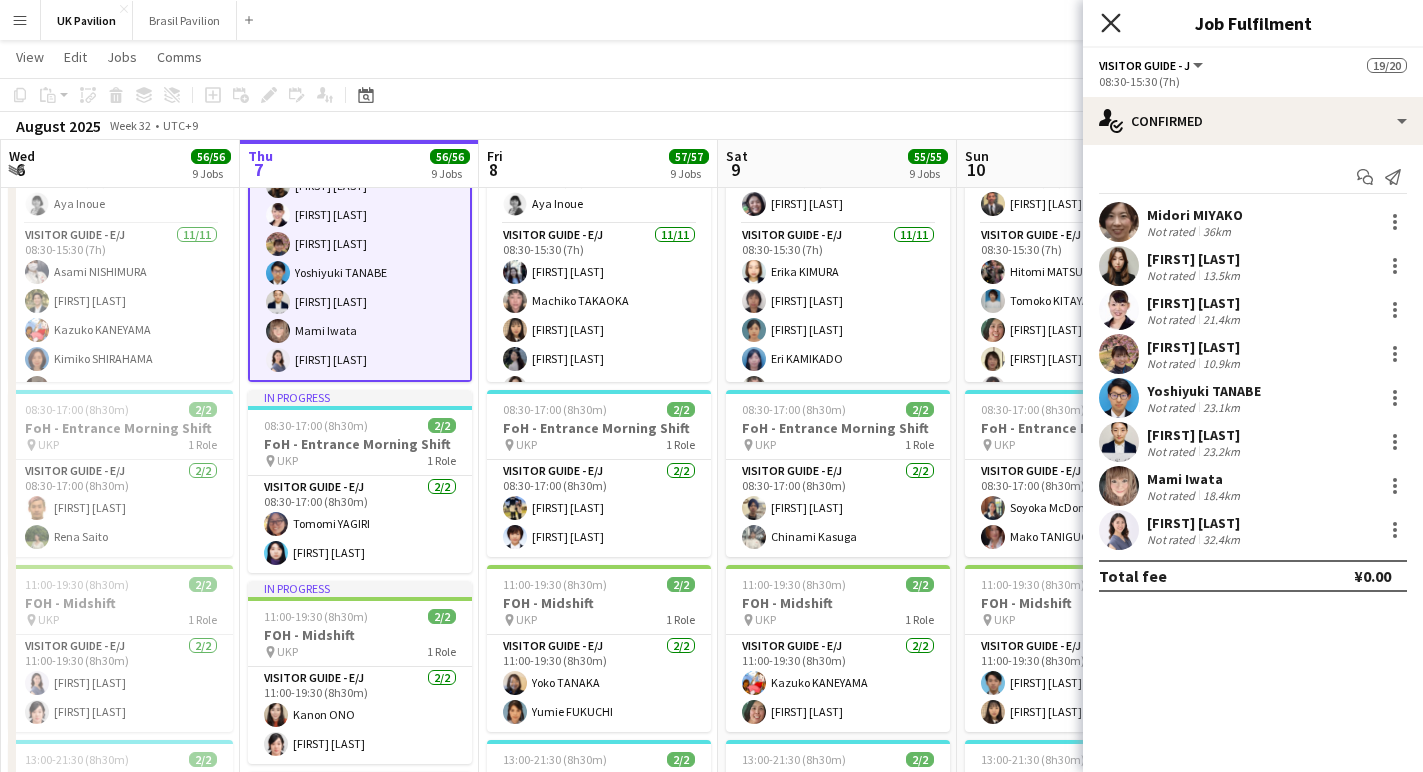 click on "Close pop-in" 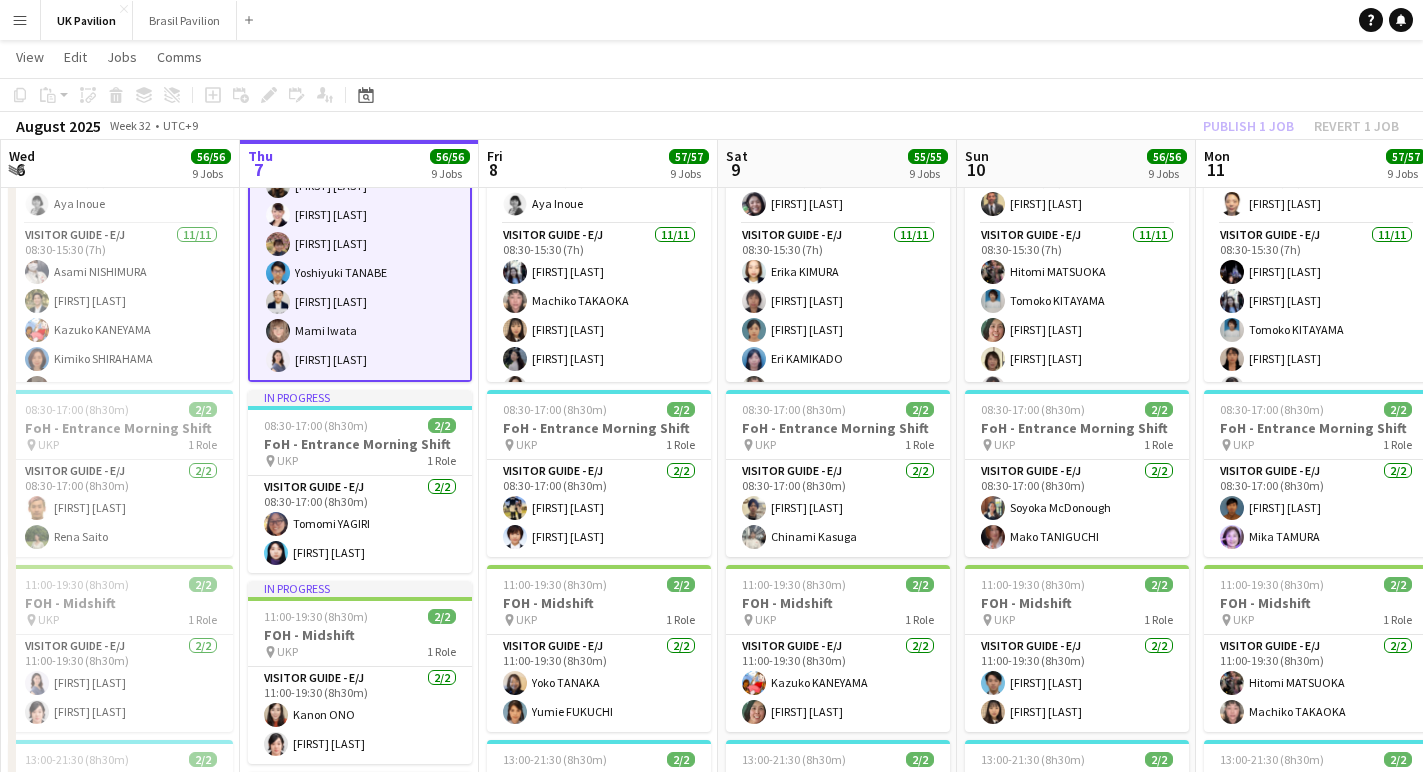 click on "[DAY]   [NUMBER]   [NUMBER]/[NUMBER]   [NUMBER] Jobs" at bounding box center (359, 164) 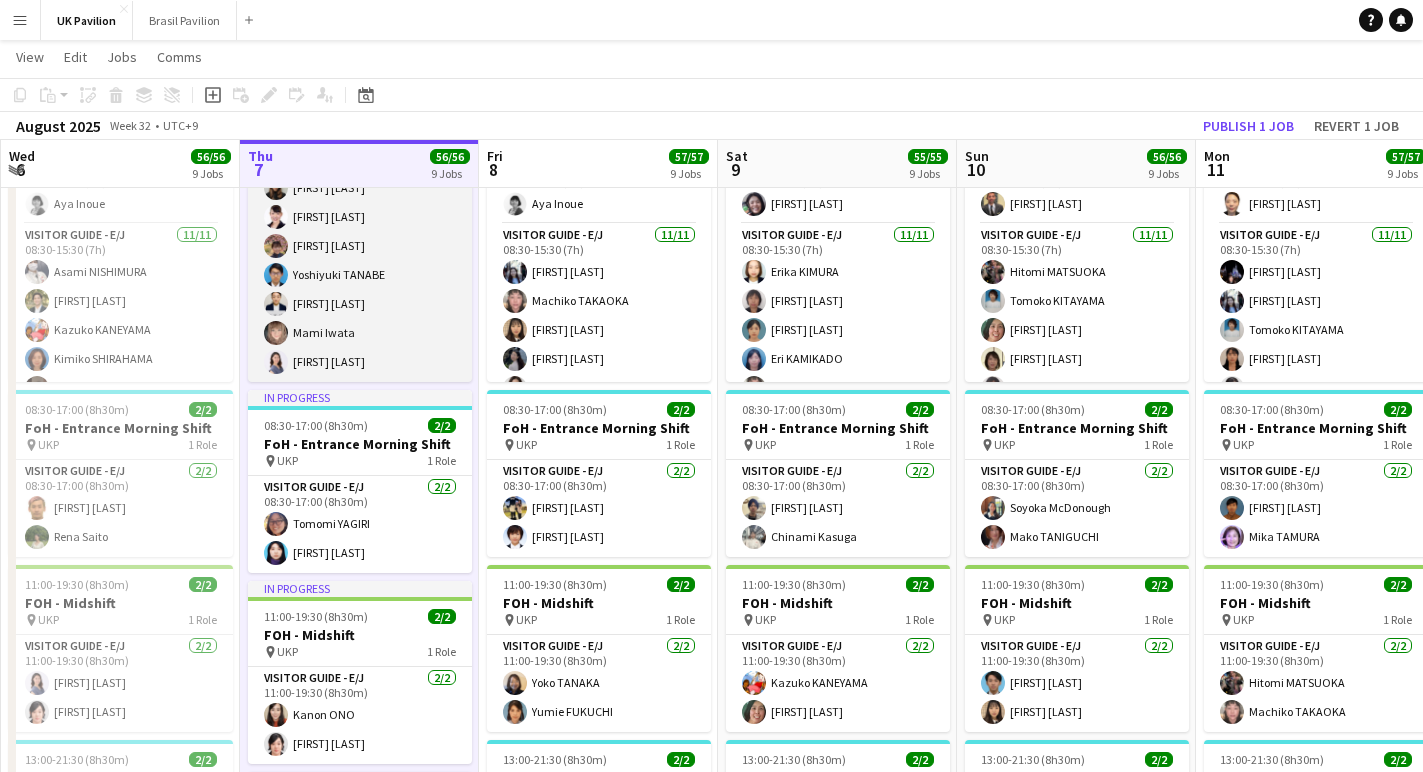 click on "Visitor Guide - J   8/8   [TIME]-[TIME] ([DURATION])
[FIRST] [LAST] [FIRST] [LAST] [FIRST] [LAST] [FIRST] [LAST] [FIRST] [LAST] [FIRST] [LAST] [FIRST] [LAST] [FIRST] [LAST]" at bounding box center [360, 246] 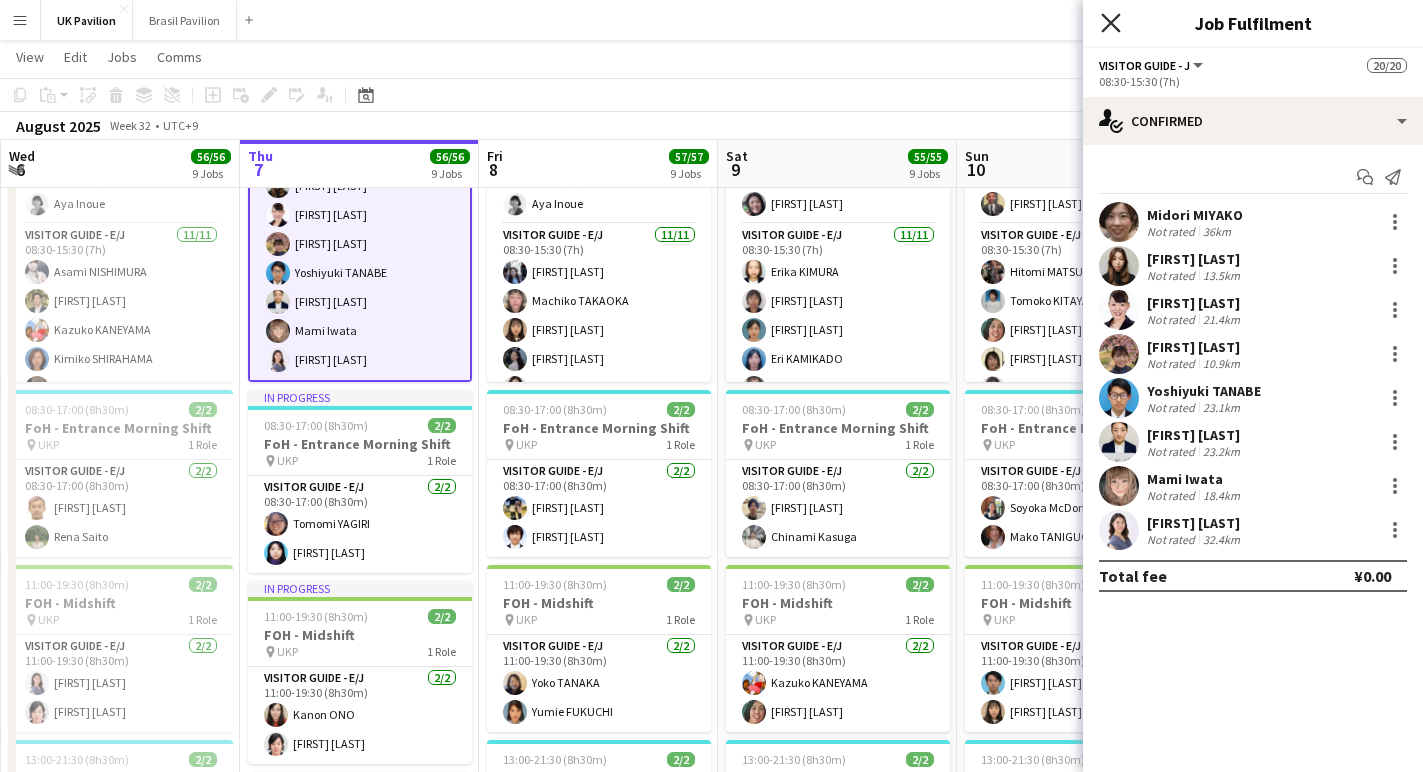 click on "Close pop-in" 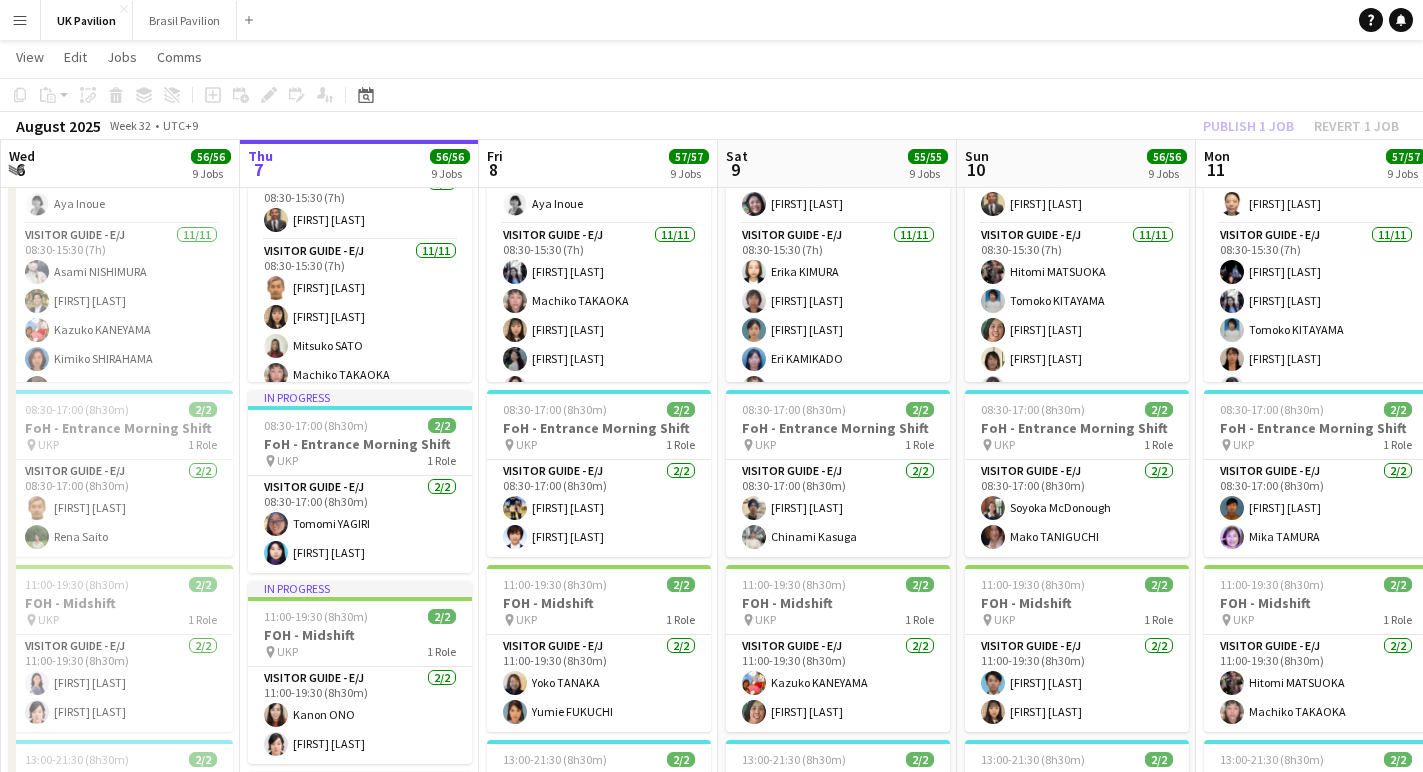 scroll, scrollTop: -3, scrollLeft: 0, axis: vertical 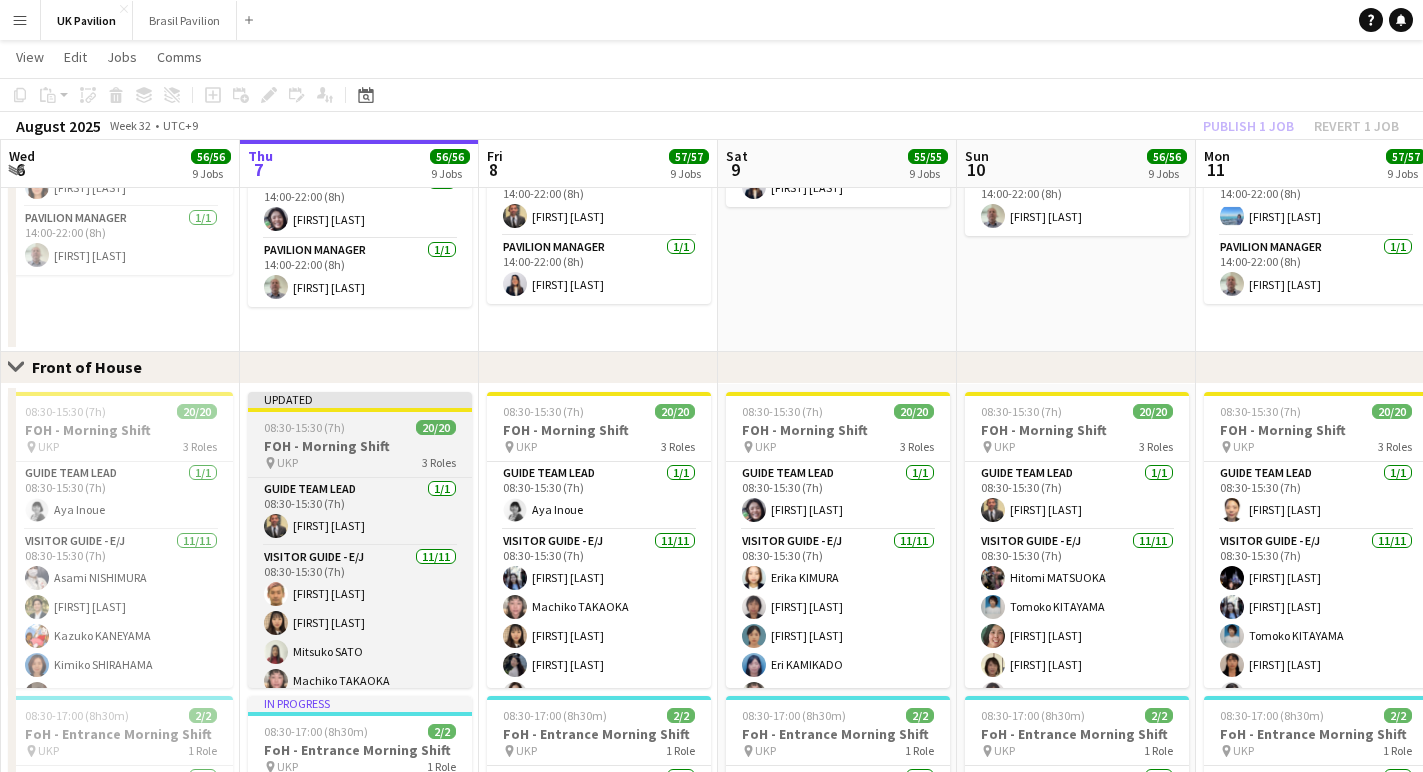 click on "FOH - Morning Shift" at bounding box center [360, 446] 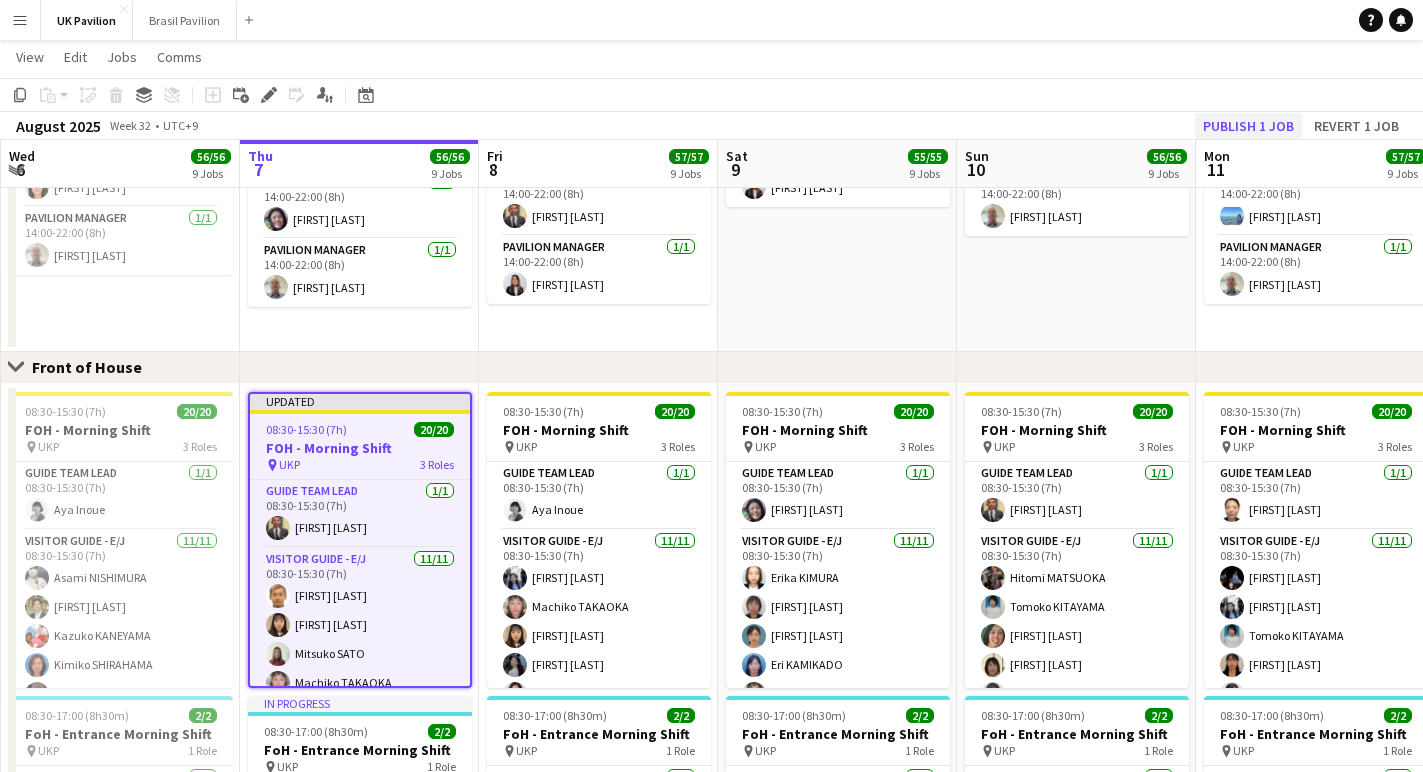 click on "Publish 1 job" 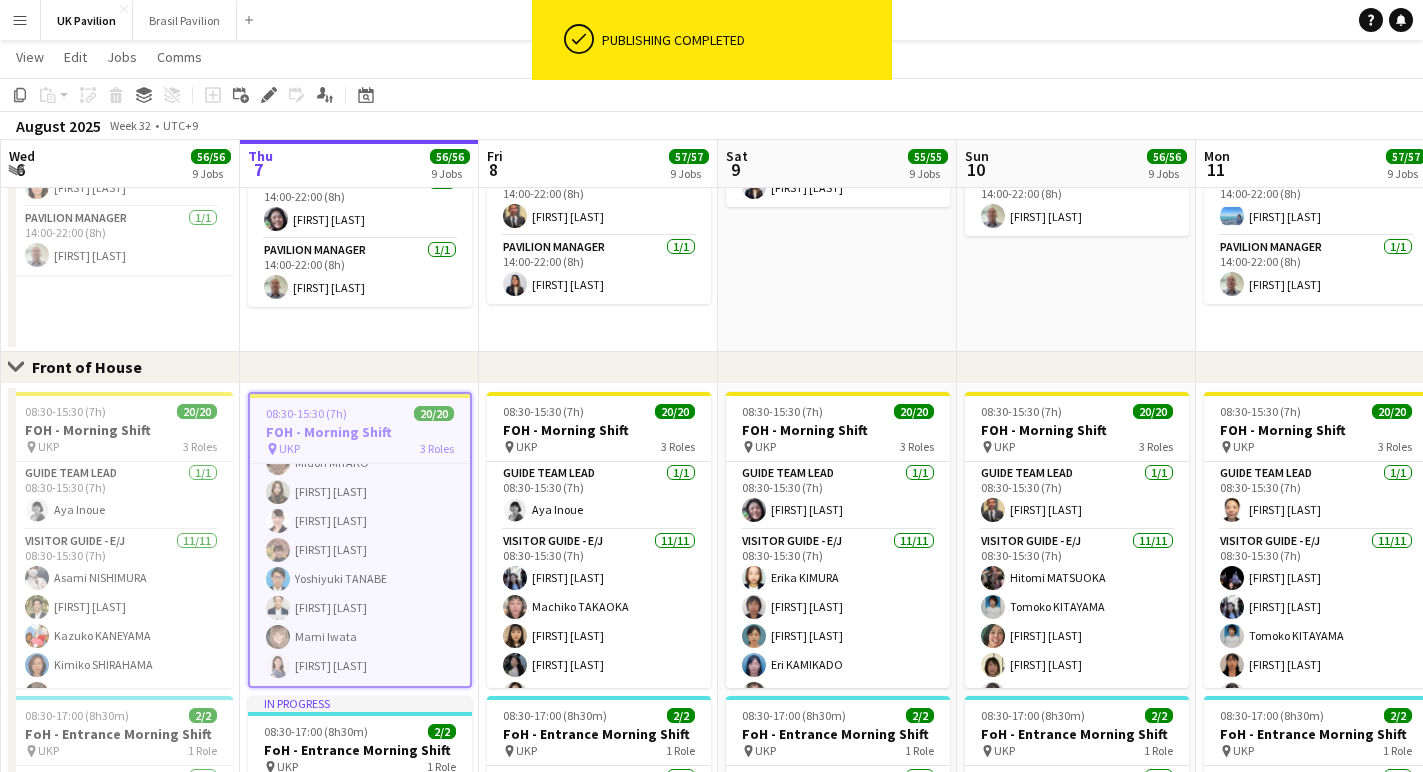 scroll, scrollTop: 496, scrollLeft: 0, axis: vertical 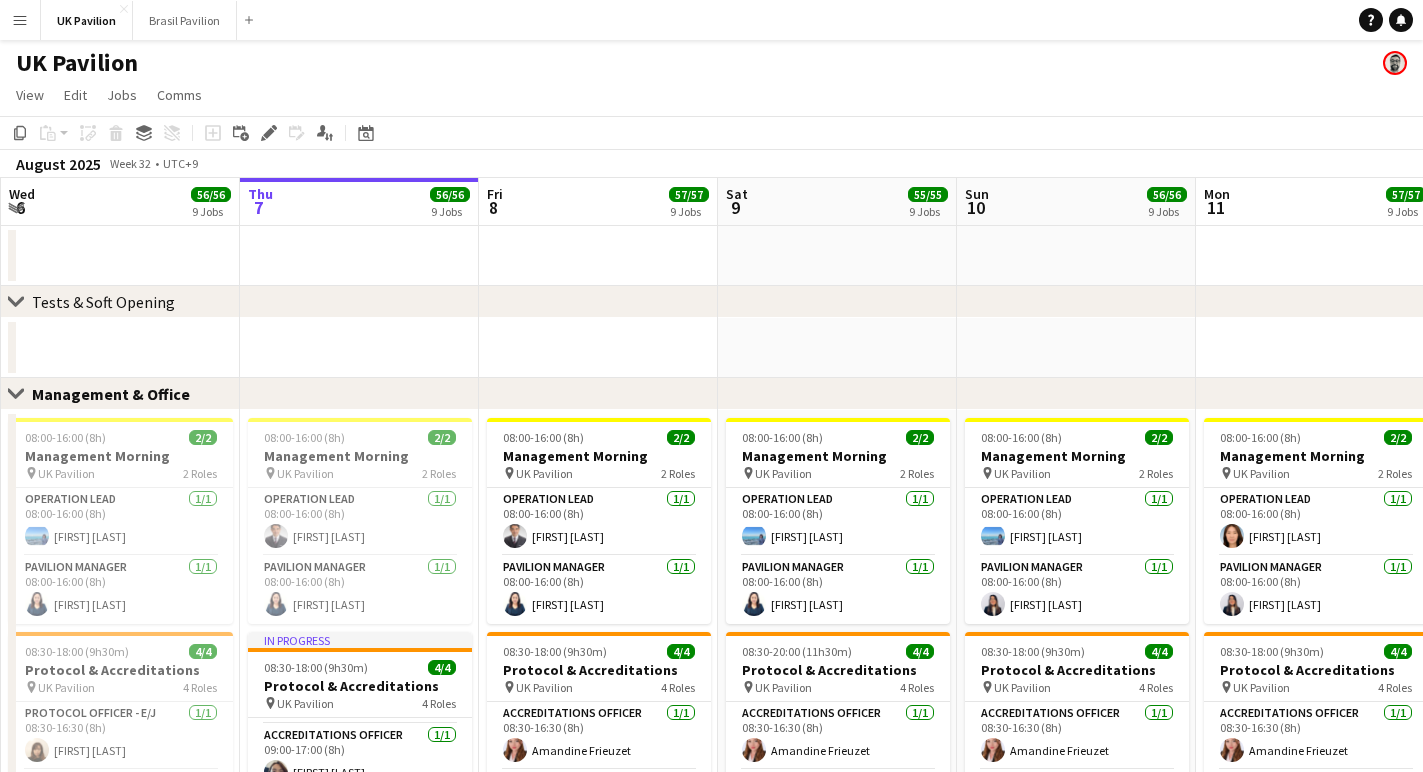 click on "Menu" at bounding box center (20, 20) 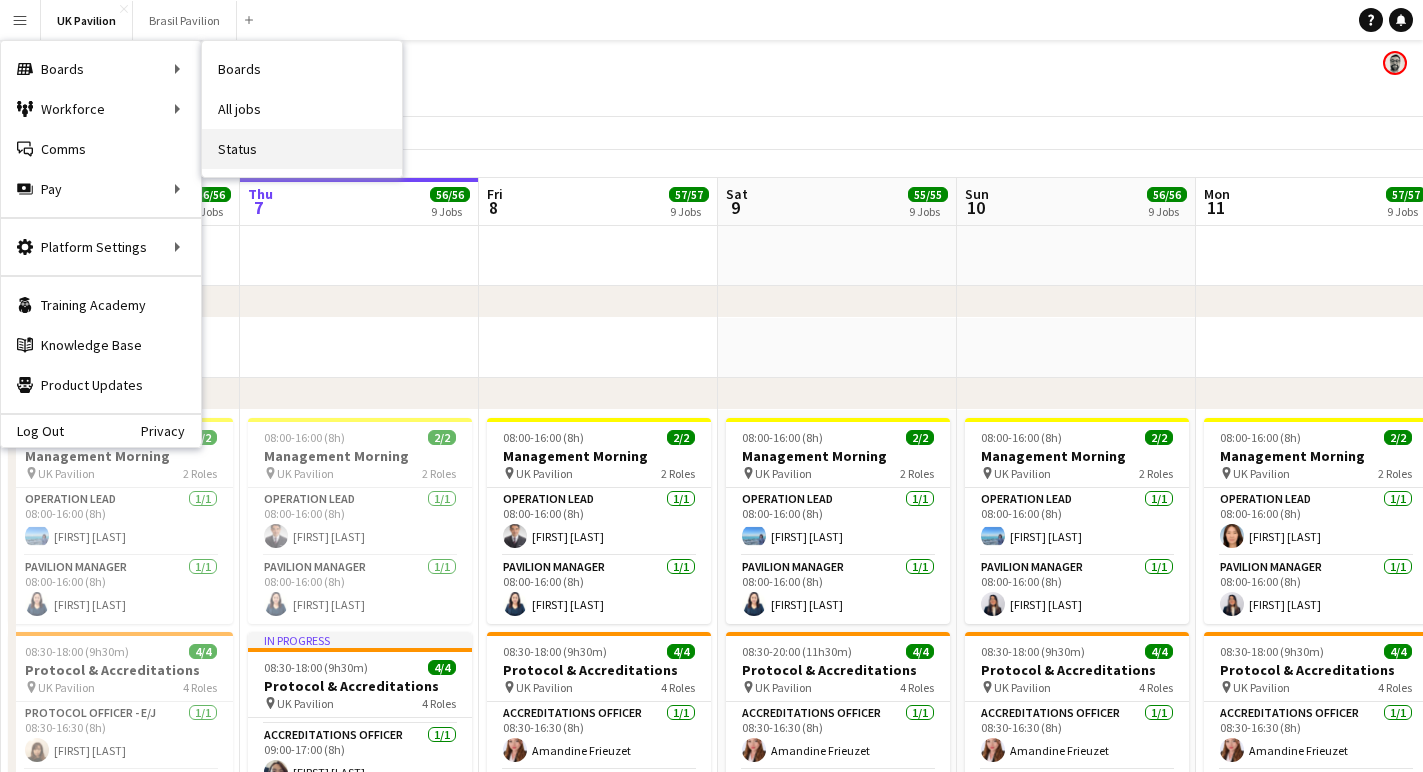 click on "Status" at bounding box center [302, 149] 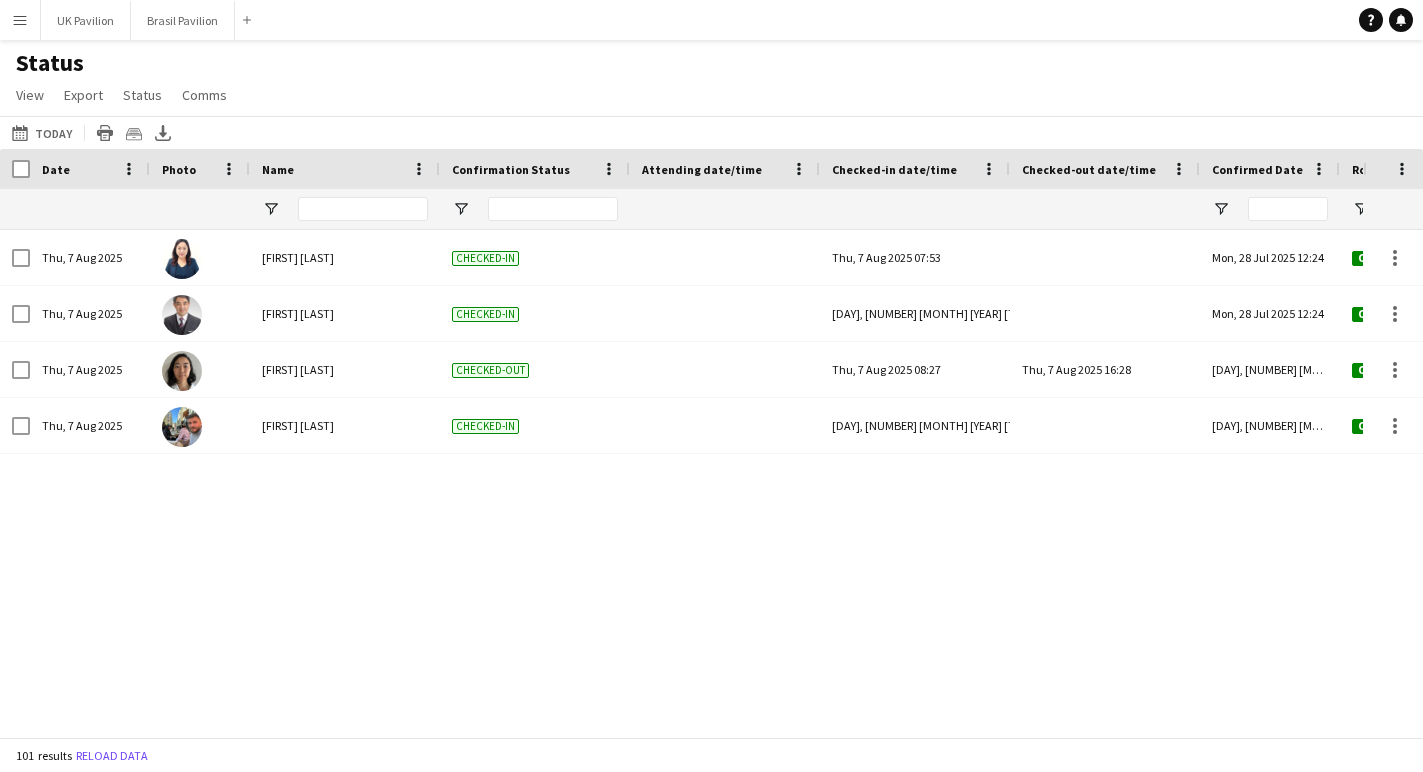 type on "**********" 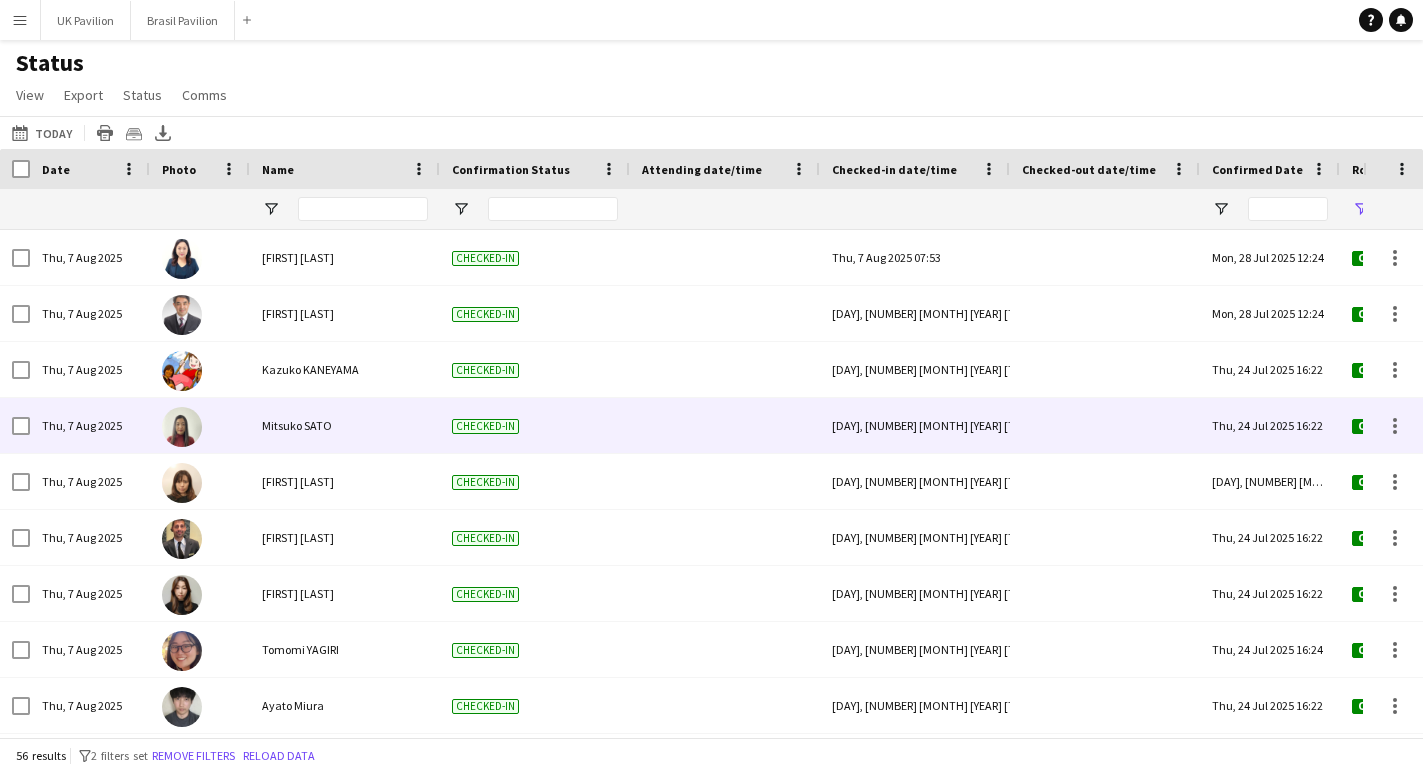 scroll, scrollTop: 709, scrollLeft: 0, axis: vertical 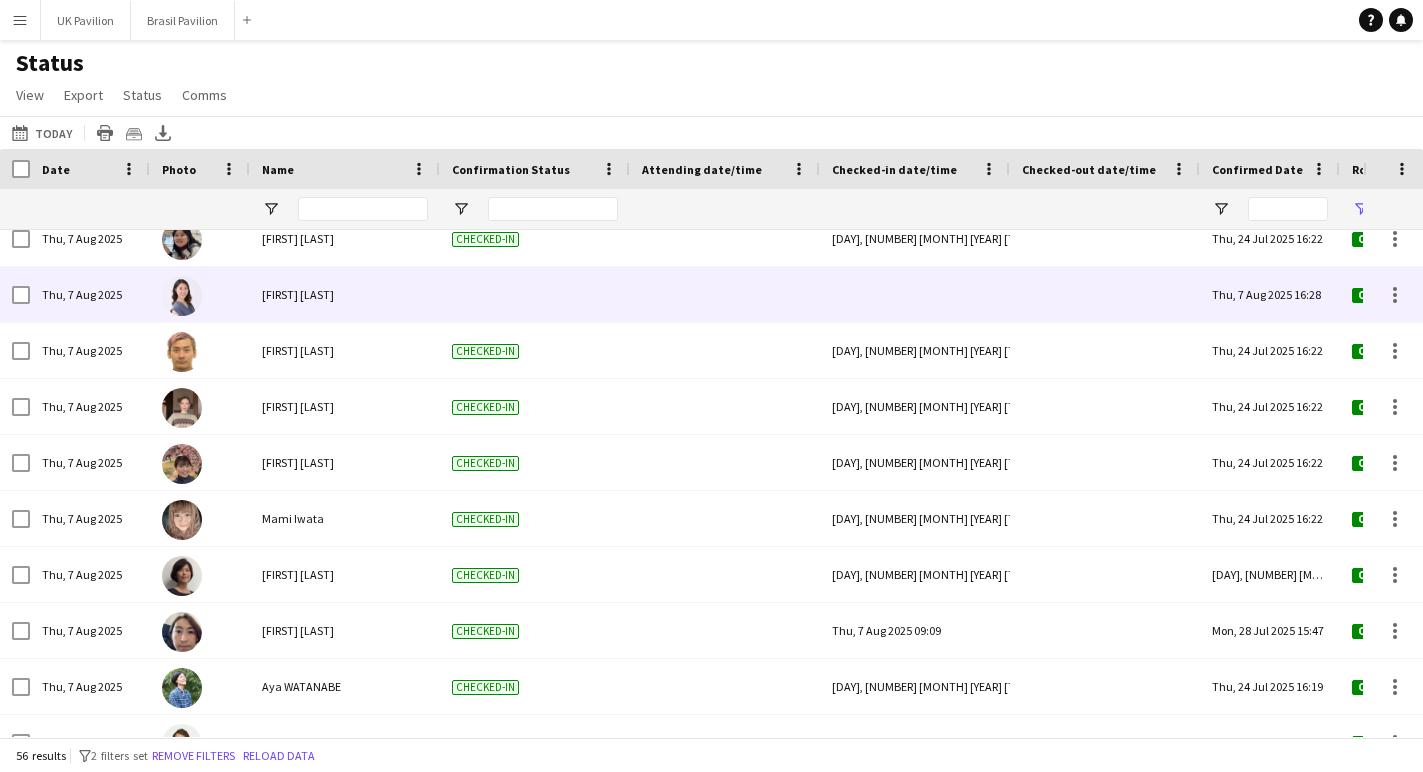 click at bounding box center [915, 294] 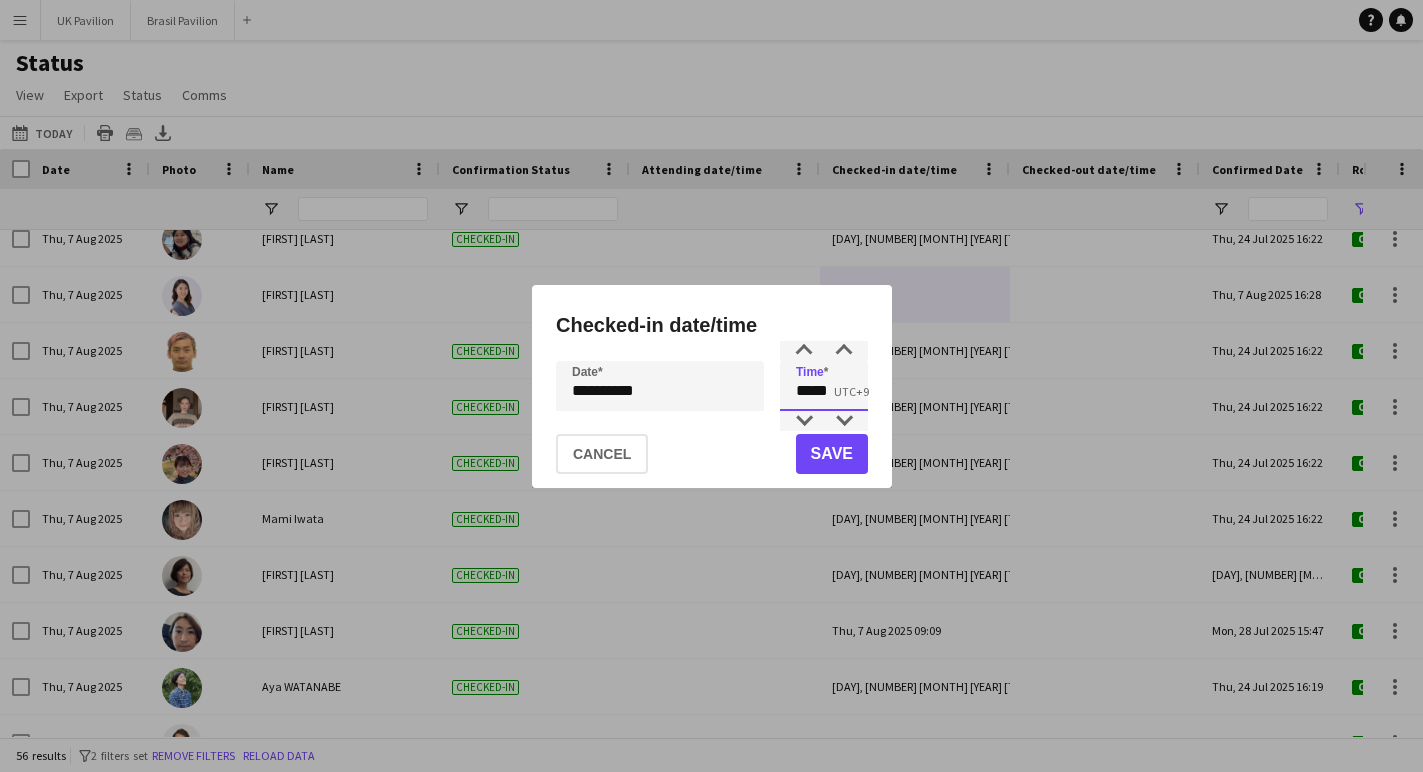 drag, startPoint x: 848, startPoint y: 396, endPoint x: 760, endPoint y: 397, distance: 88.005684 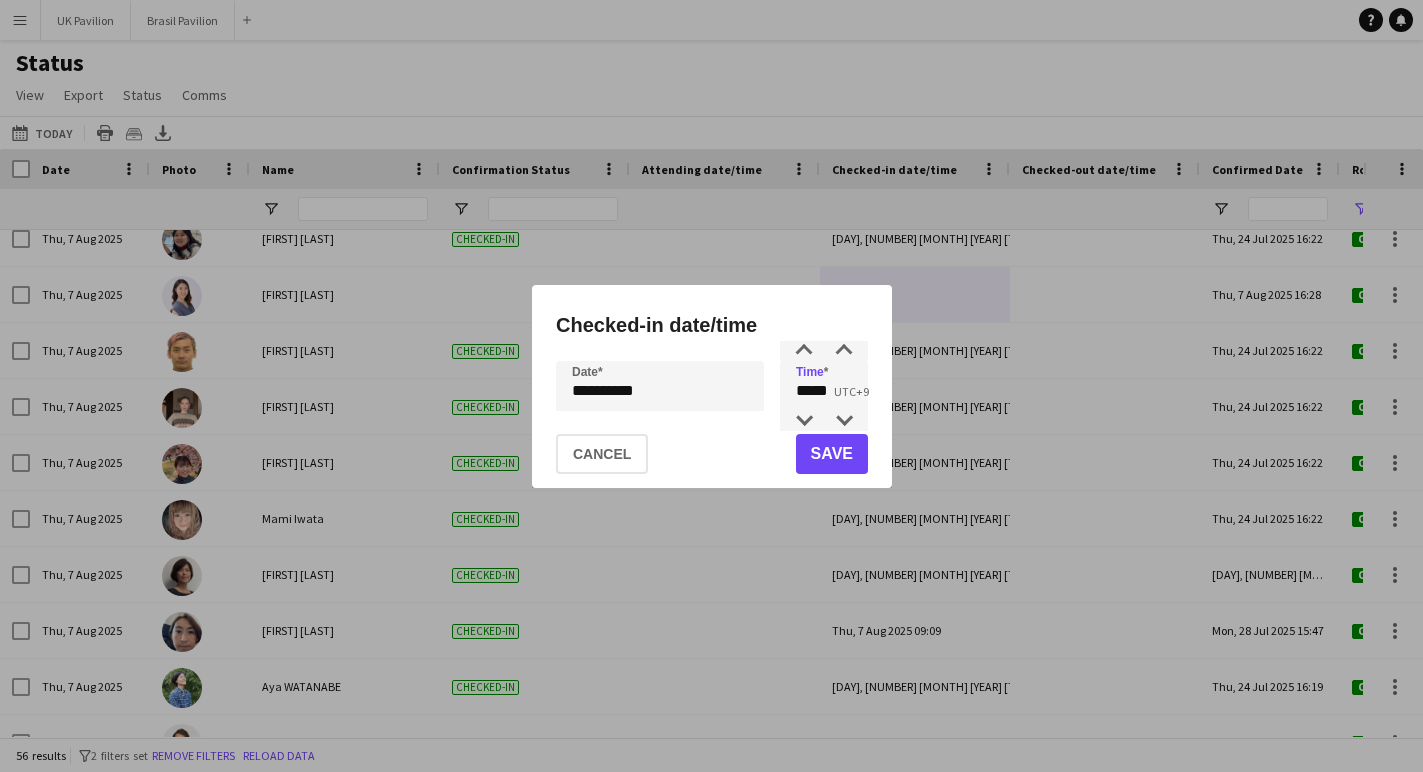 click on "Save" 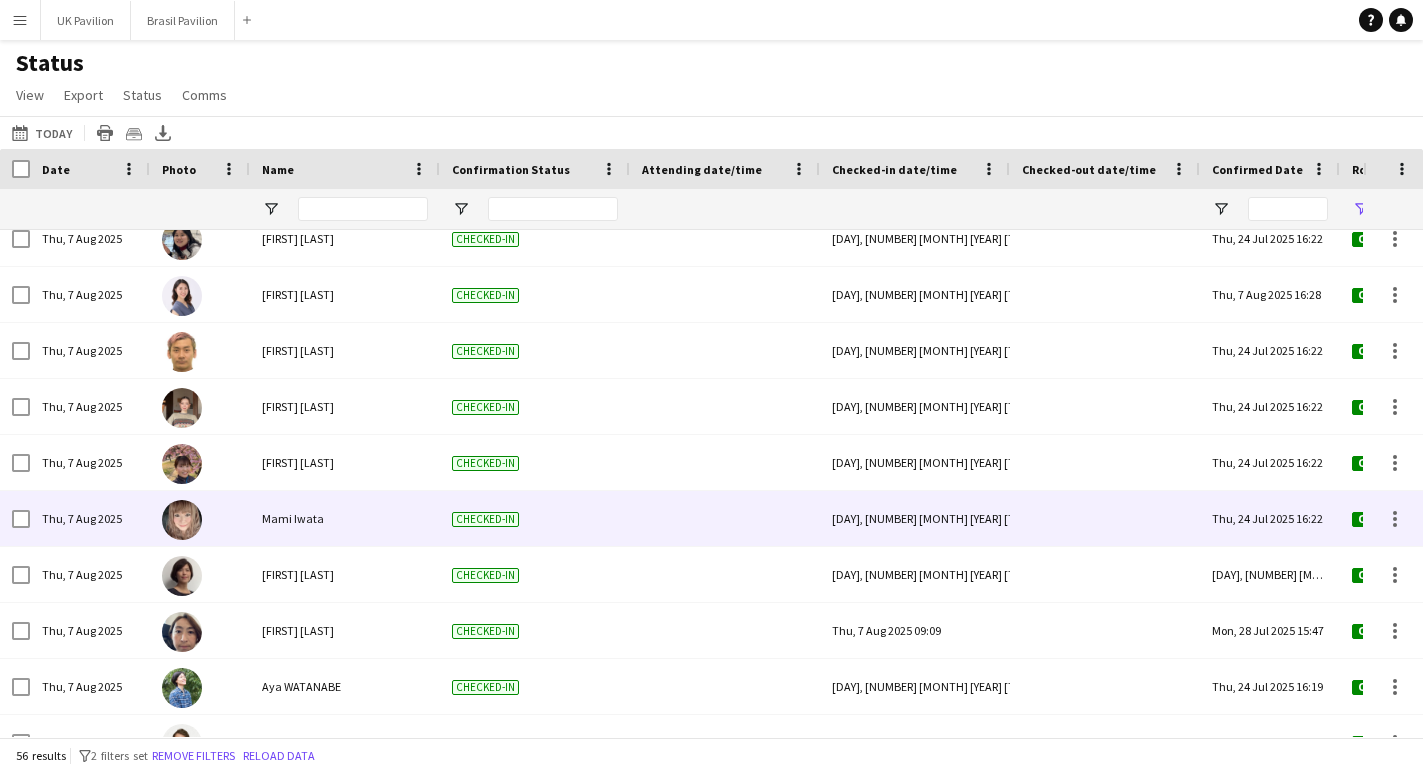 scroll, scrollTop: 1168, scrollLeft: 0, axis: vertical 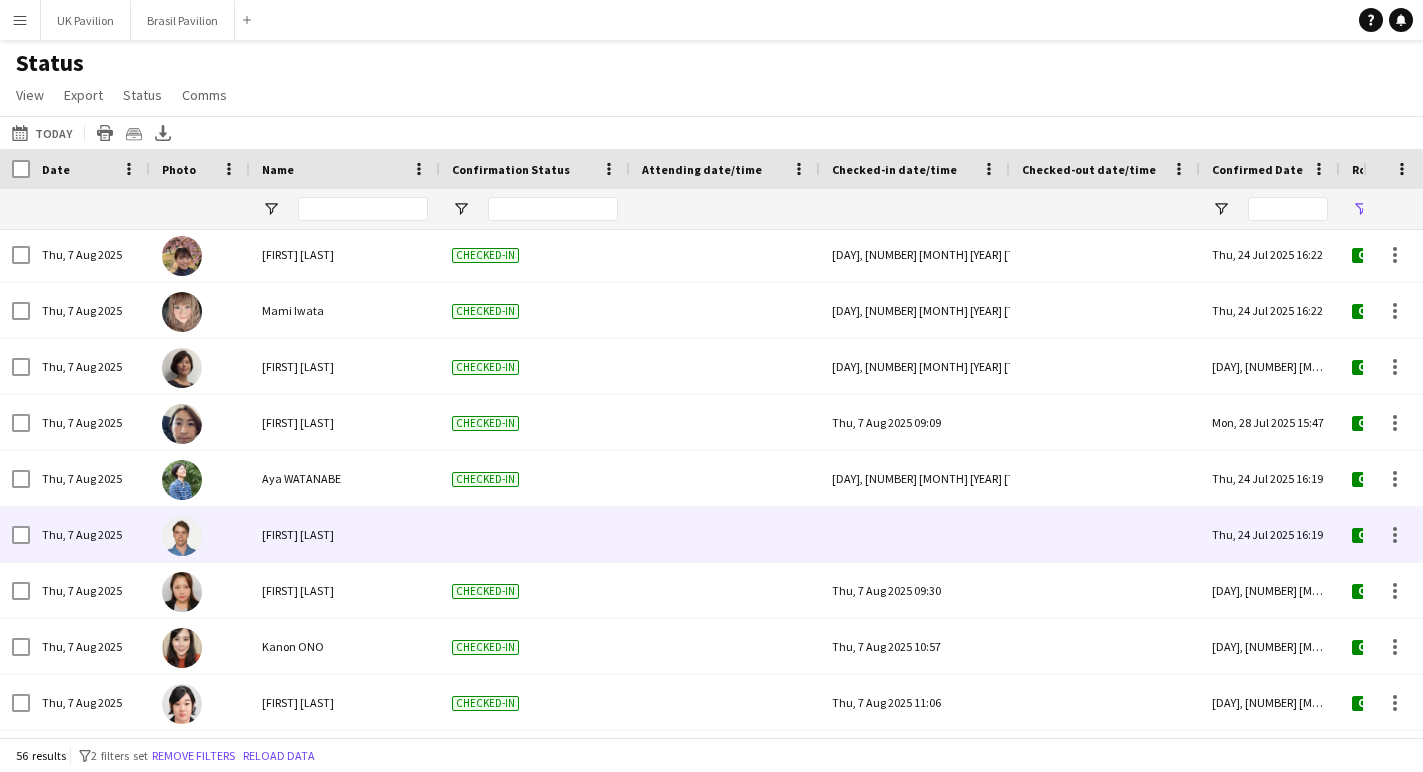 click at bounding box center [915, 534] 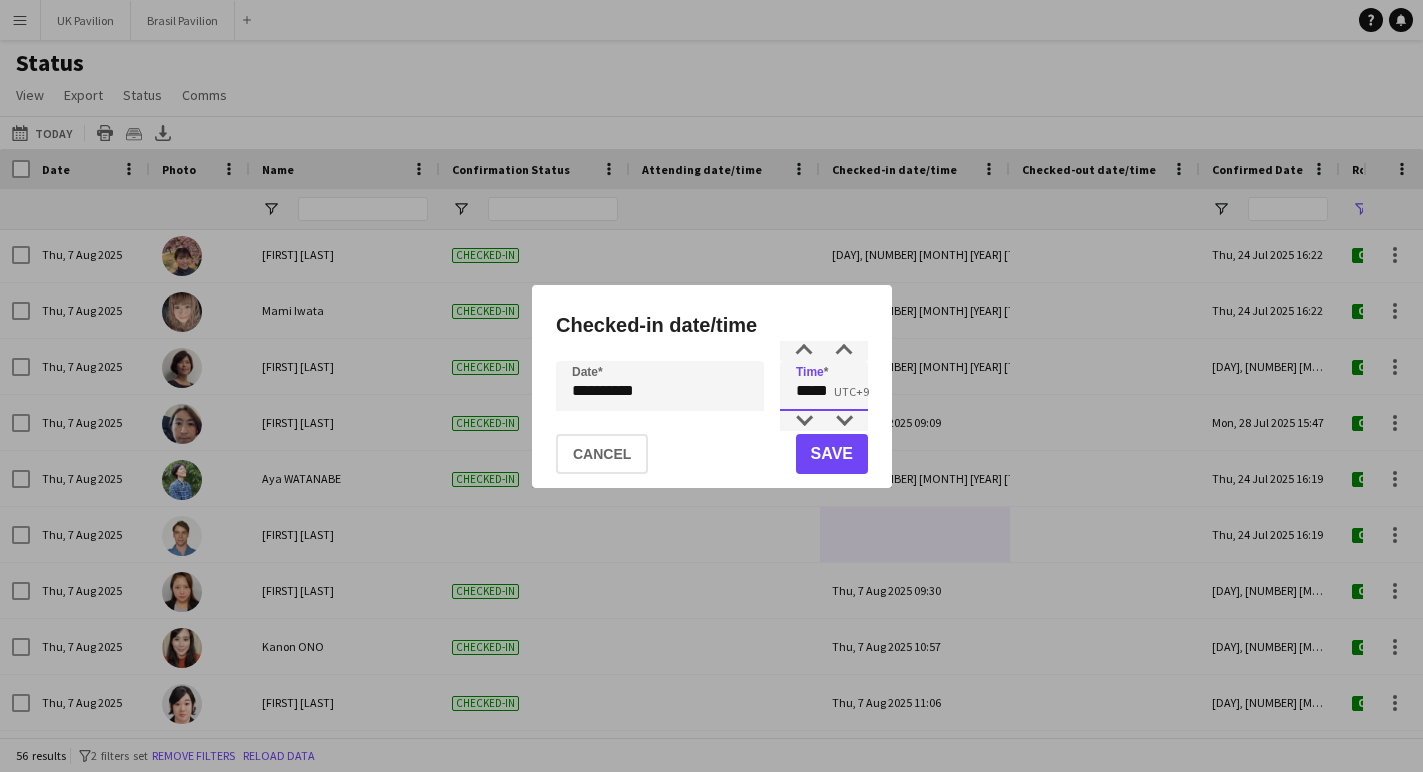 click on "*****" at bounding box center [824, 386] 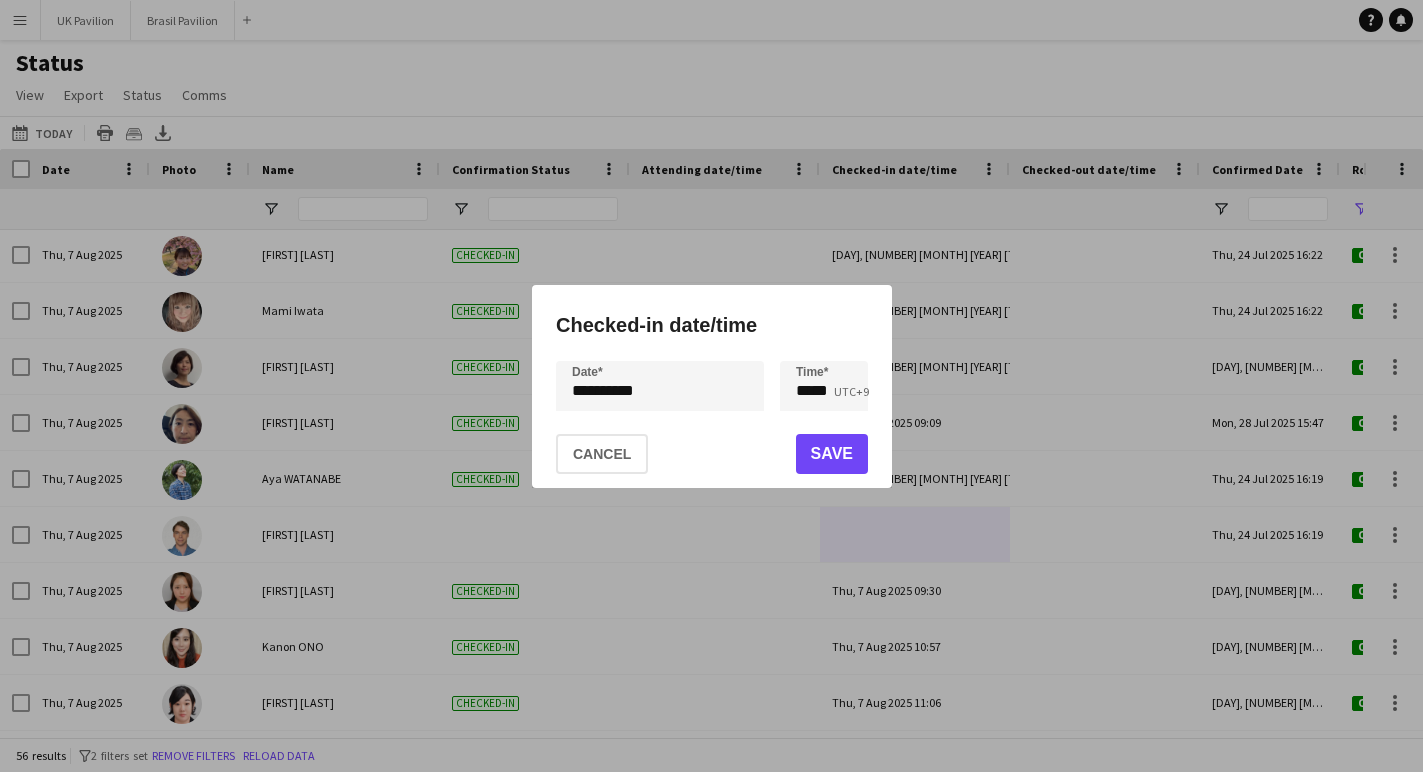 click on "Save" 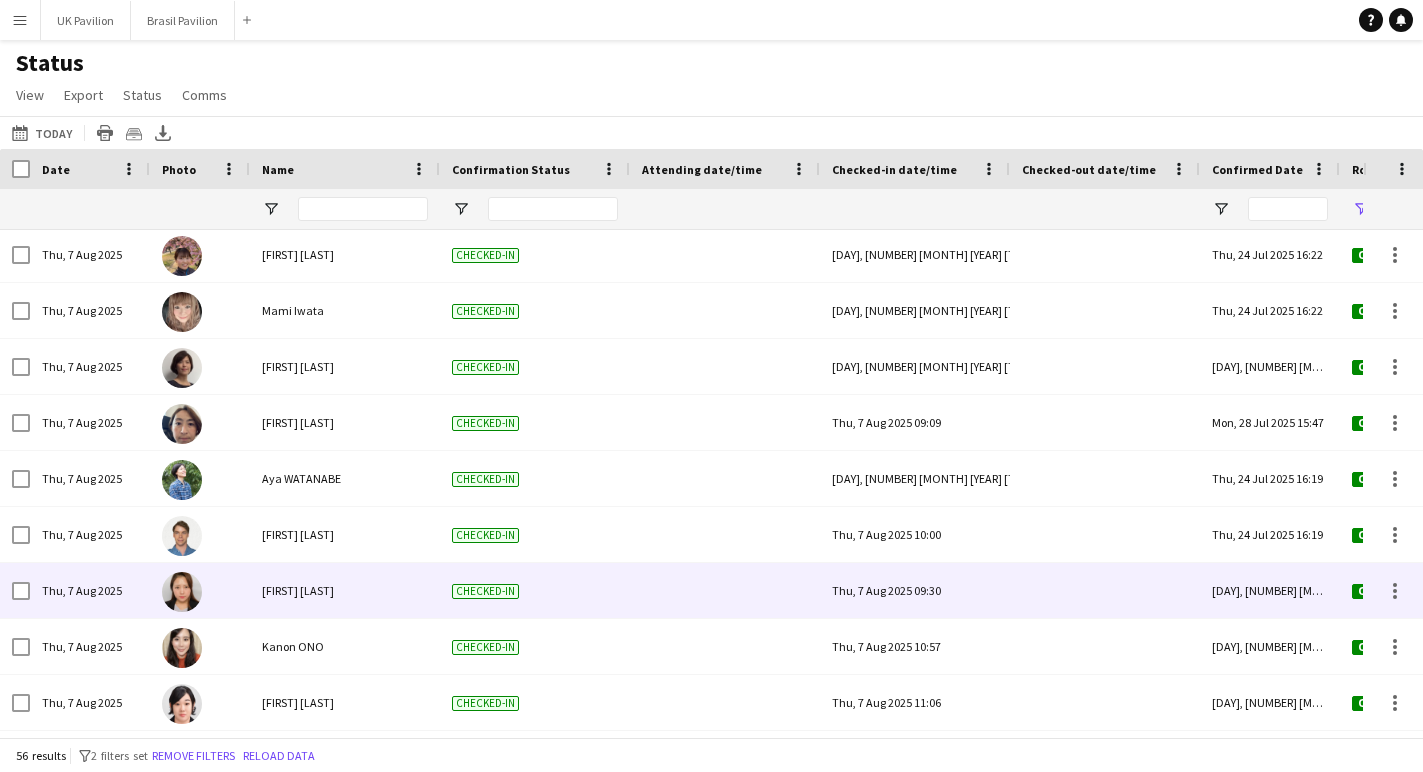 scroll, scrollTop: 1298, scrollLeft: 0, axis: vertical 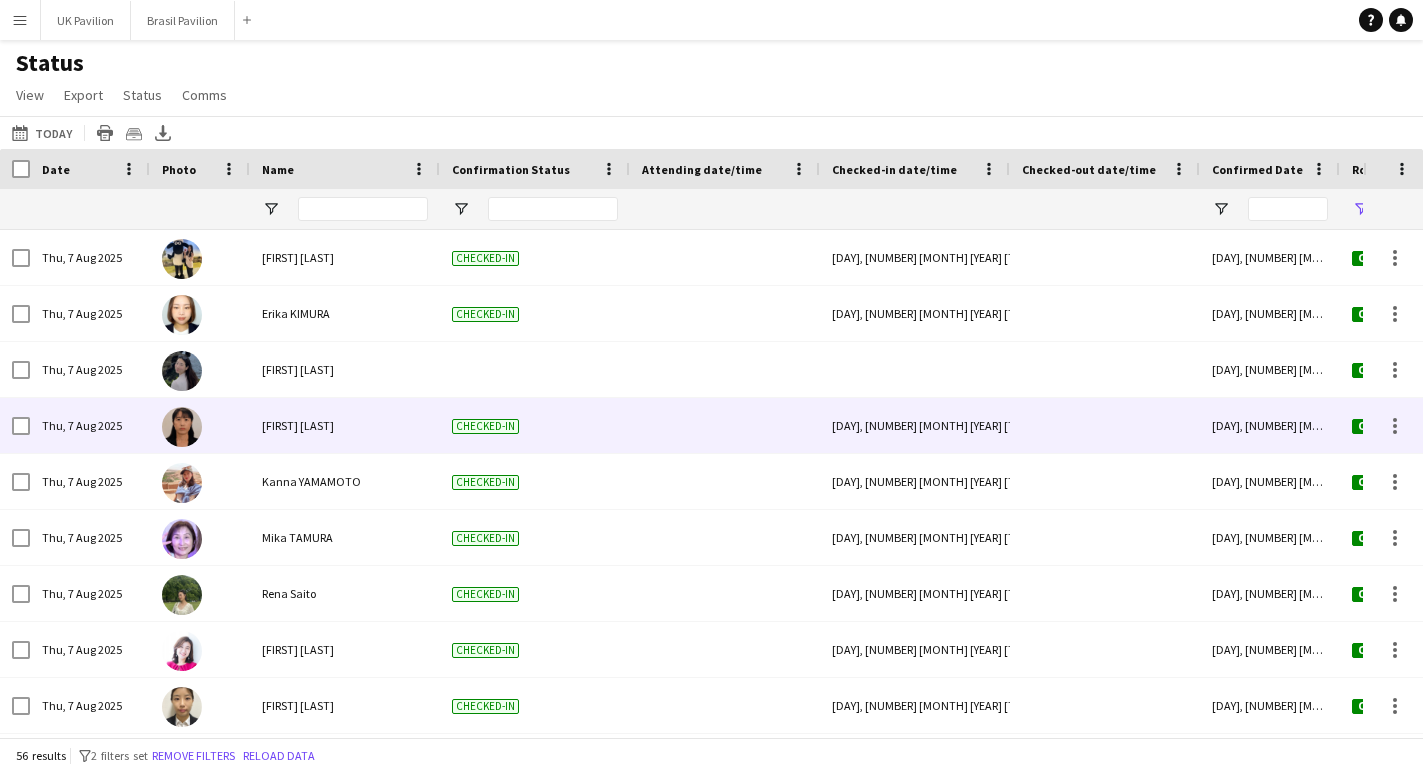 click on "Checked-in" at bounding box center [535, 425] 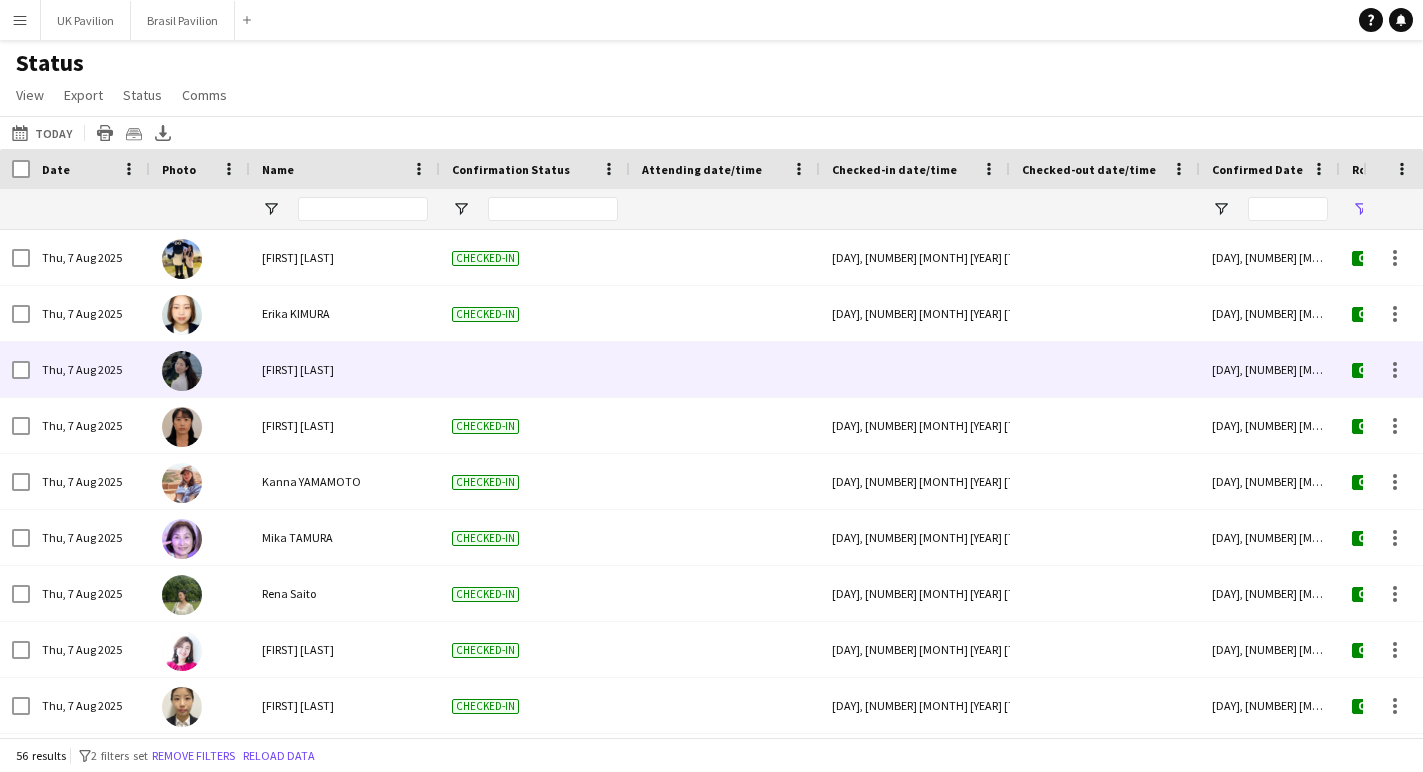 click at bounding box center [915, 369] 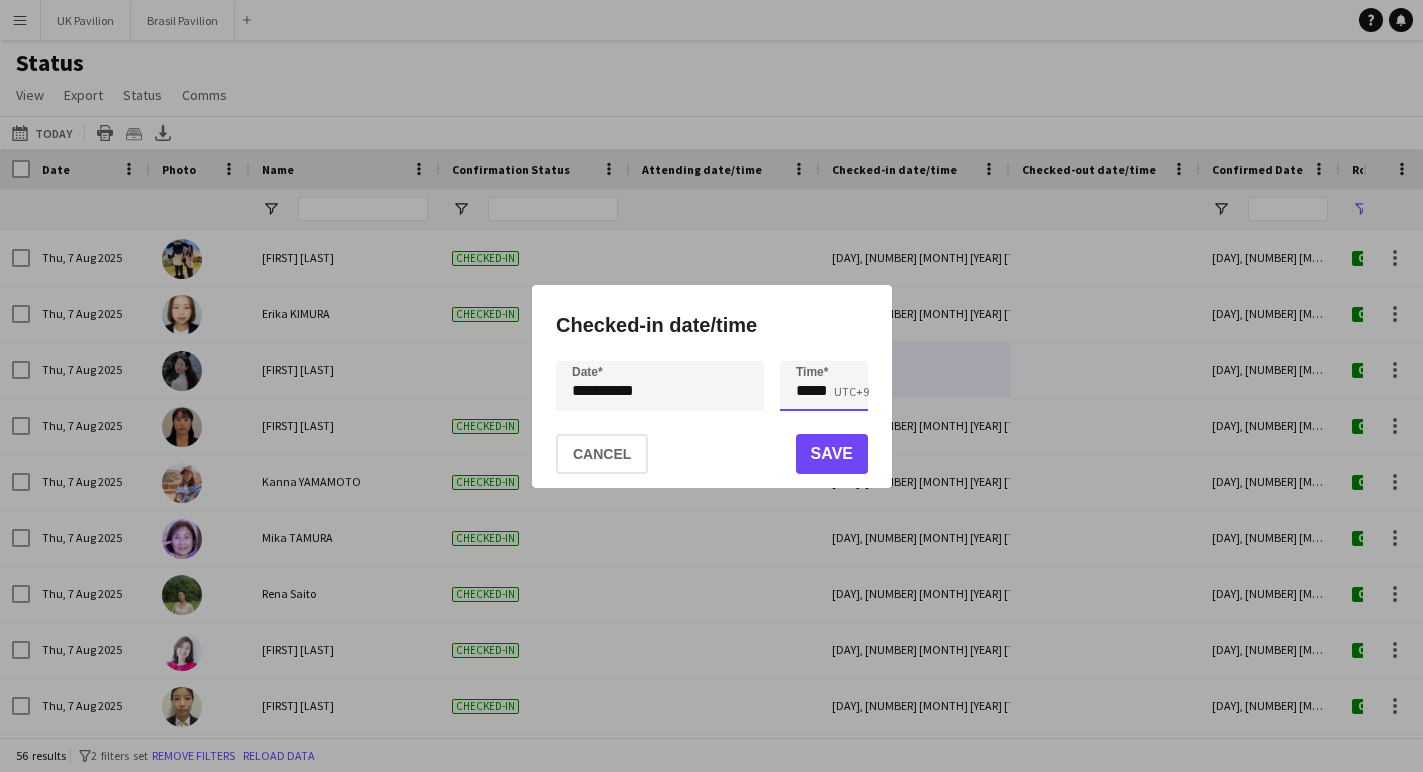 click on "*****" at bounding box center (824, 386) 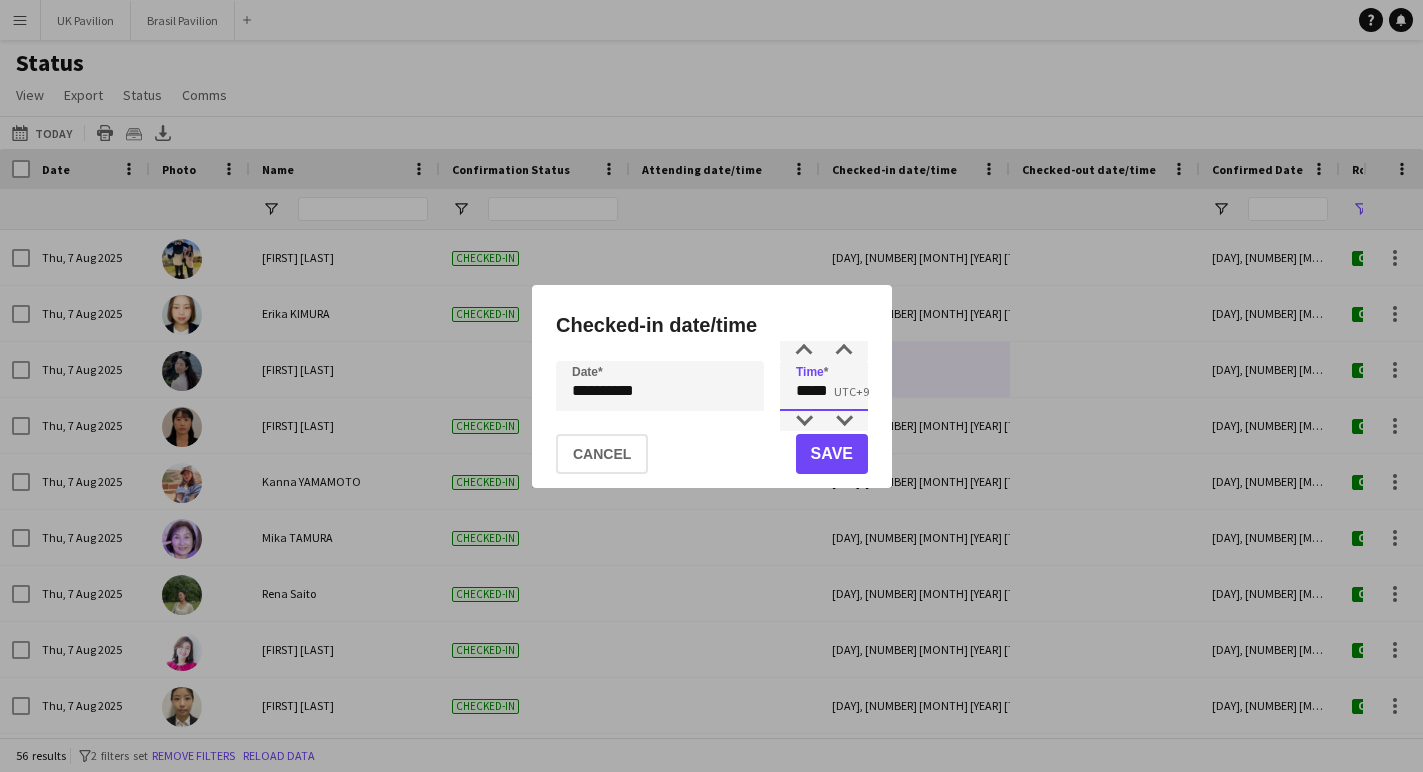 type on "*****" 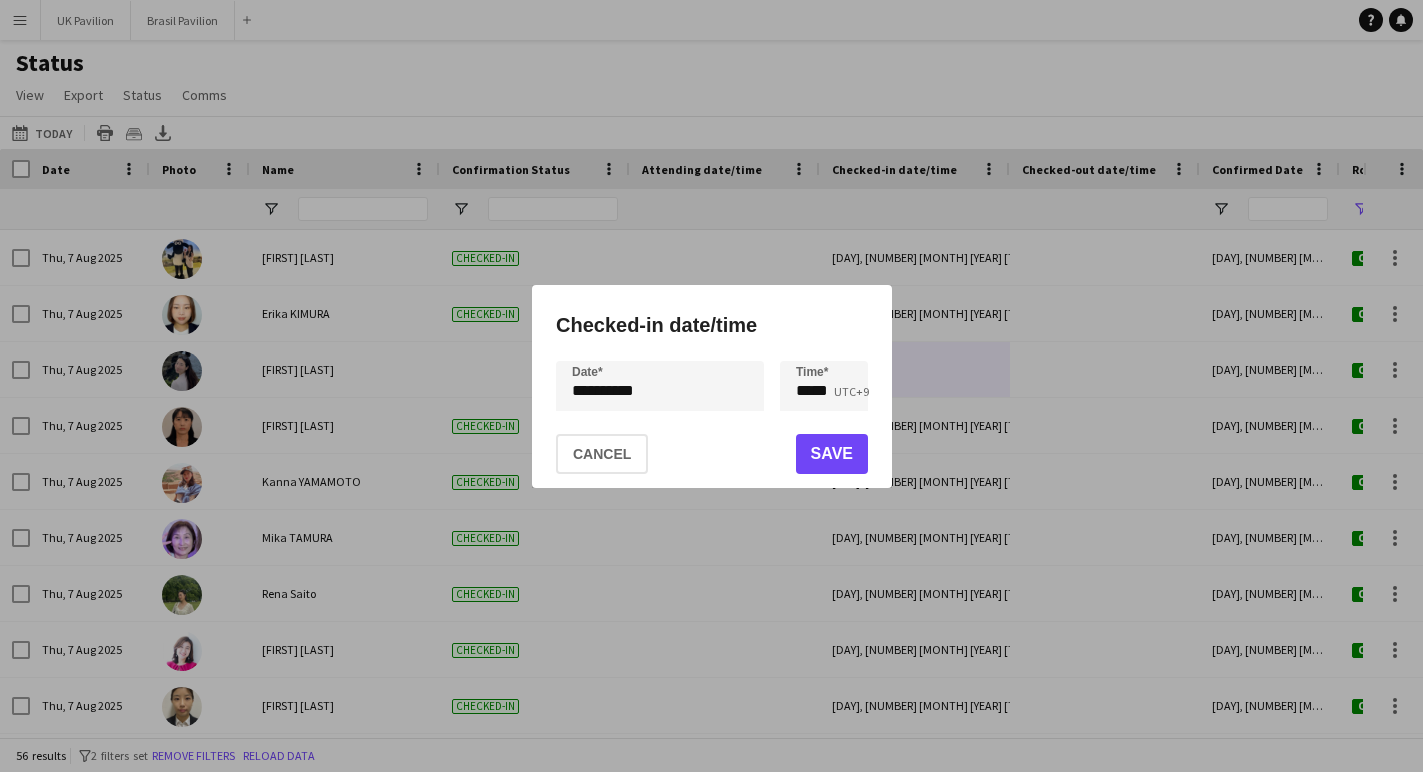 click on "Save" 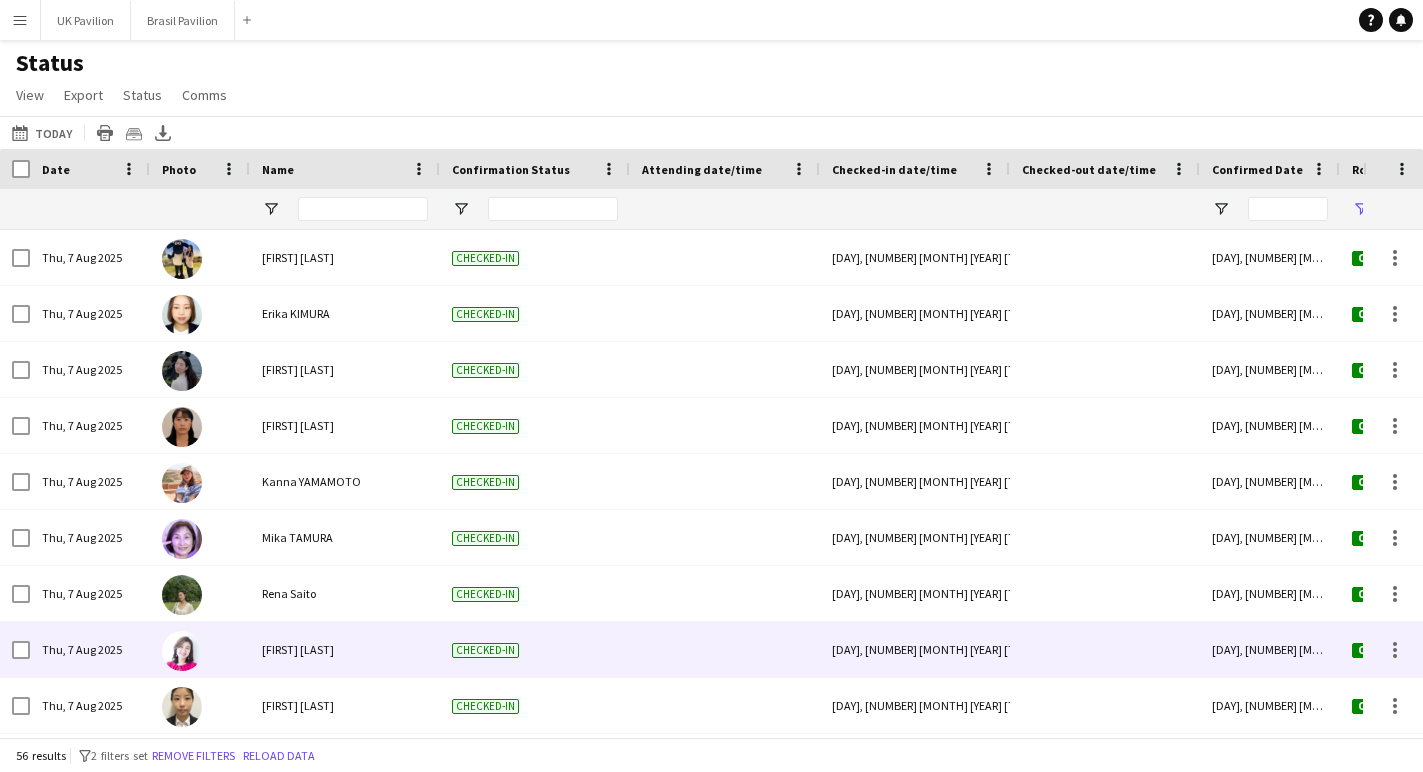 scroll, scrollTop: 2616, scrollLeft: 0, axis: vertical 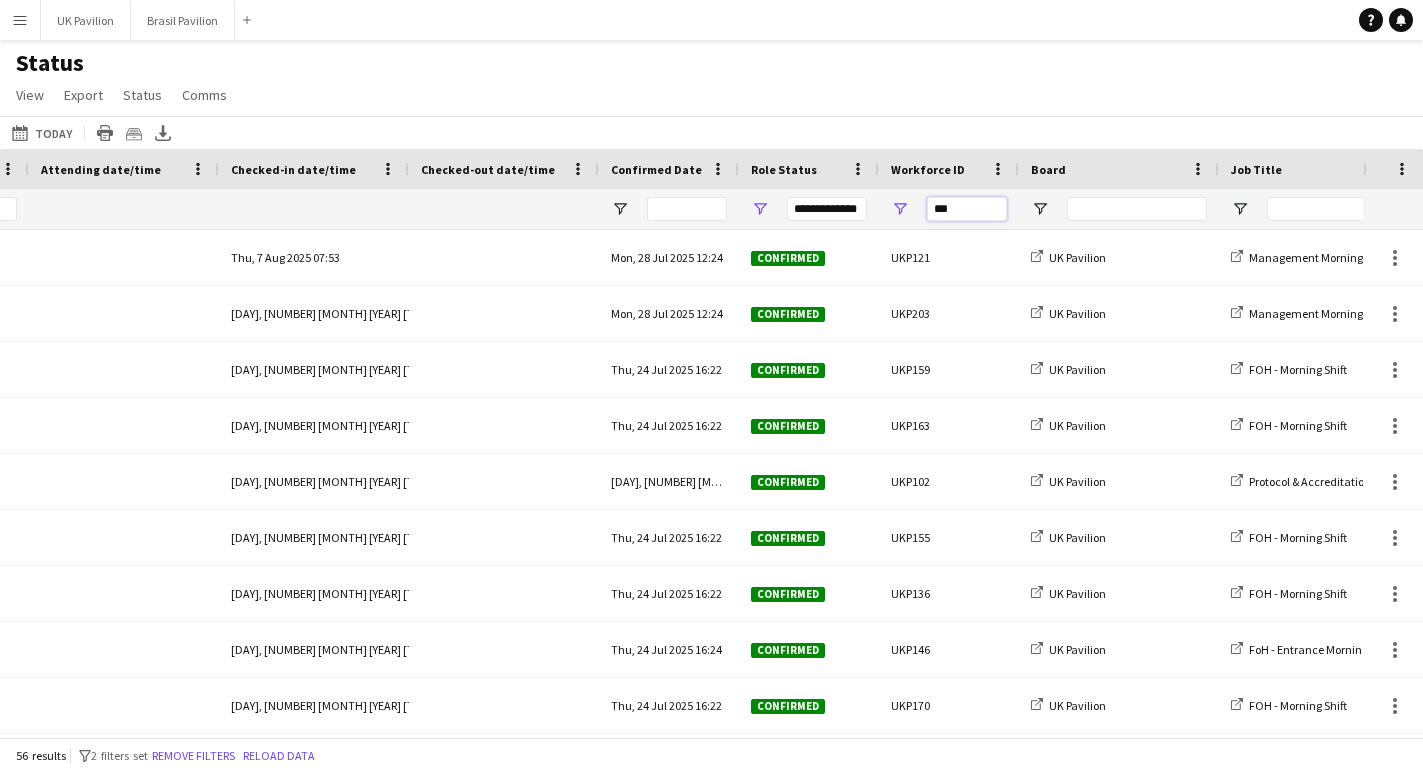 click on "***" at bounding box center (967, 209) 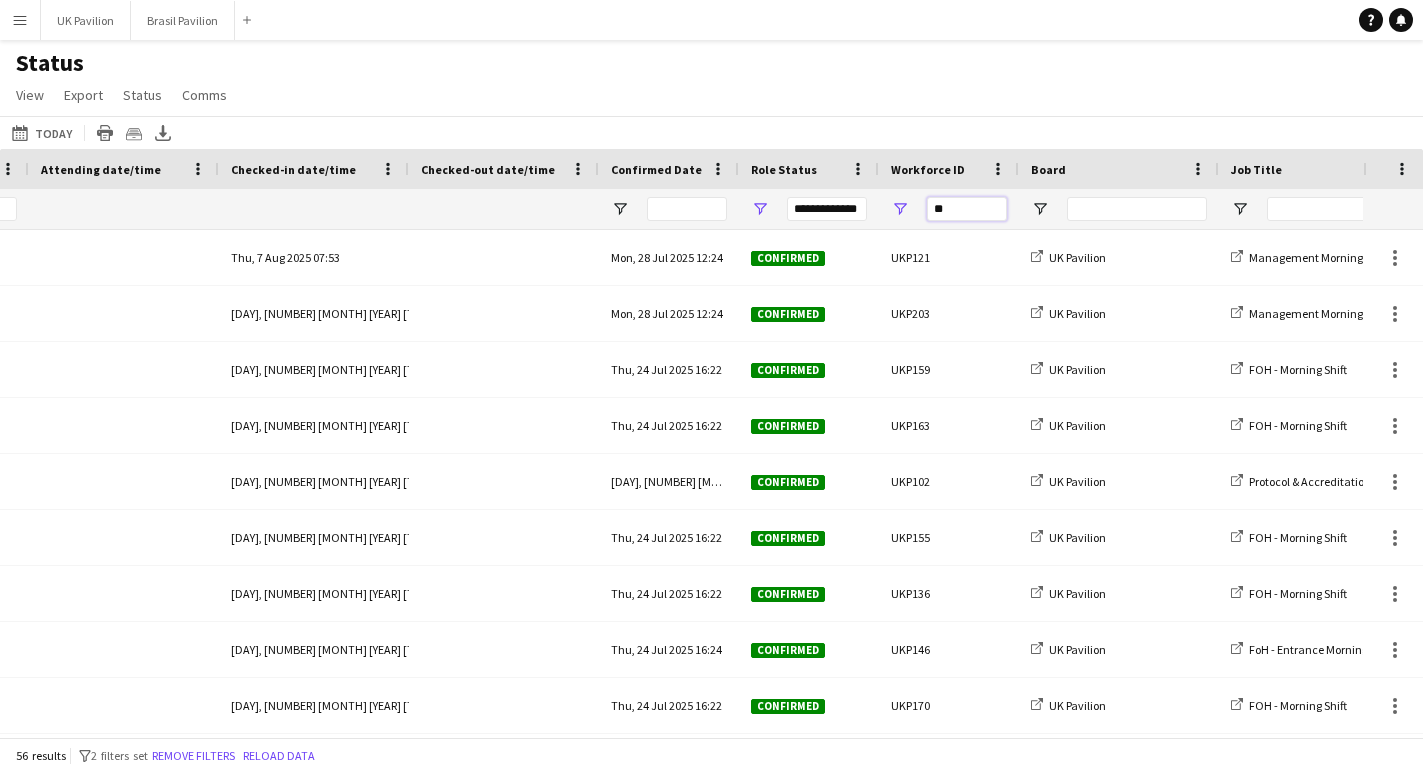 type on "*" 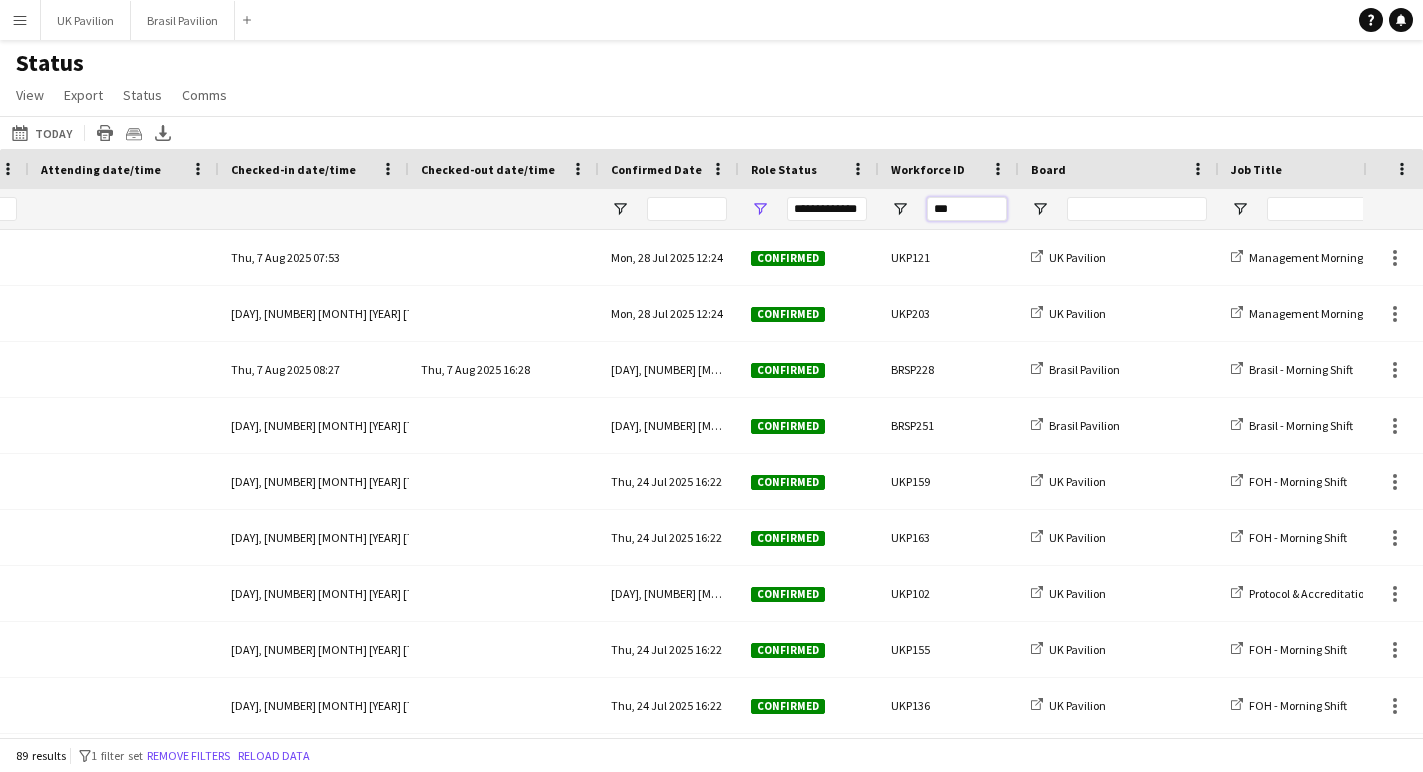 type on "****" 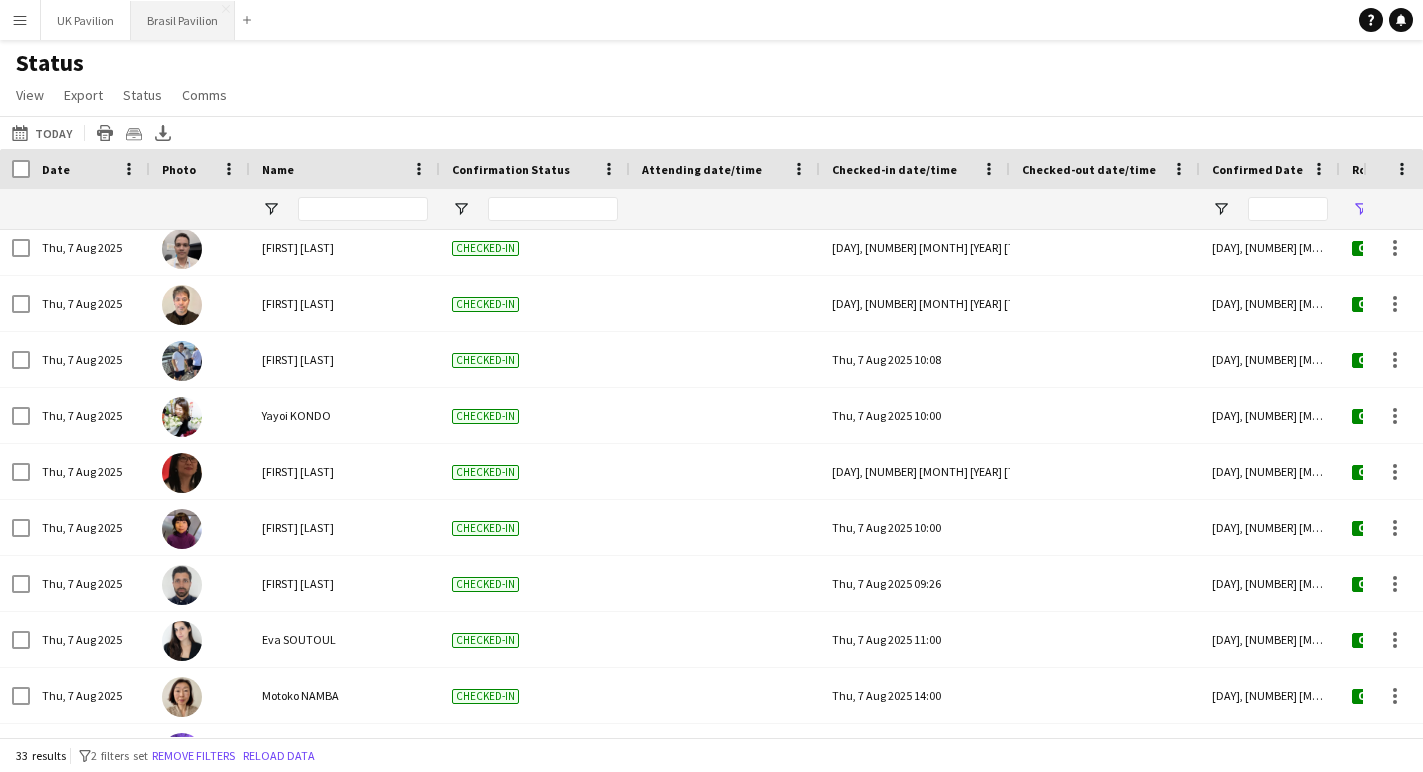 click on "Brasil Pavilion
Close" at bounding box center (183, 20) 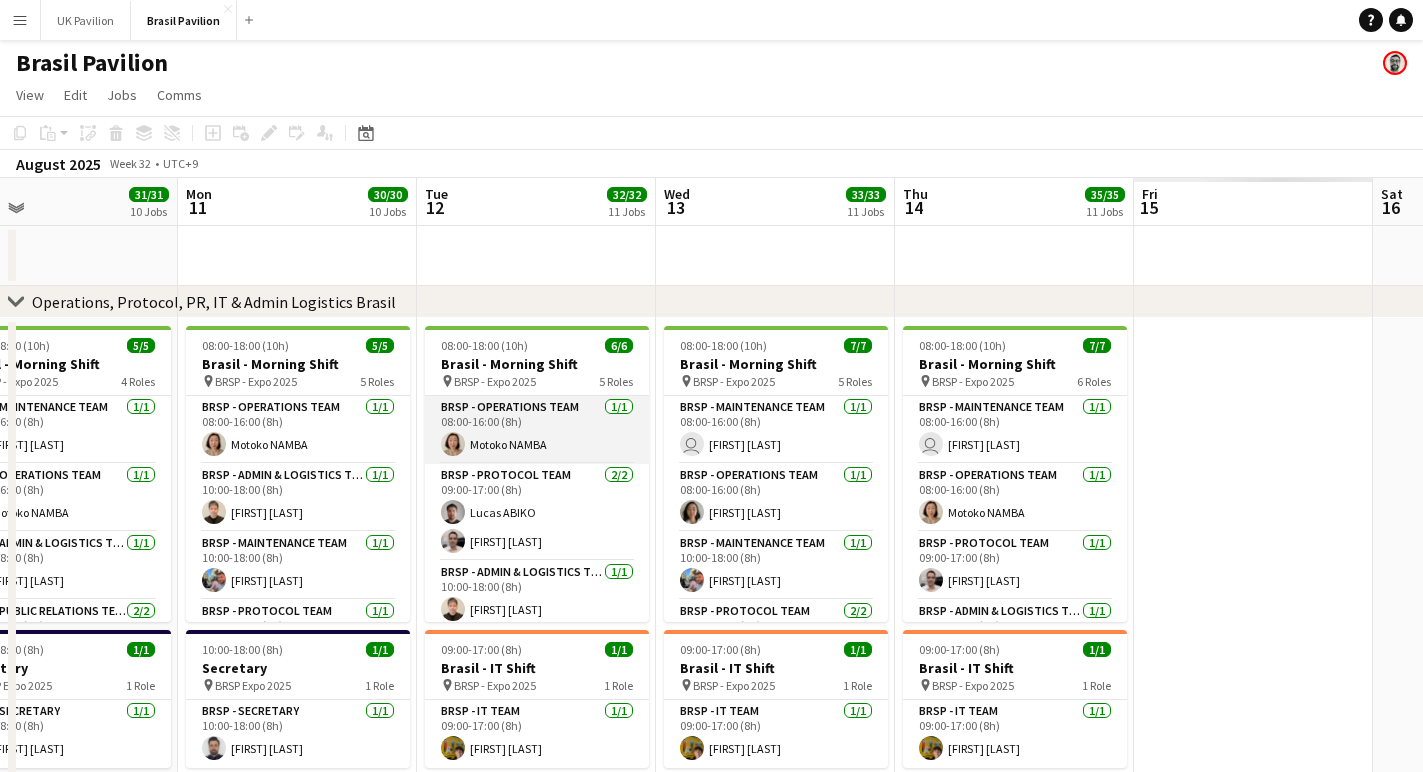 scroll, scrollTop: 0, scrollLeft: 691, axis: horizontal 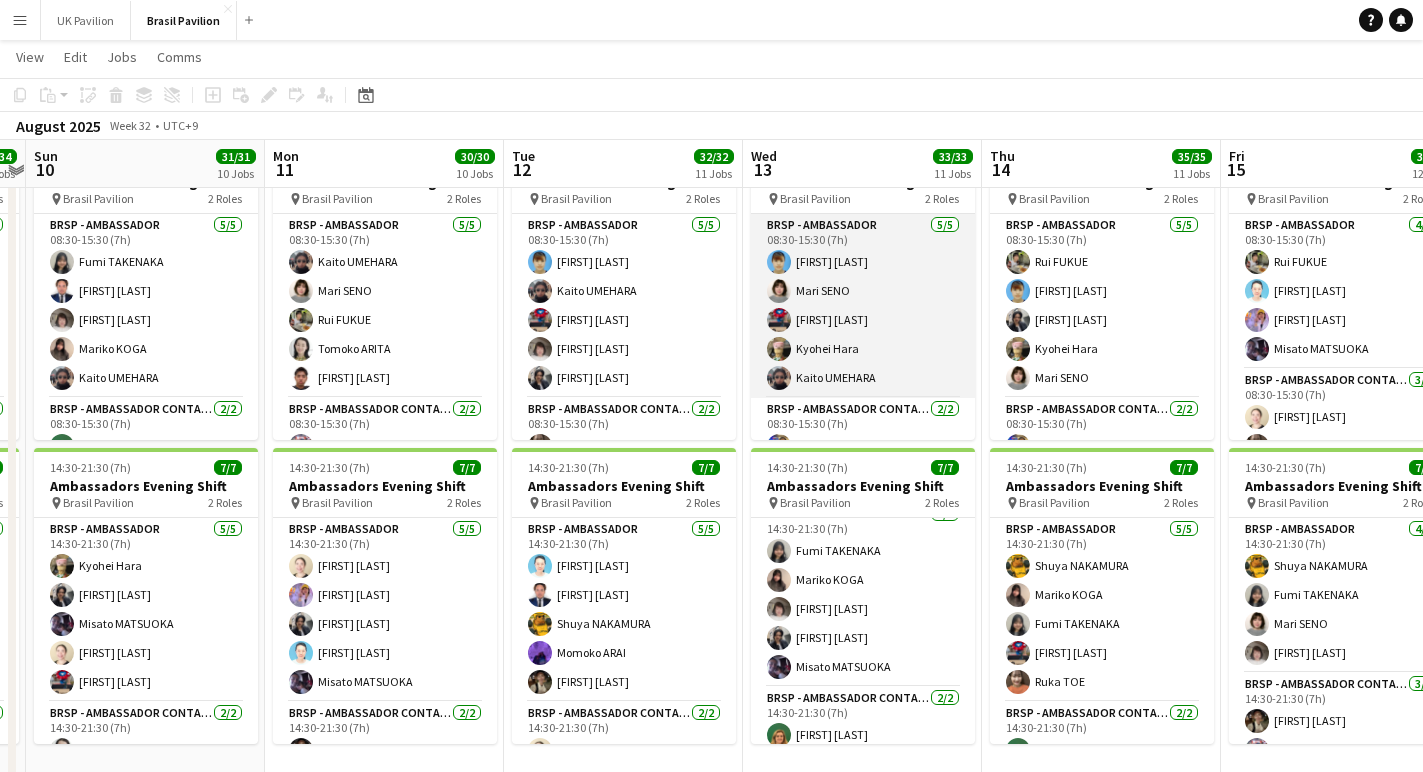 click on "BRSP - Ambassador   5/5   [TIME]-[TIME] ([DURATION])
[FIRST] [LAST] [FIRST] [LAST] [FIRST] [LAST] [FIRST] [LAST] [FIRST] [LAST]" at bounding box center [863, 306] 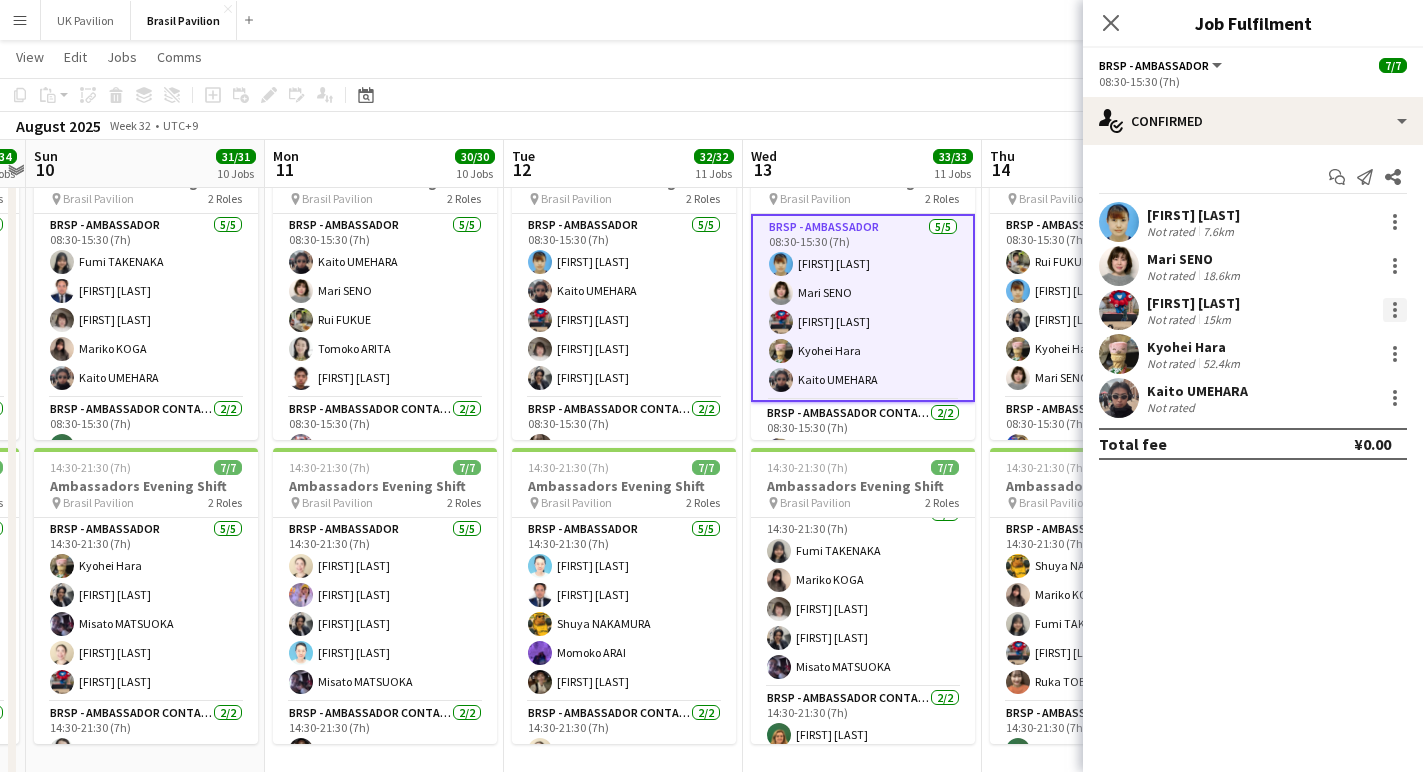 click at bounding box center [1395, 310] 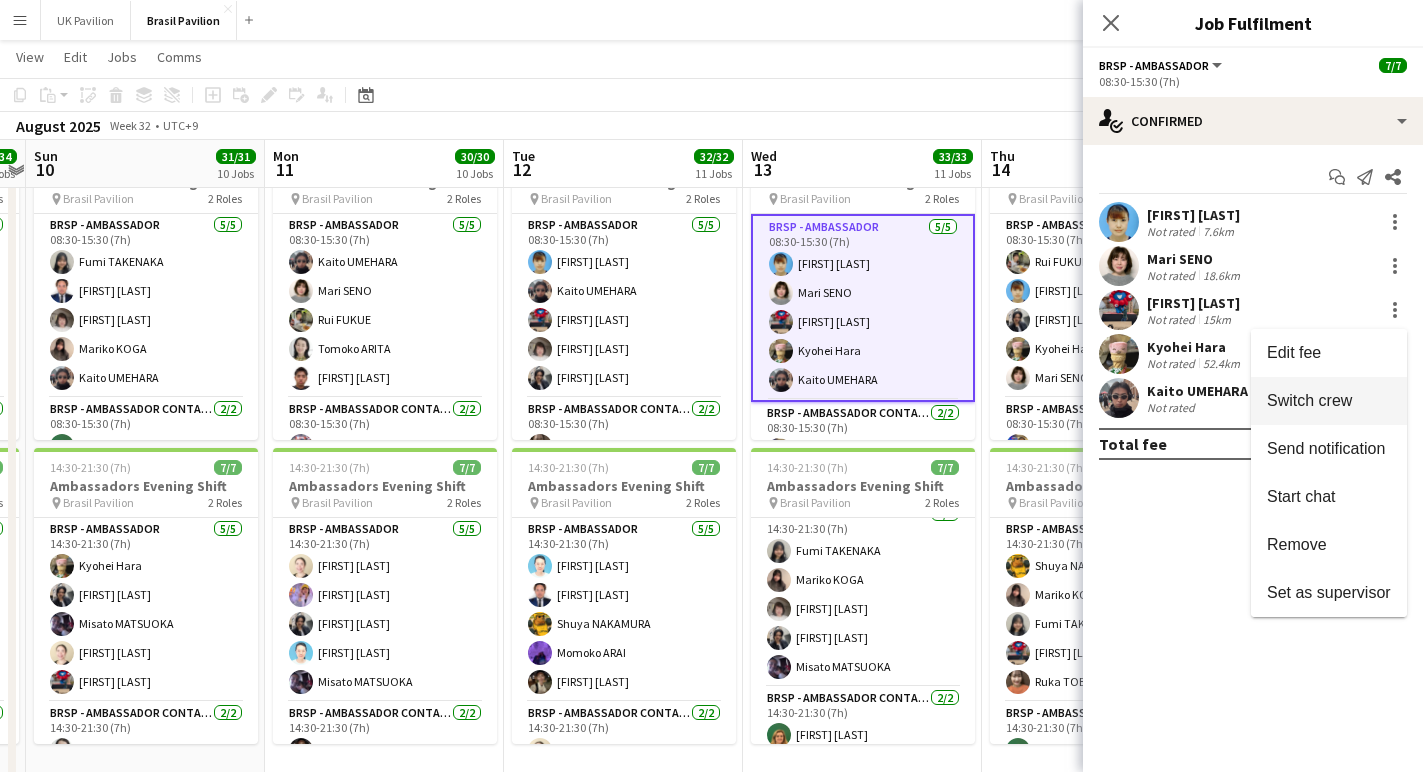 click on "Switch crew" at bounding box center [1329, 401] 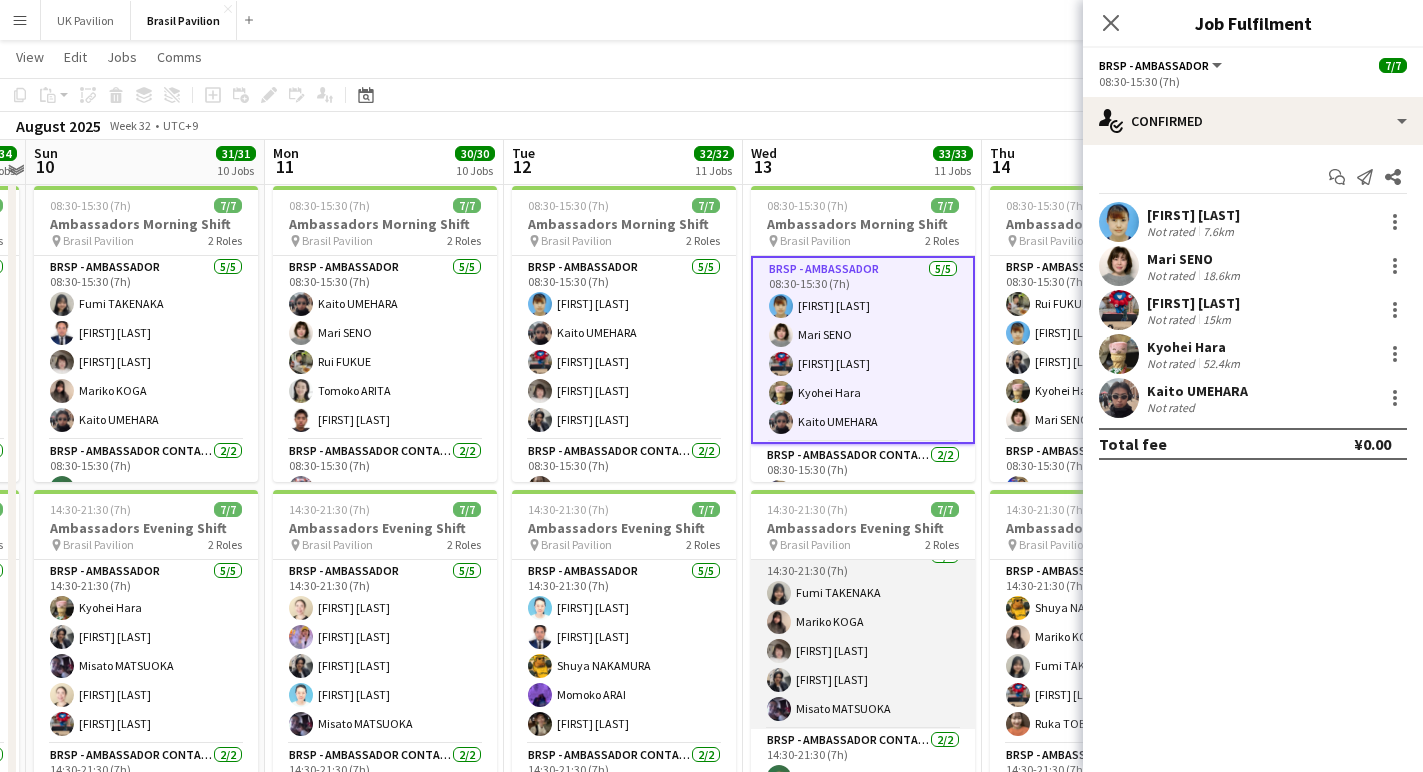 click on "BRSP - Ambassador   5/5   [TIME]-[TIME] ([DURATION])
[FIRST] [LAST] [FIRST] [LAST] [FIRST] [LAST] [FIRST] [LAST] [FIRST] [LAST]" at bounding box center (863, 637) 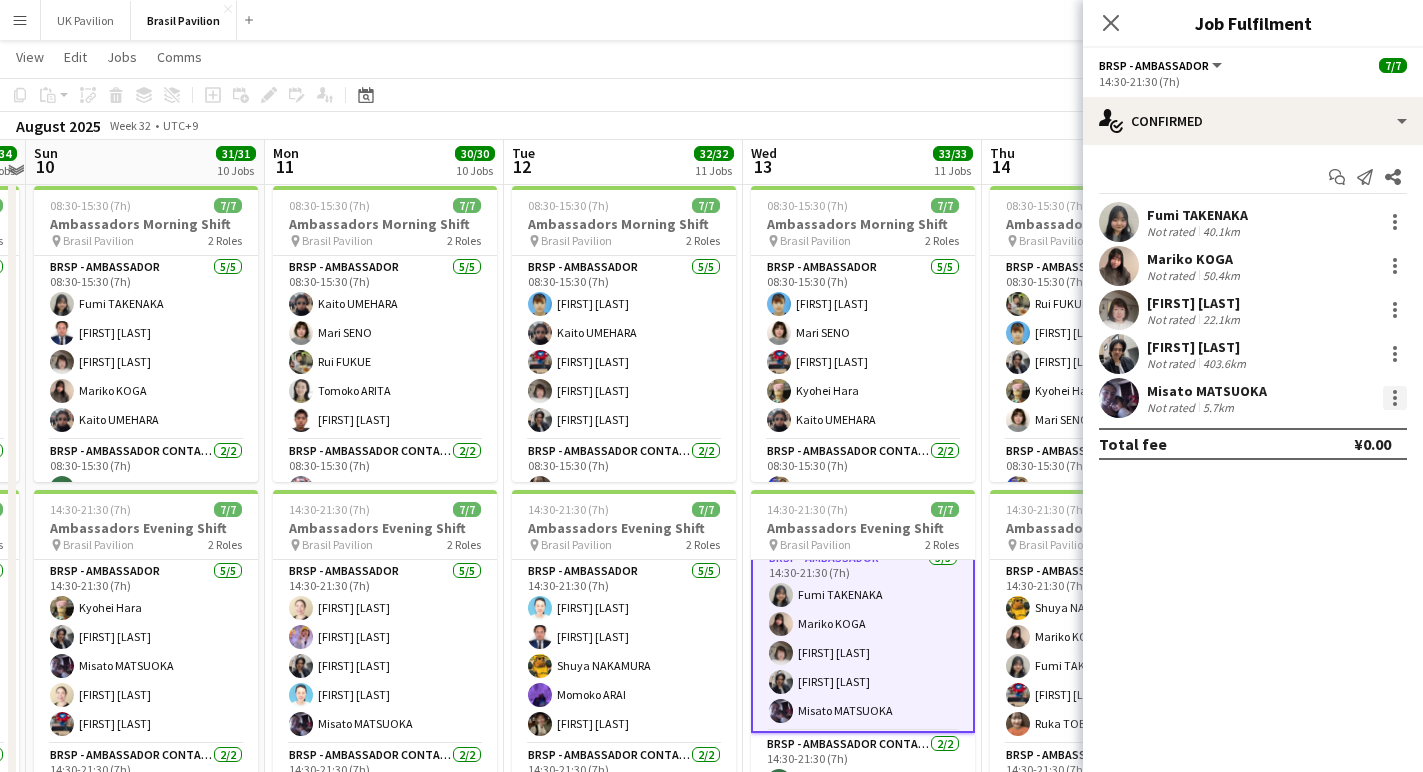 click at bounding box center (1395, 398) 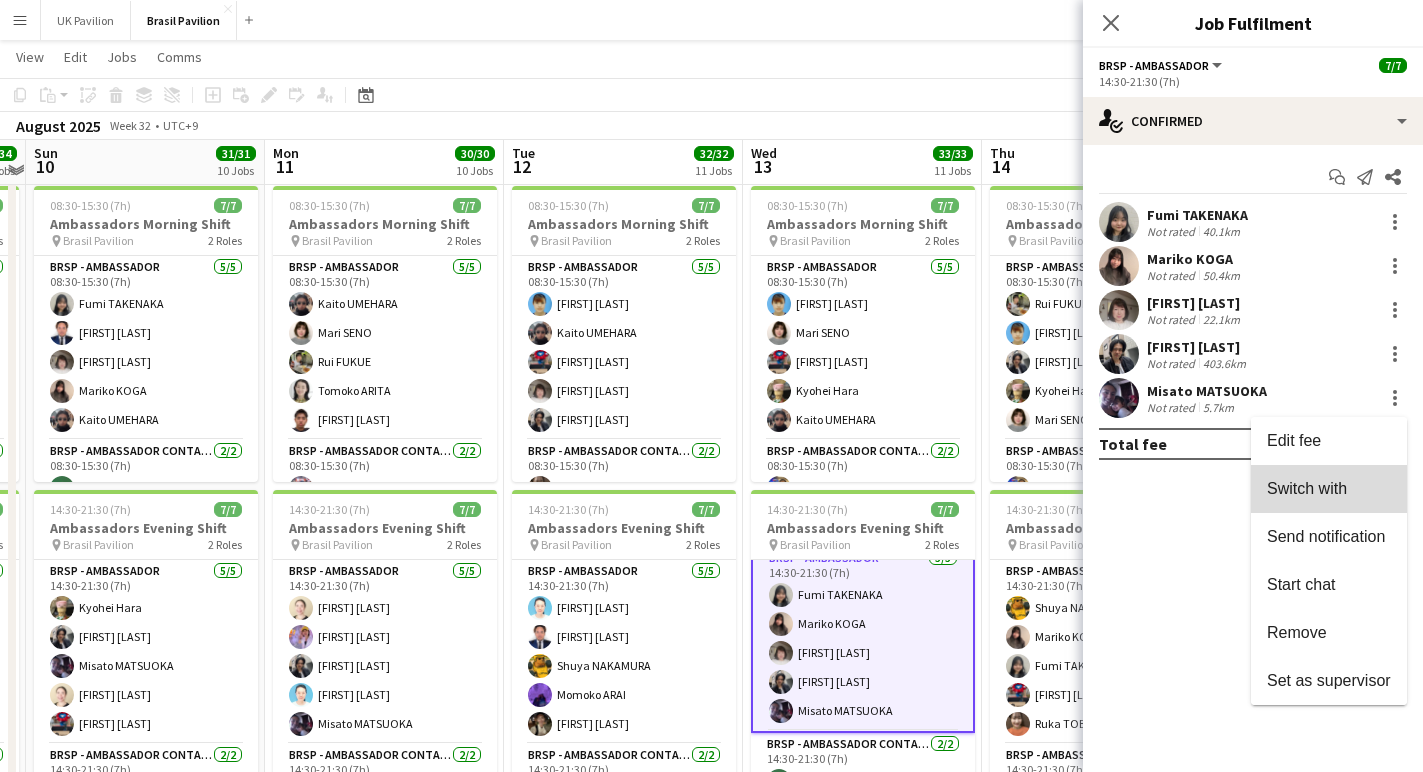 click on "Switch with" at bounding box center [1307, 488] 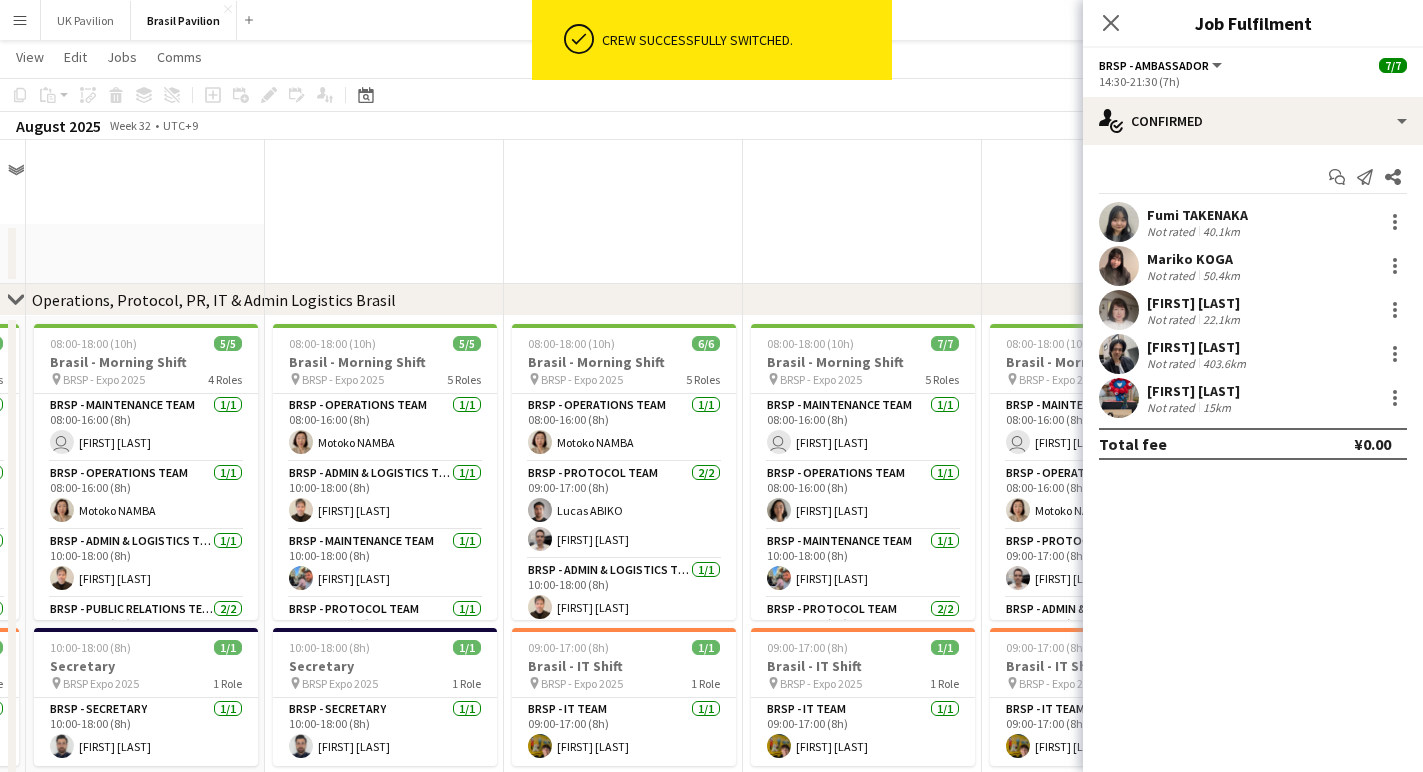scroll, scrollTop: 2386, scrollLeft: 0, axis: vertical 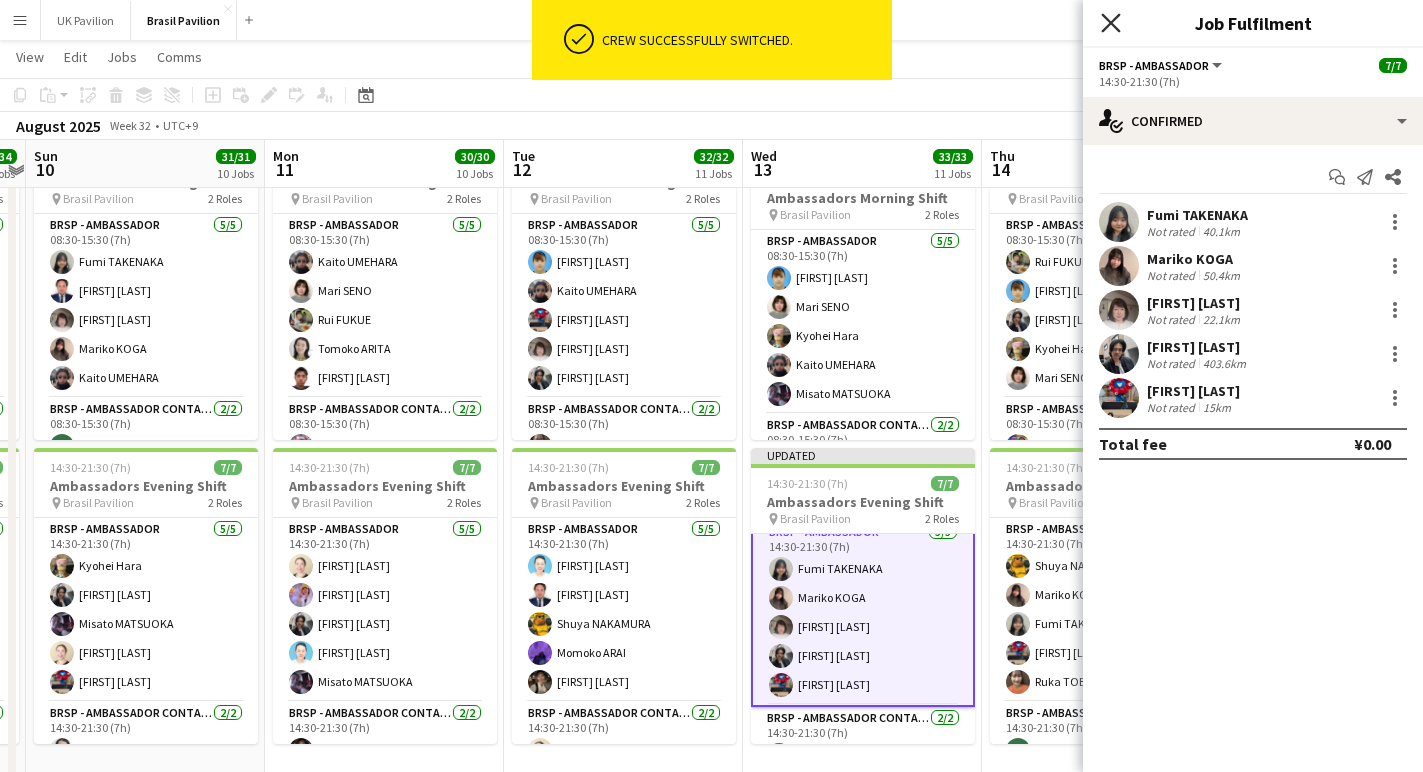 click on "Close pop-in" 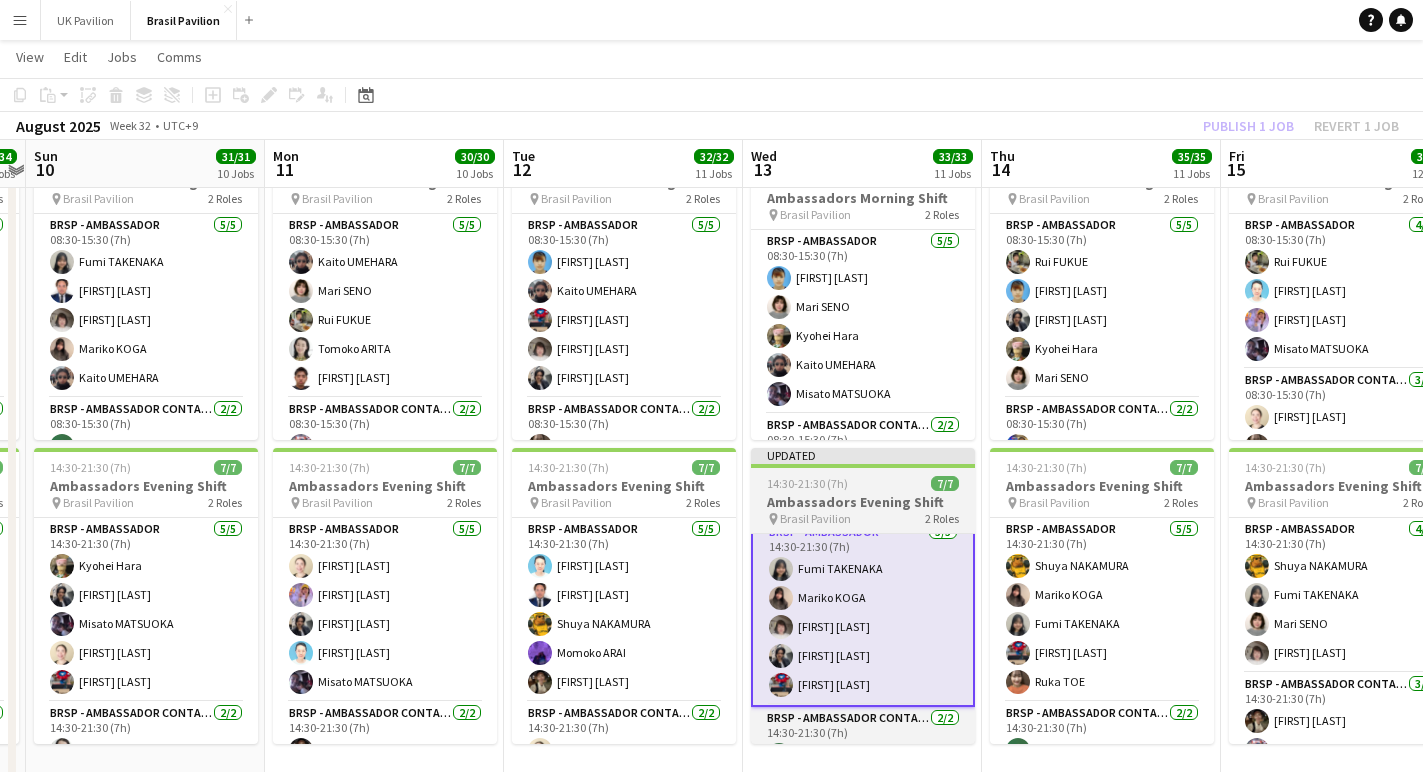 click on "14:30-21:30 (7h)" at bounding box center (807, 483) 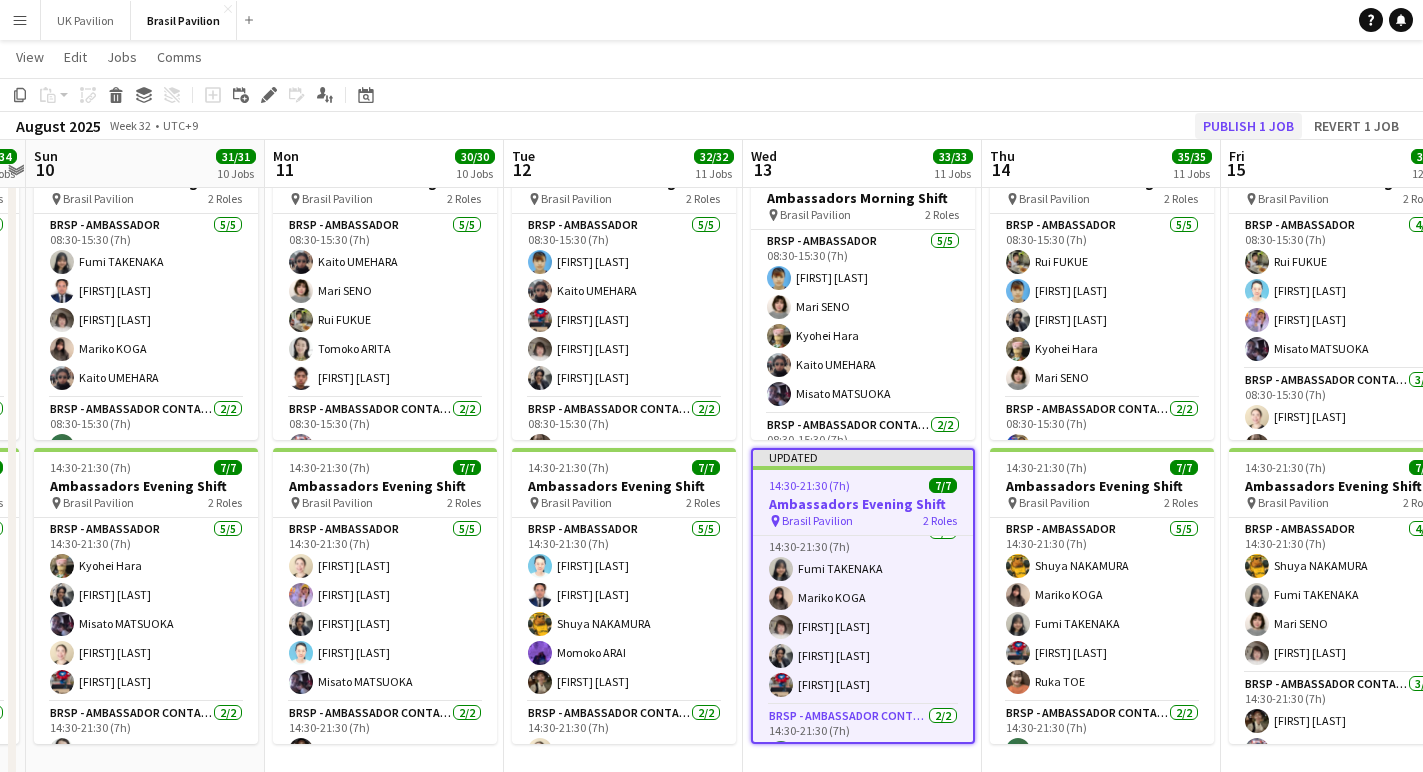 click on "Publish 1 job" 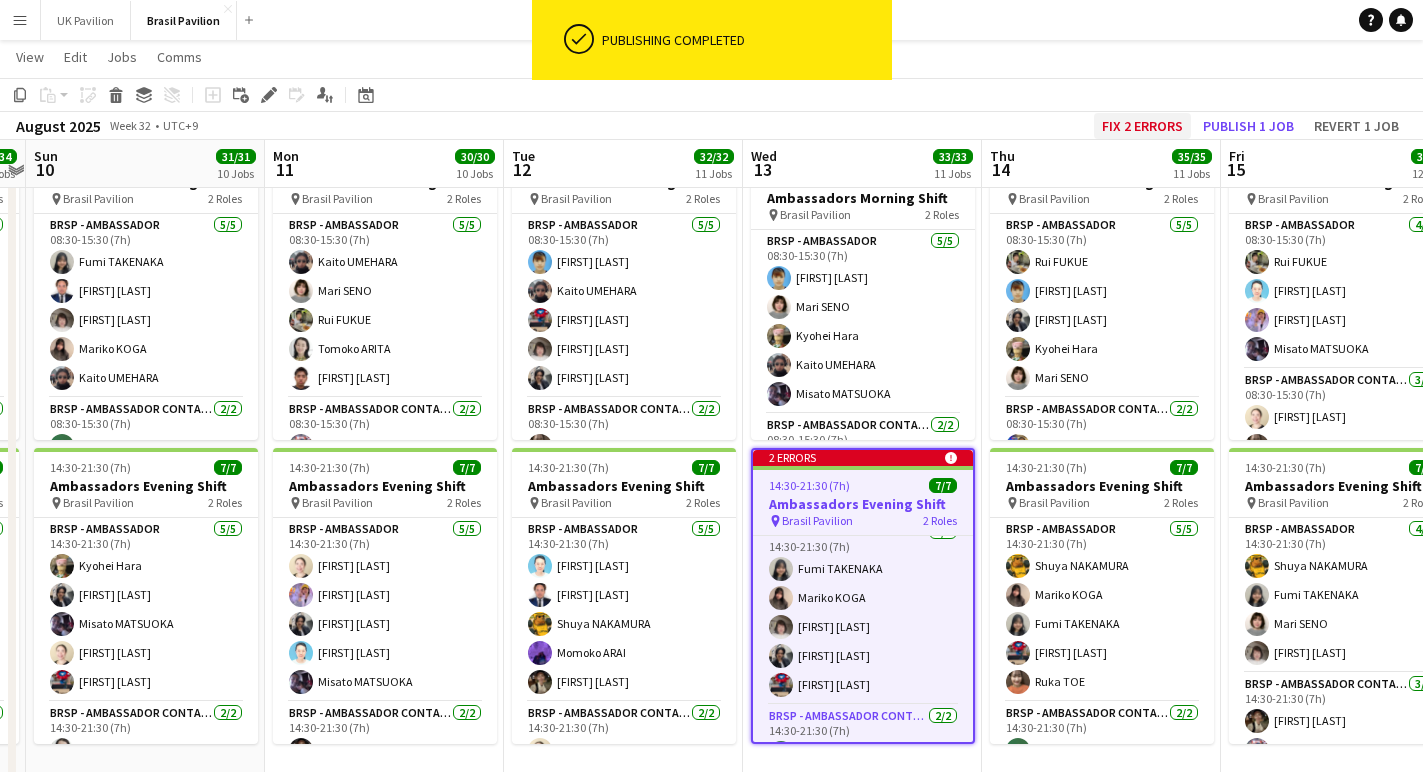 click on "Fix 2 errors" 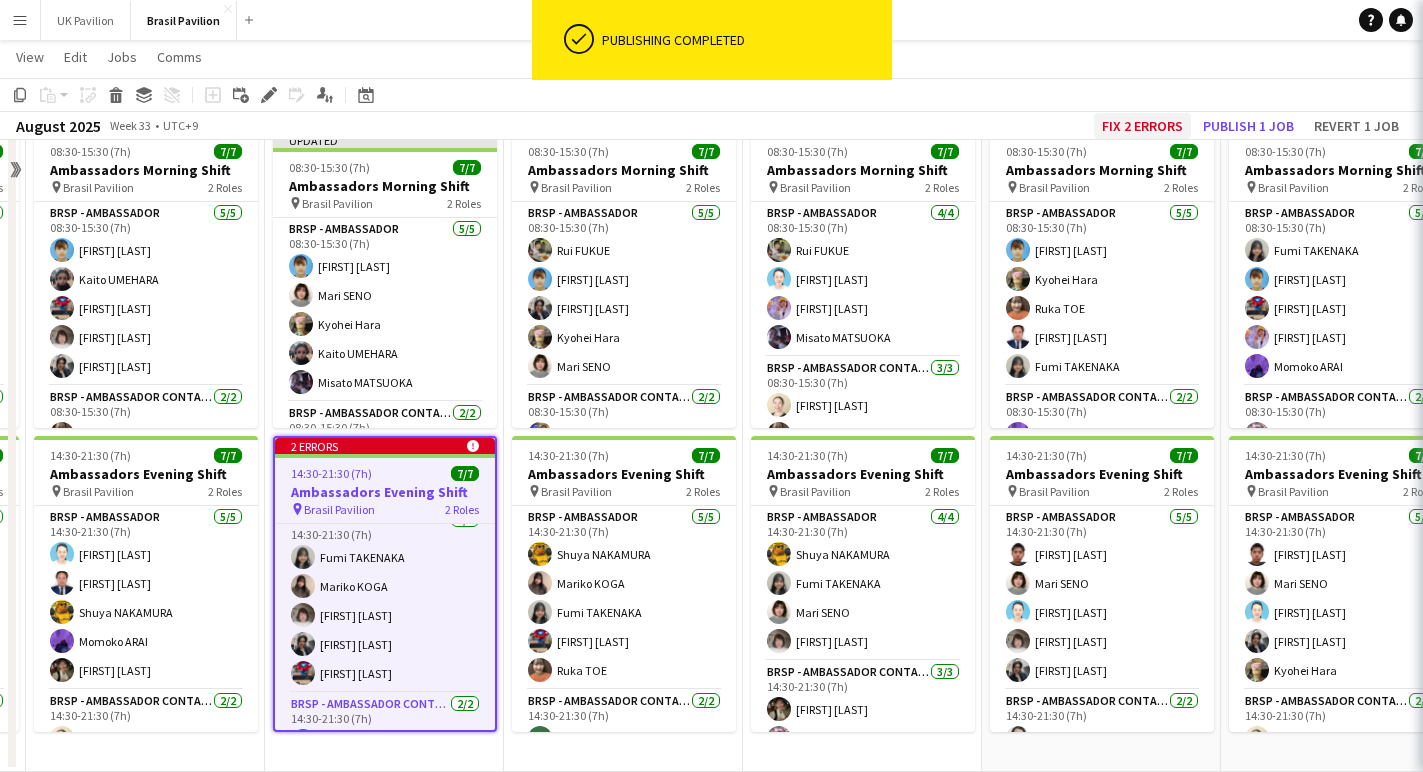 scroll, scrollTop: 318, scrollLeft: 0, axis: vertical 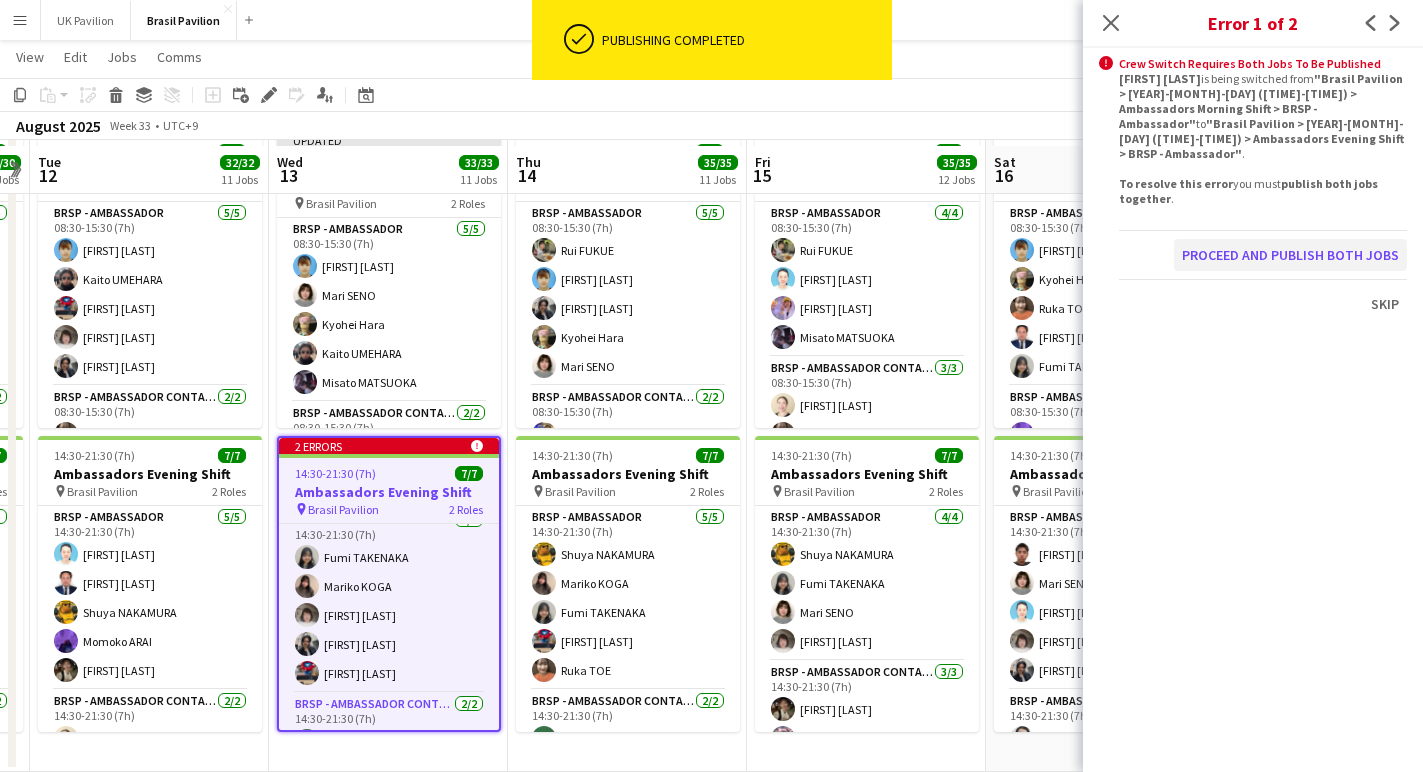 click on "Proceed and publish both jobs" 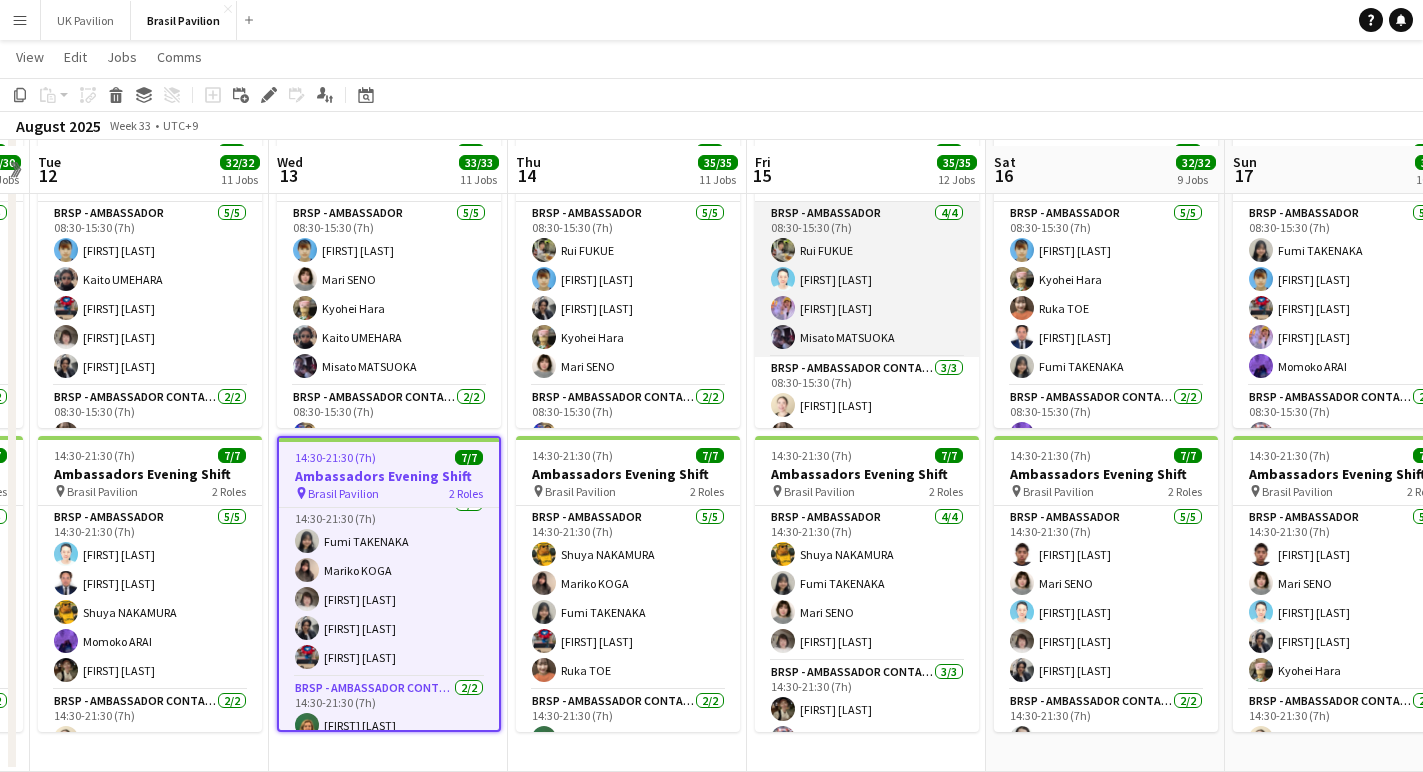 click on "BRSP - Ambassador   4/4   [TIME]-[TIME] ([DURATION])
[FIRST] [LAST] [FIRST] [LAST] [FIRST] [LAST] [FIRST] [LAST]" at bounding box center (867, 279) 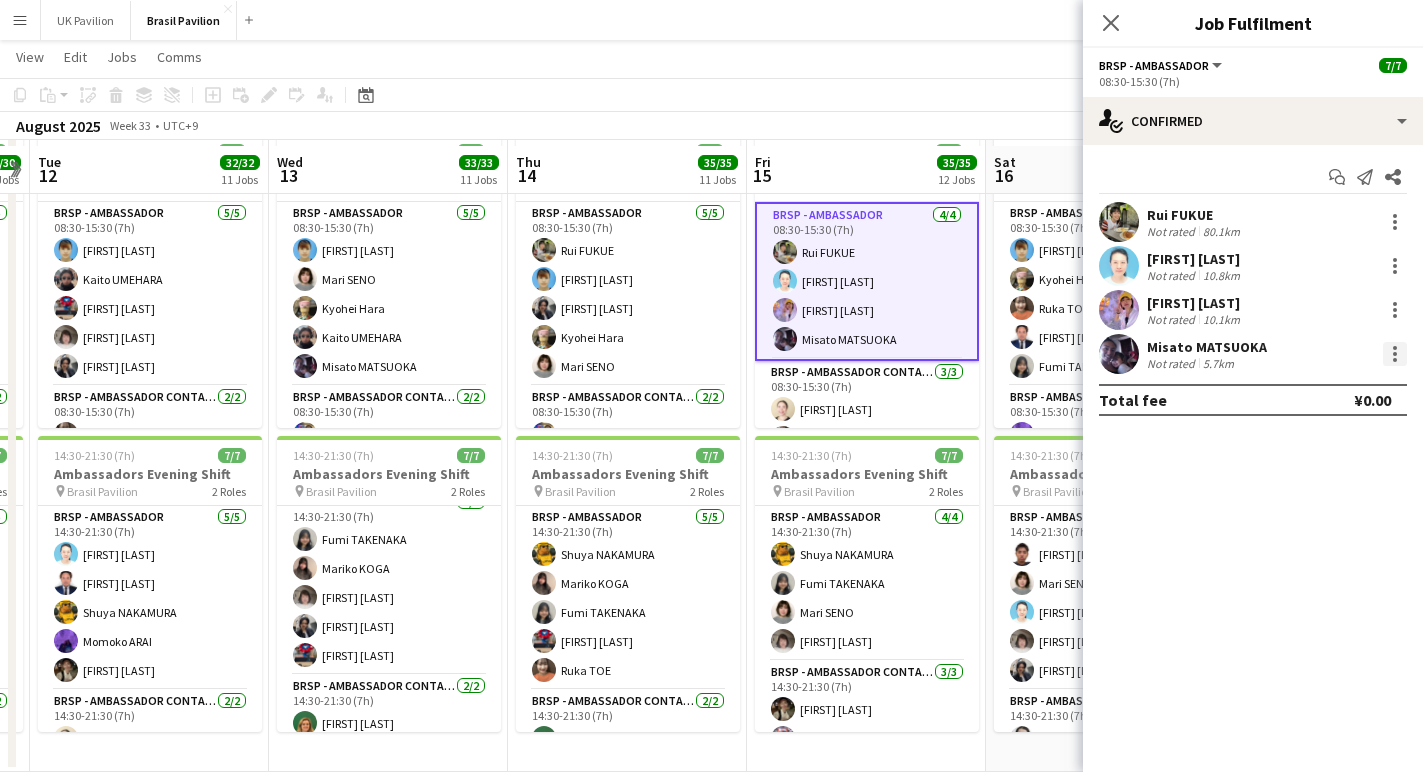 click at bounding box center [1395, 354] 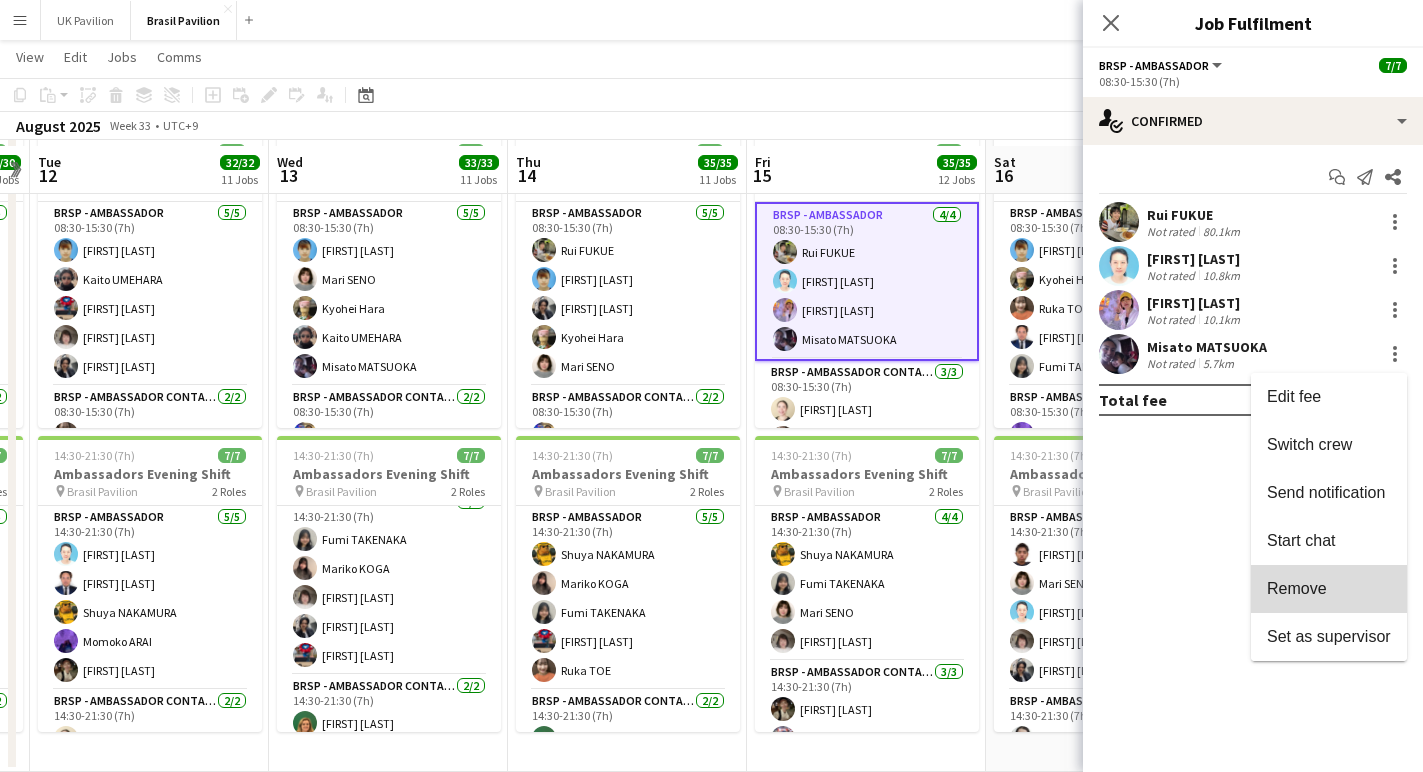 click on "Remove" at bounding box center (1297, 588) 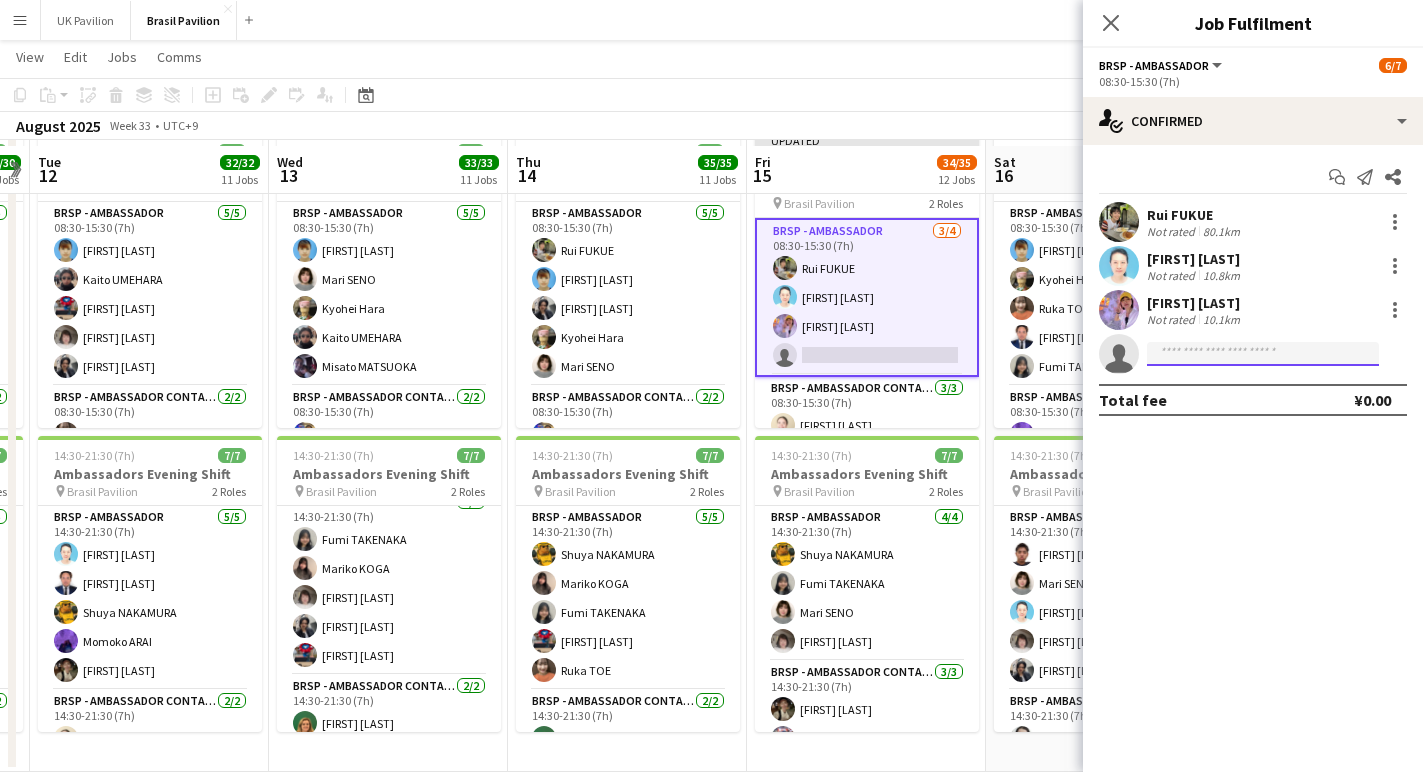 click 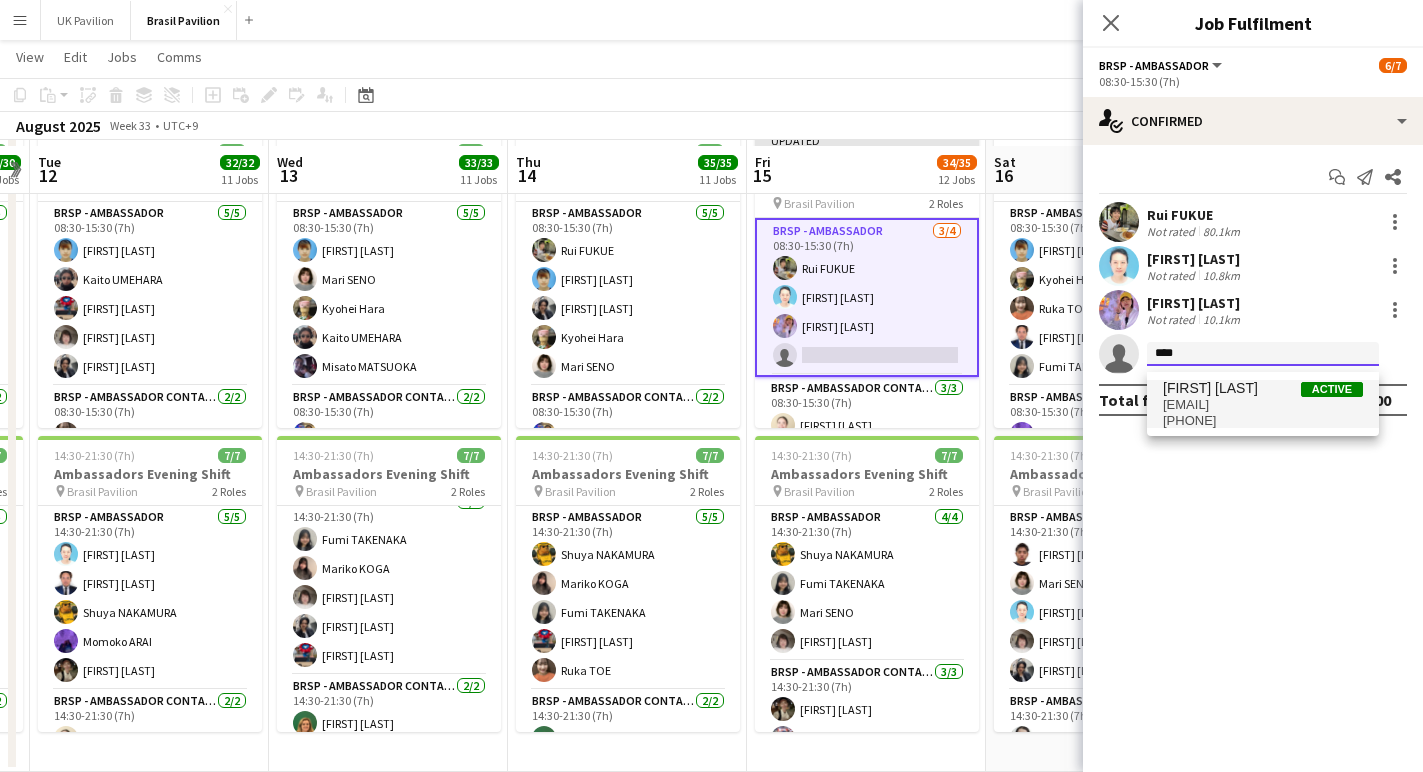 type on "****" 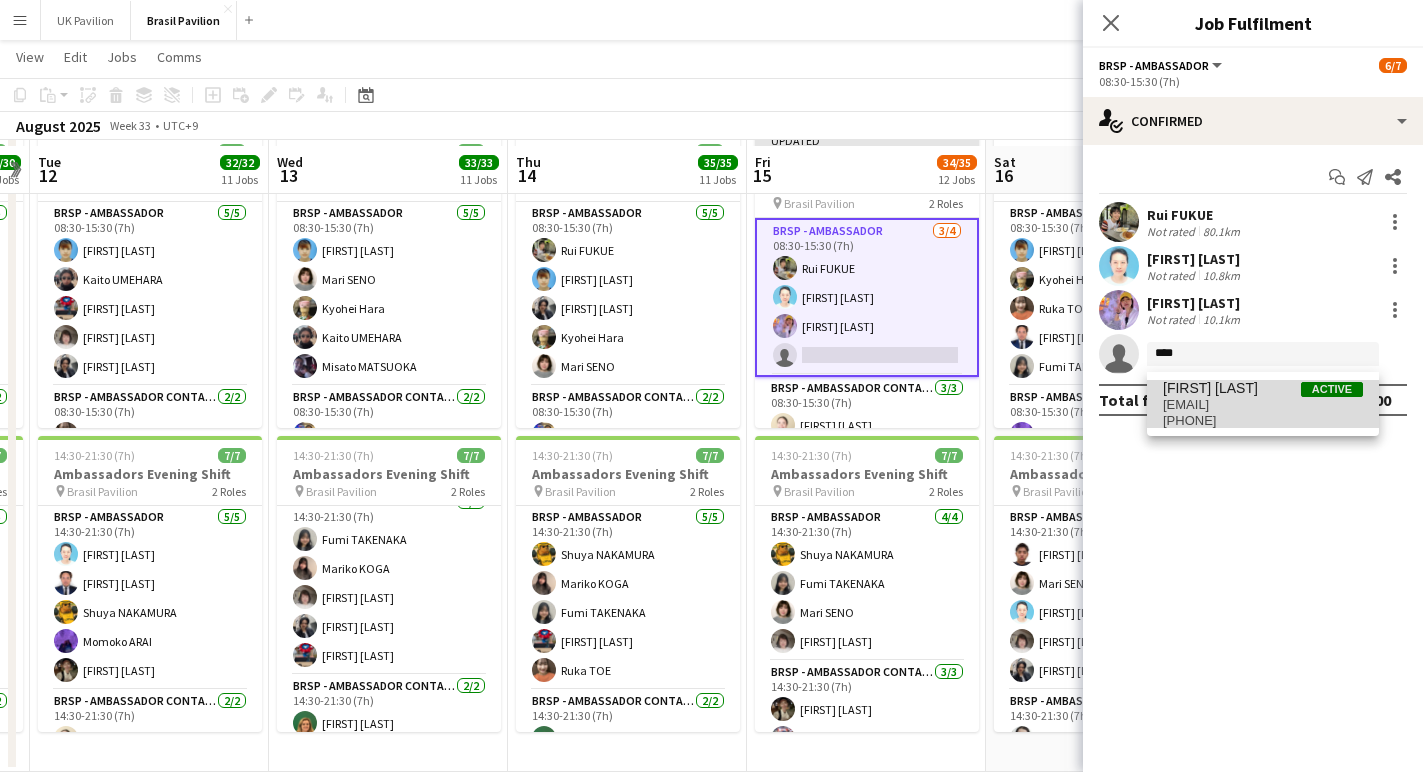 click on "[EMAIL]" at bounding box center (1263, 405) 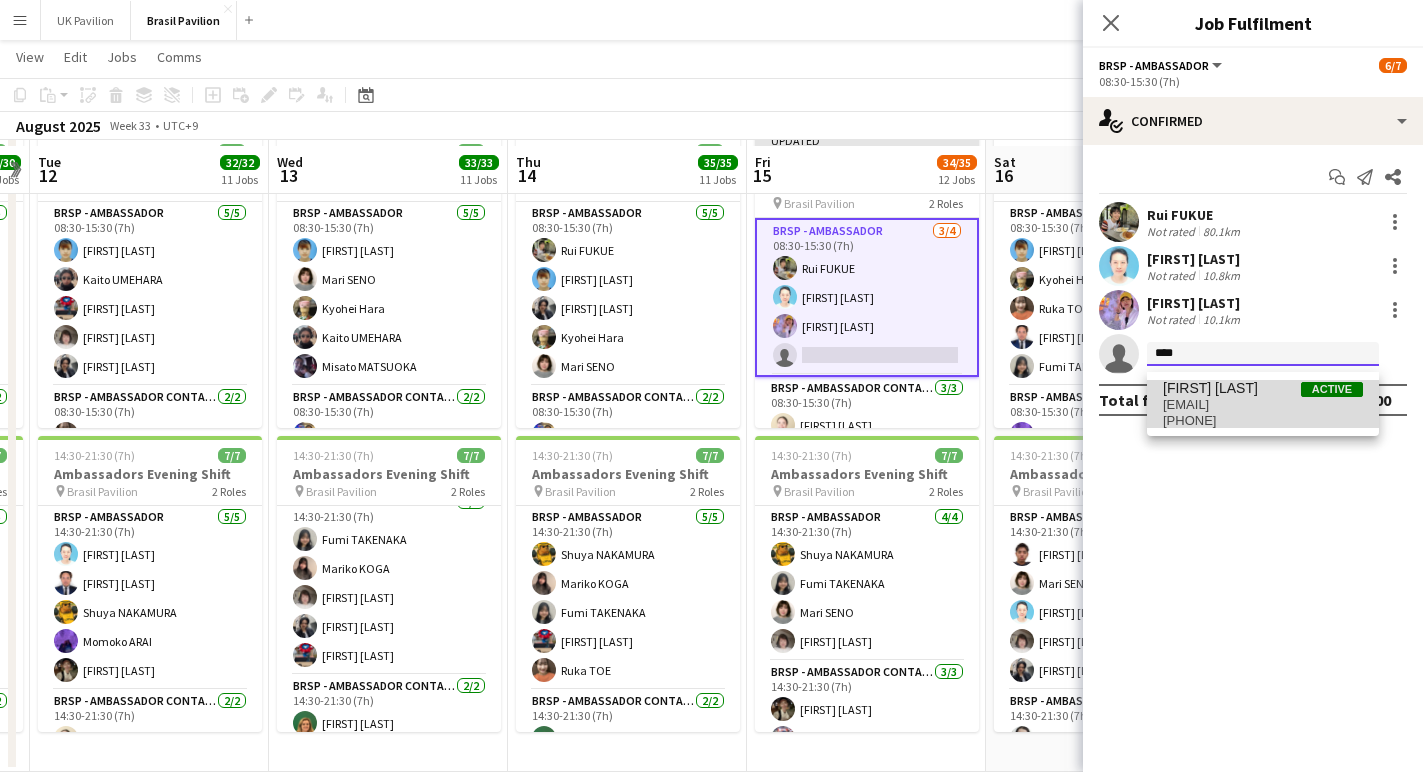 type 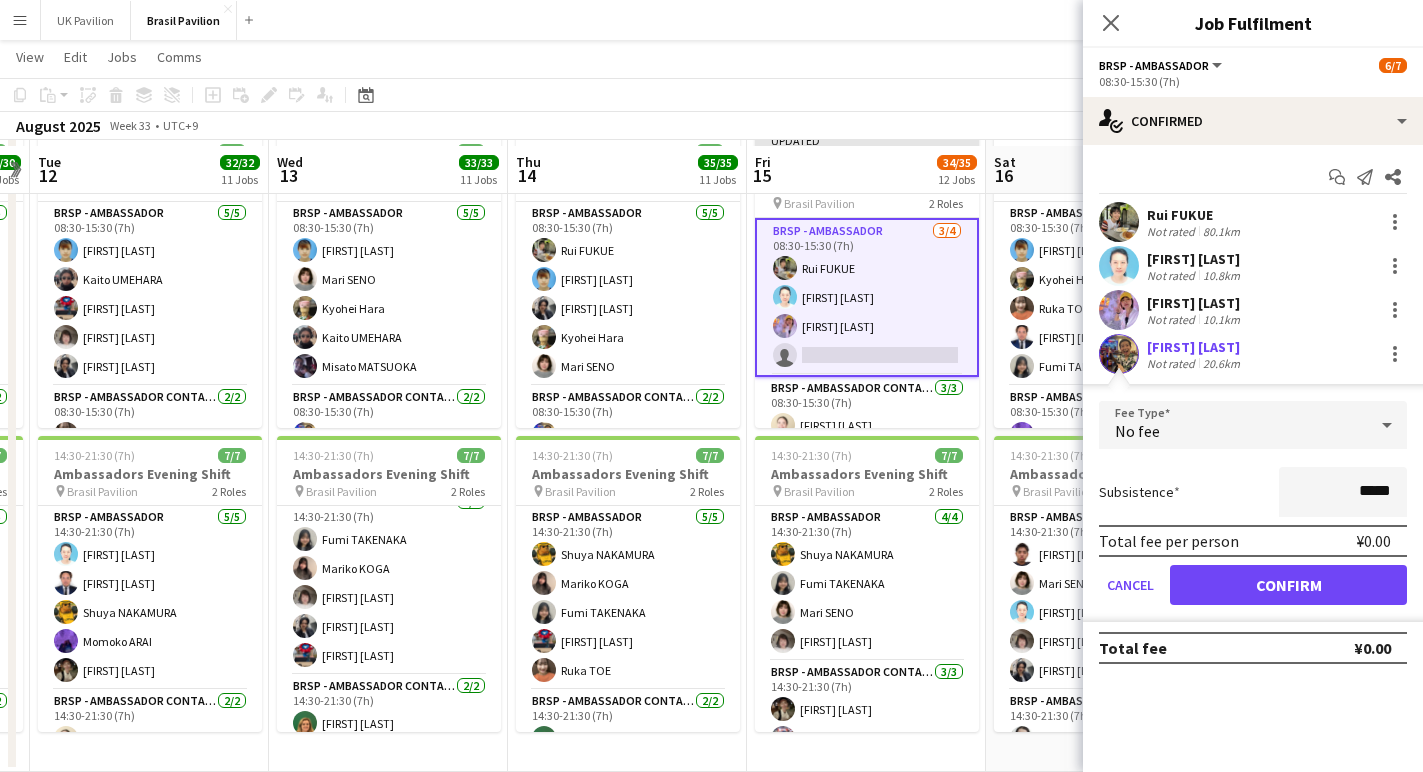 click on "Confirm" at bounding box center (1288, 585) 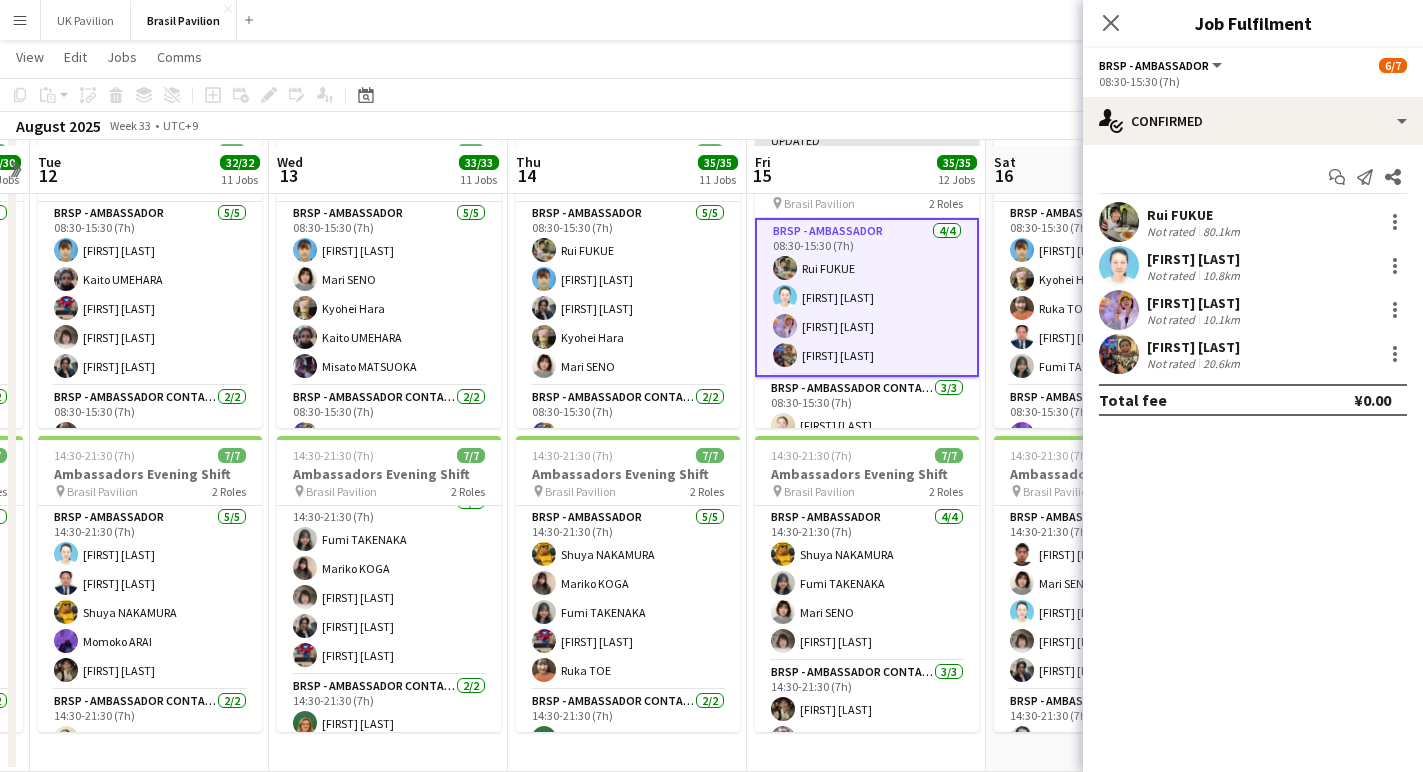 click on "[DAY]   [NUMBER]   [NUMBER]/[NUMBER]   [NUMBER] Jobs" at bounding box center (866, 170) 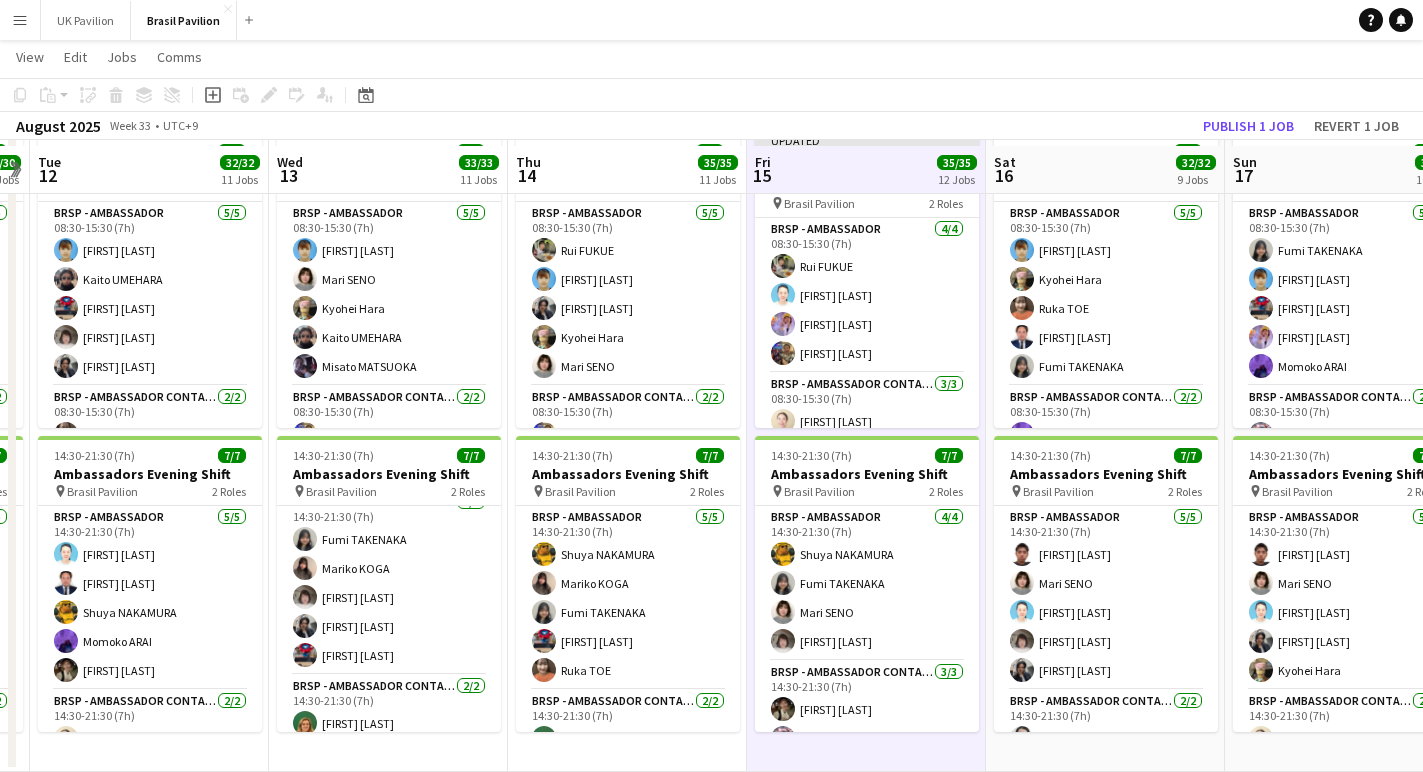 click on "[DAY]   [NUMBER]   [NUMBER]/[NUMBER]   [NUMBER] Jobs" at bounding box center (866, 170) 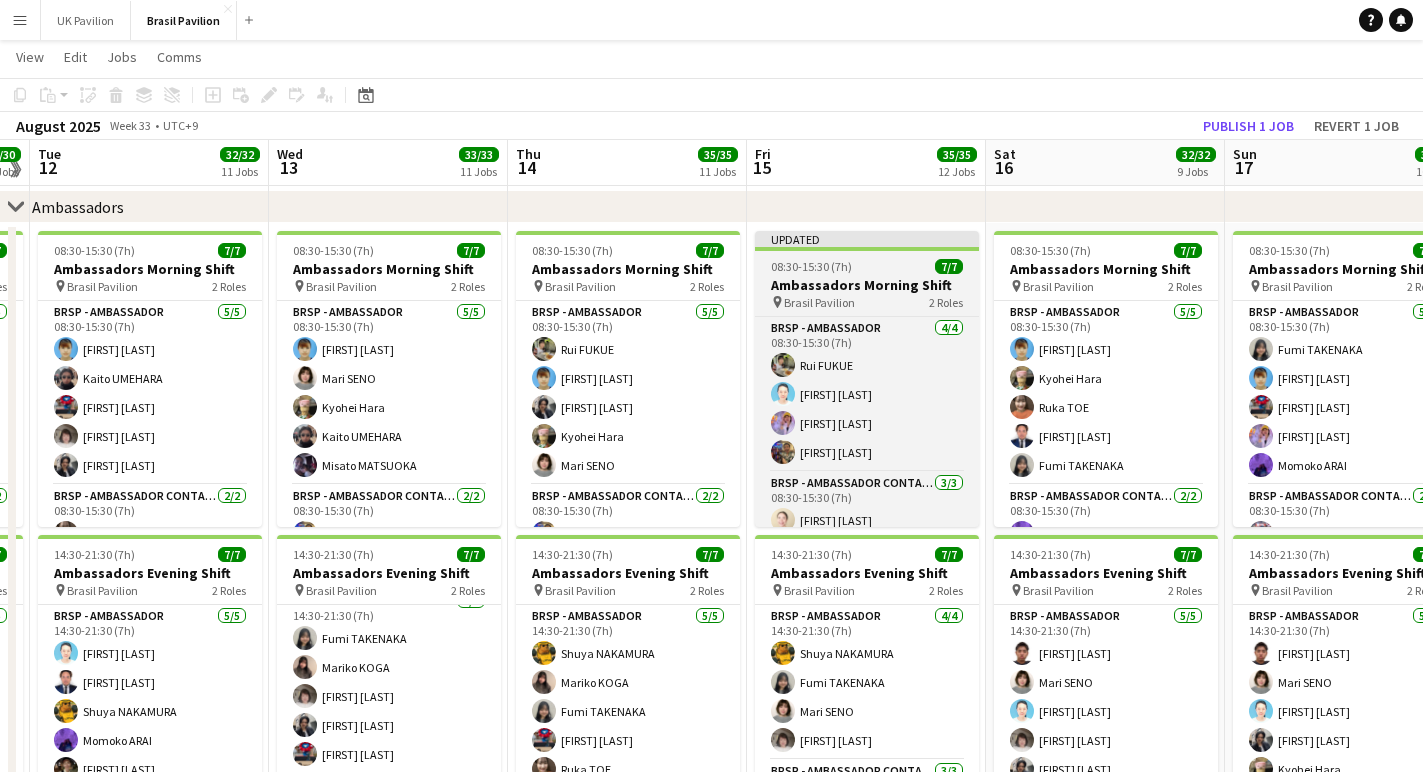 scroll, scrollTop: 206, scrollLeft: 0, axis: vertical 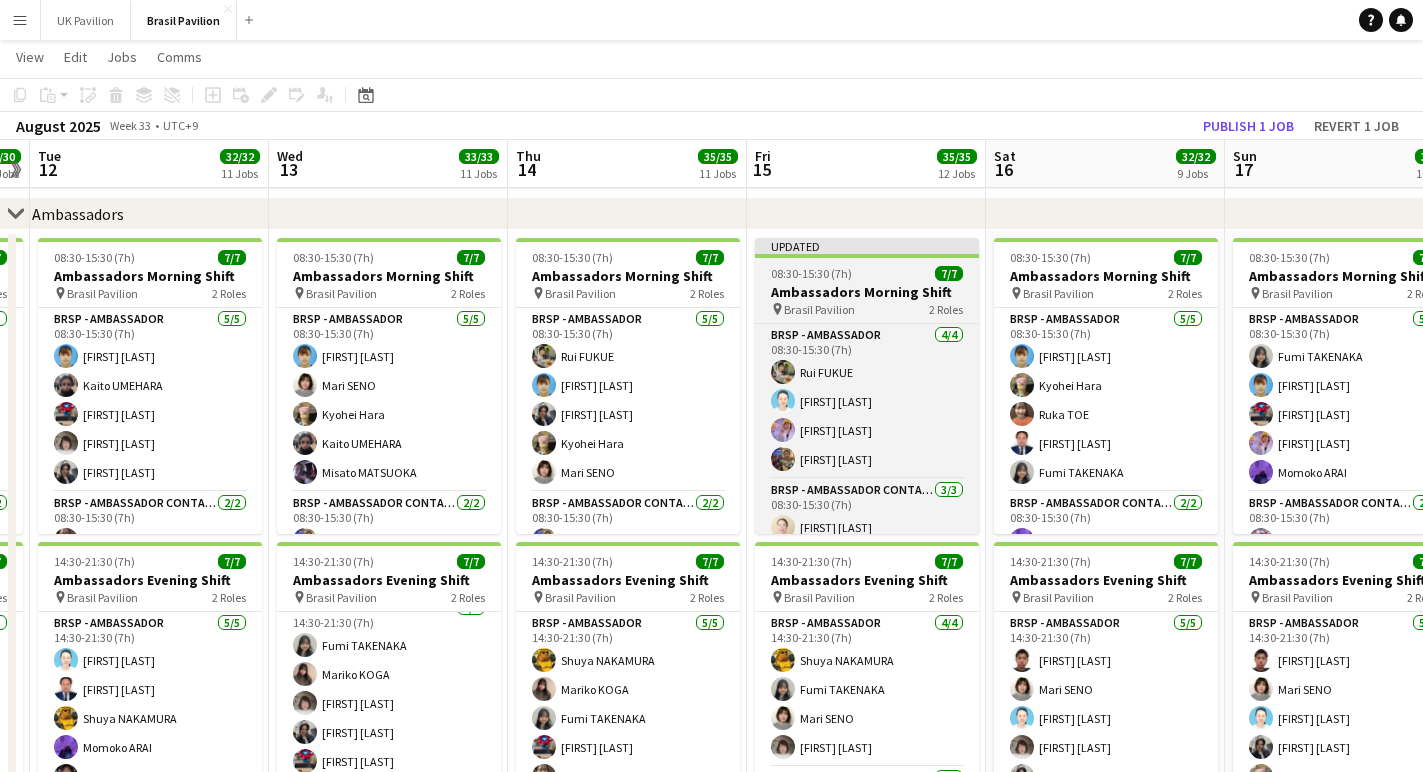 click on "08:30-15:30 (7h)" at bounding box center (811, 273) 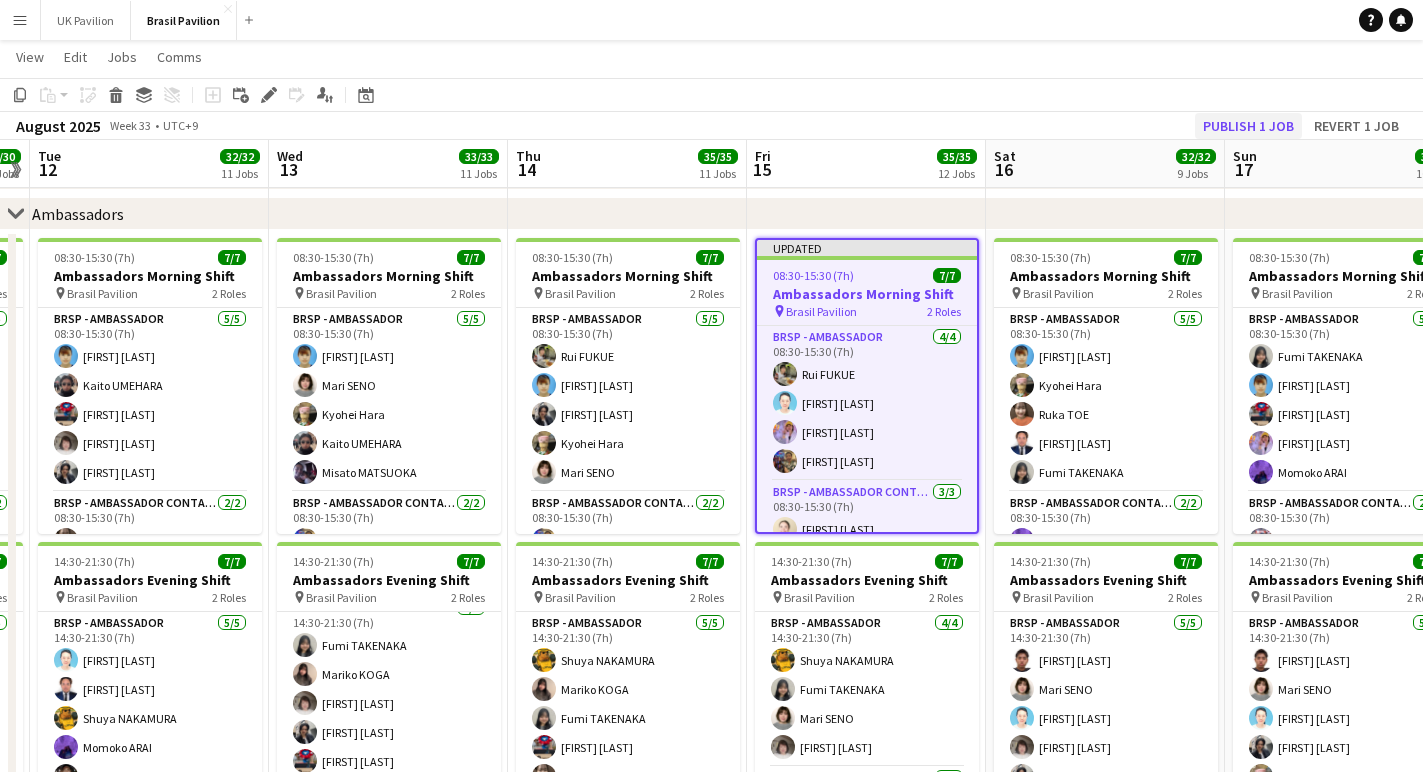 click on "Publish 1 job" 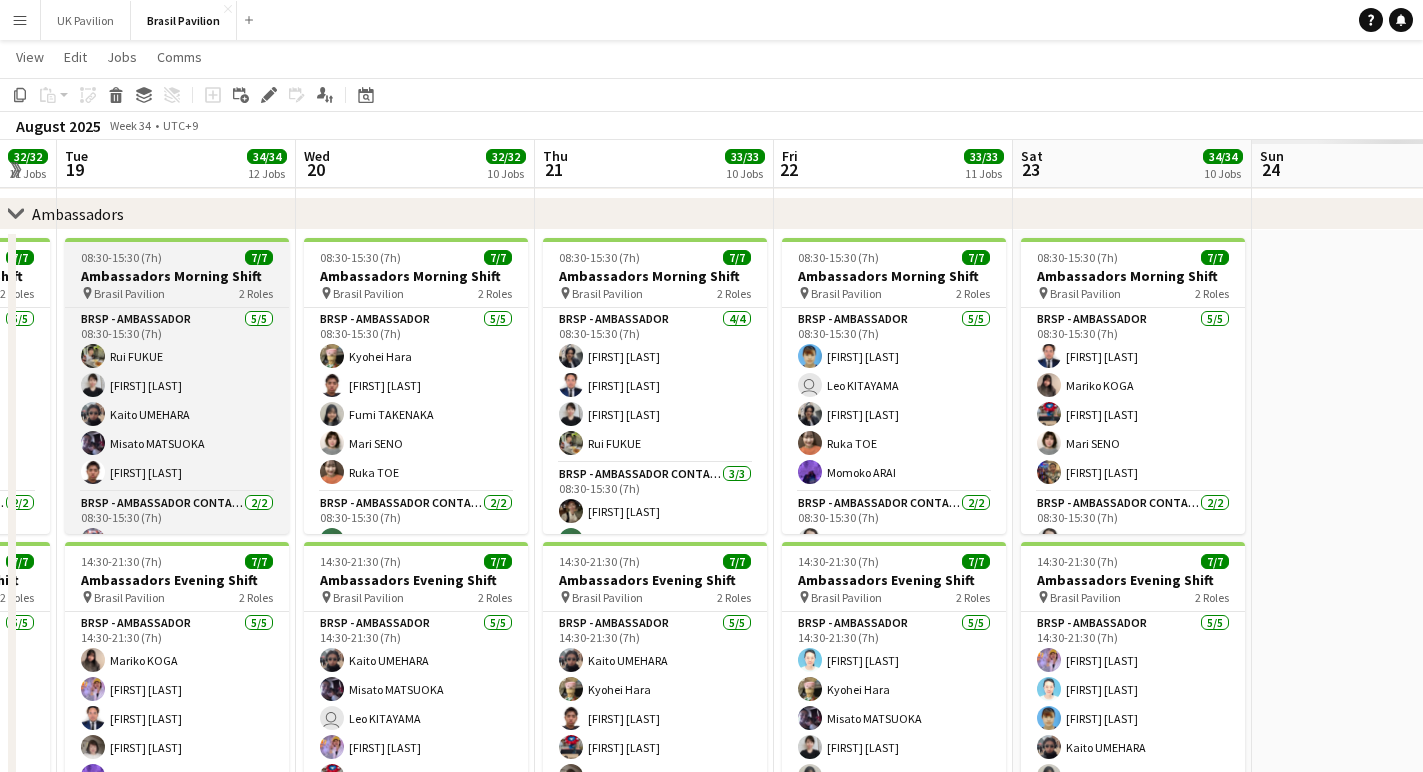 scroll, scrollTop: 0, scrollLeft: 631, axis: horizontal 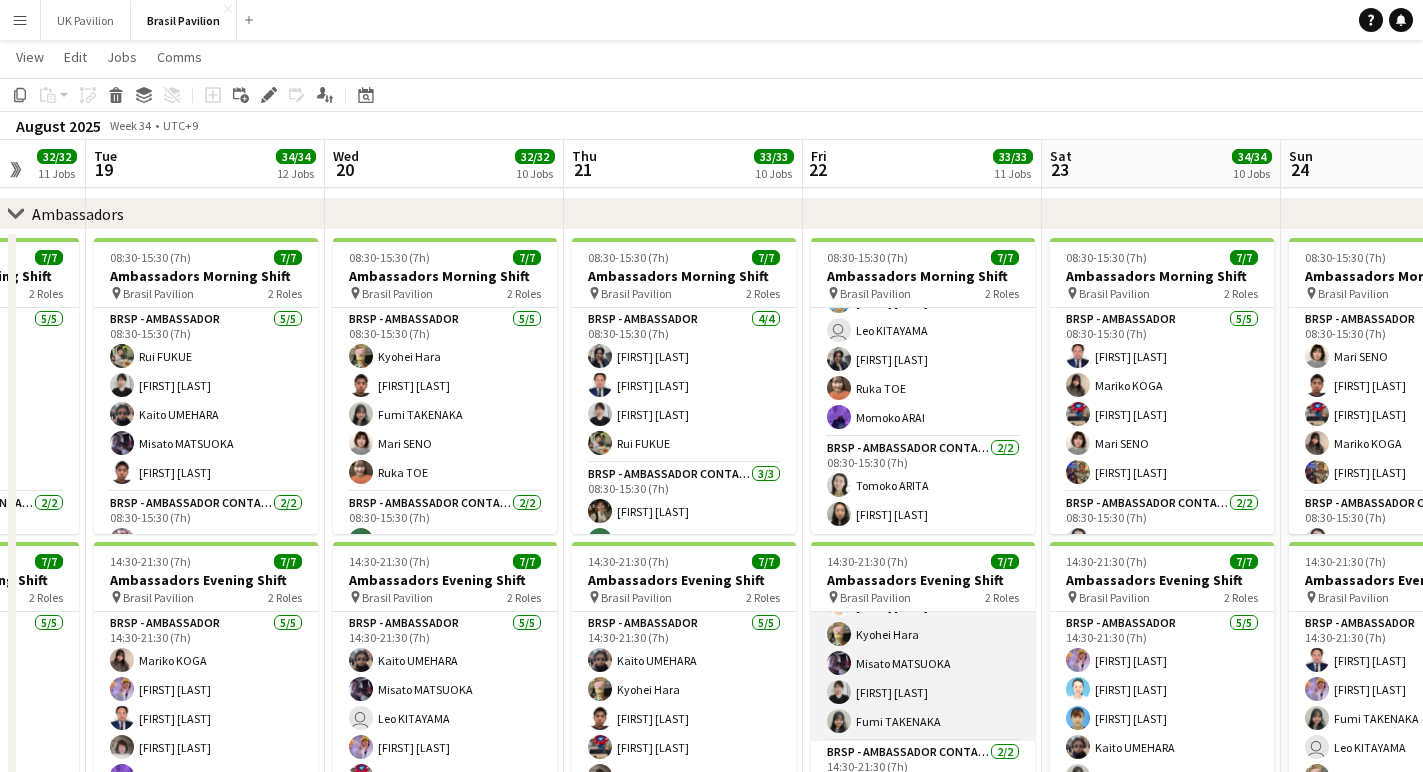 click on "BRSP - Ambassador   5/5   [TIME]-[TIME] ([DURATION])
[FIRST] [LAST] [FIRST] [LAST] [FIRST] [LAST] [FIRST] [LAST] [FIRST] [LAST]" at bounding box center (923, 649) 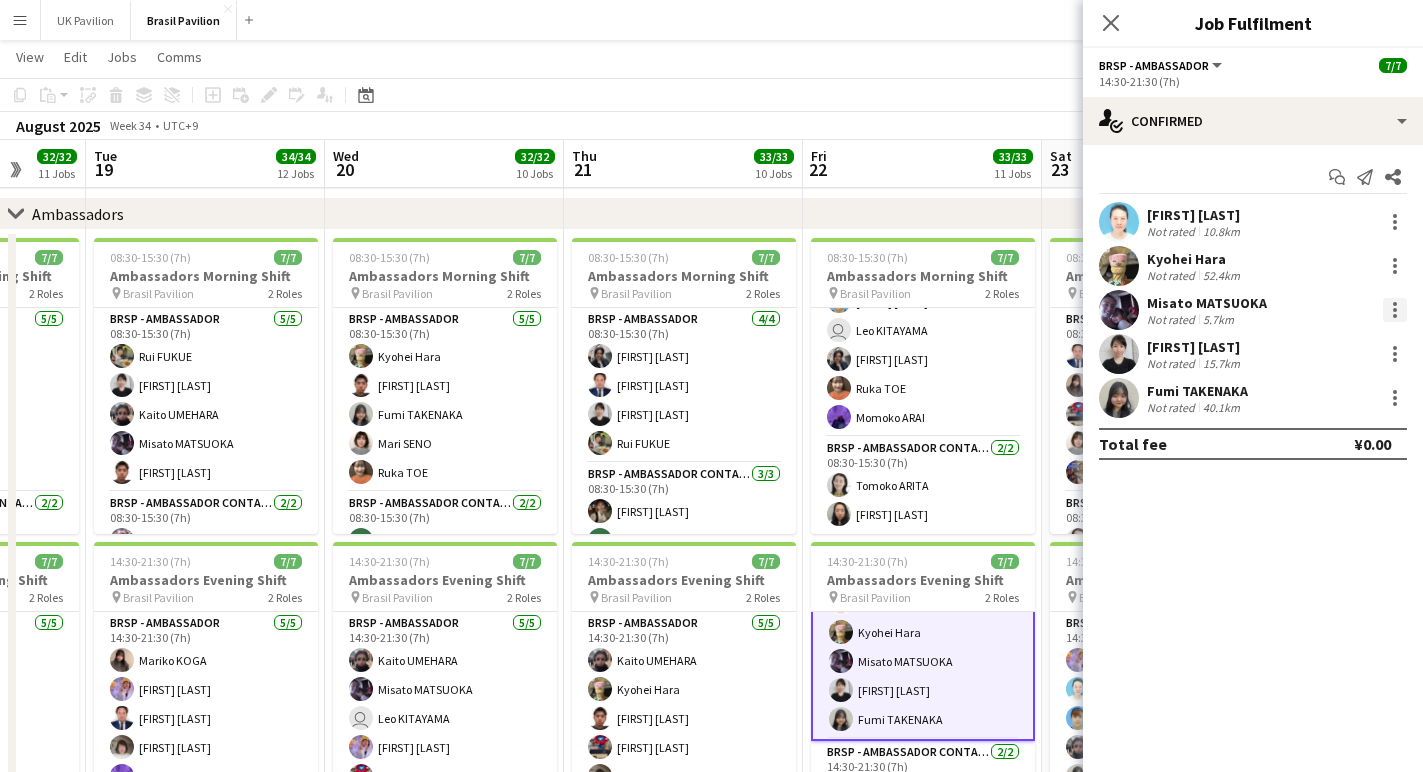 click at bounding box center [1395, 310] 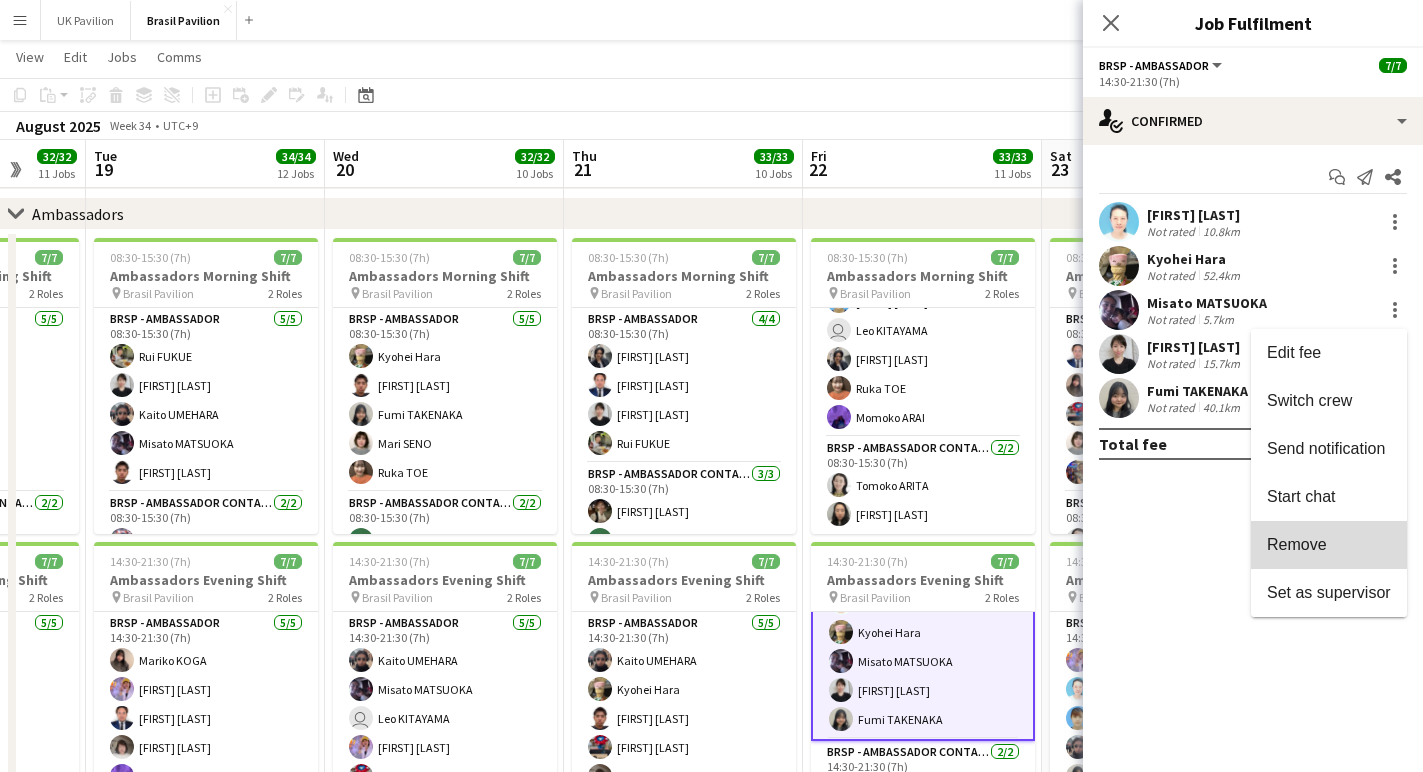 click on "Remove" at bounding box center (1297, 544) 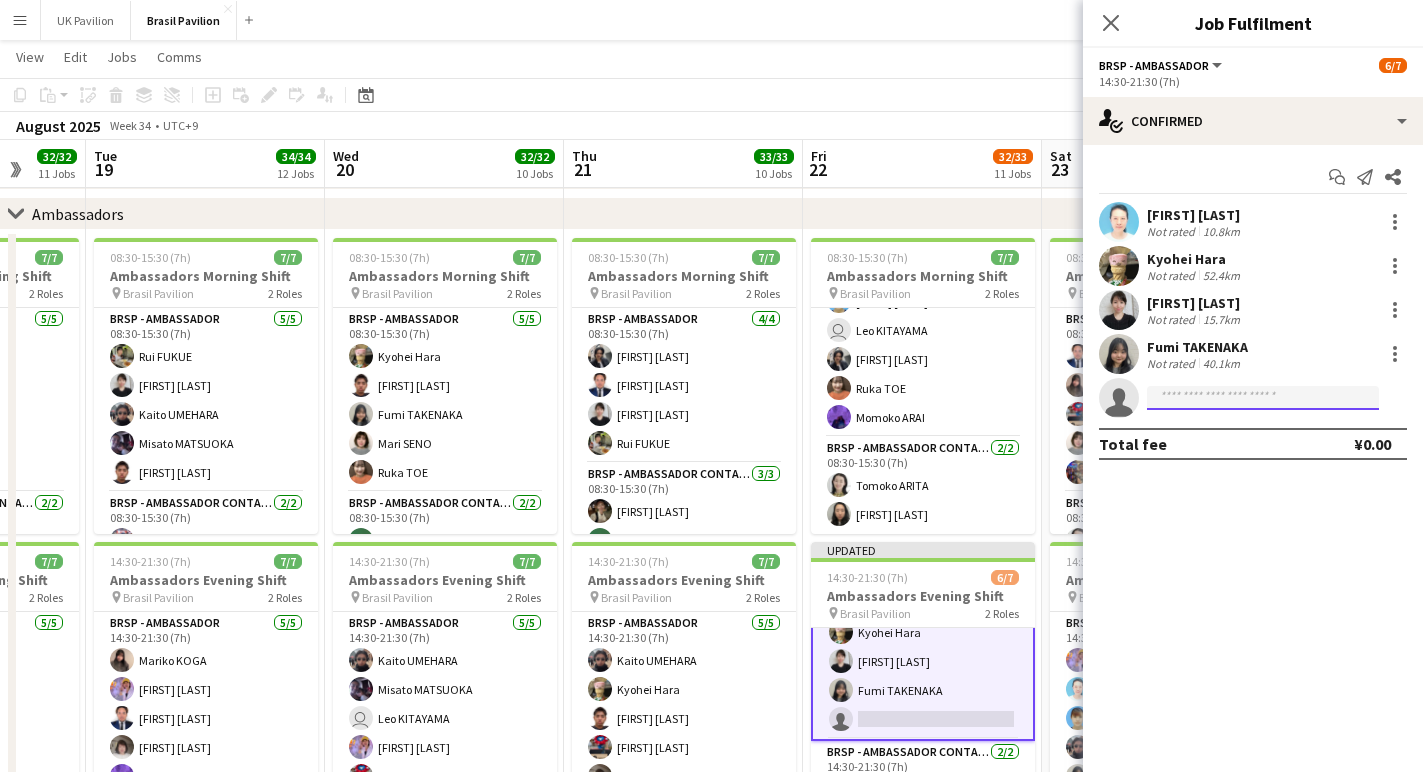 click 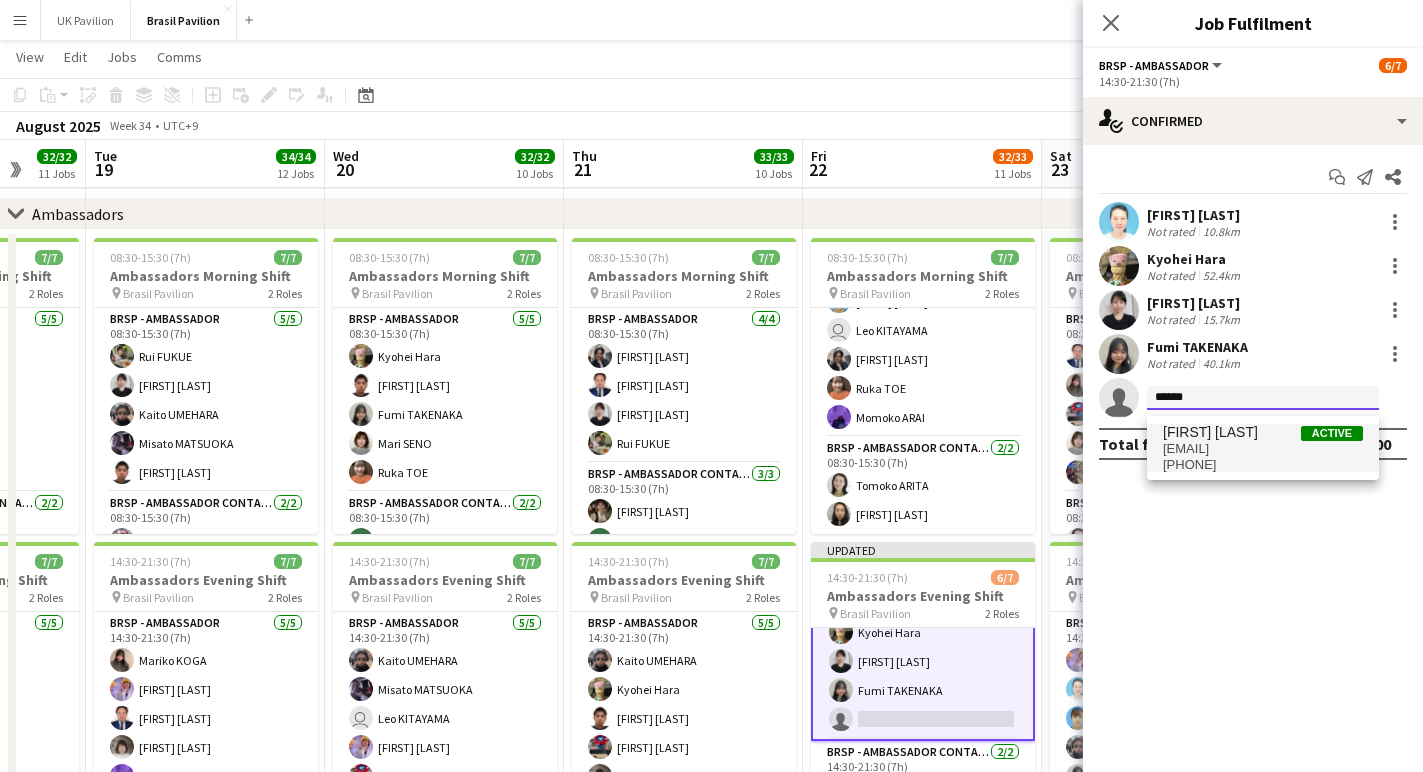 type on "******" 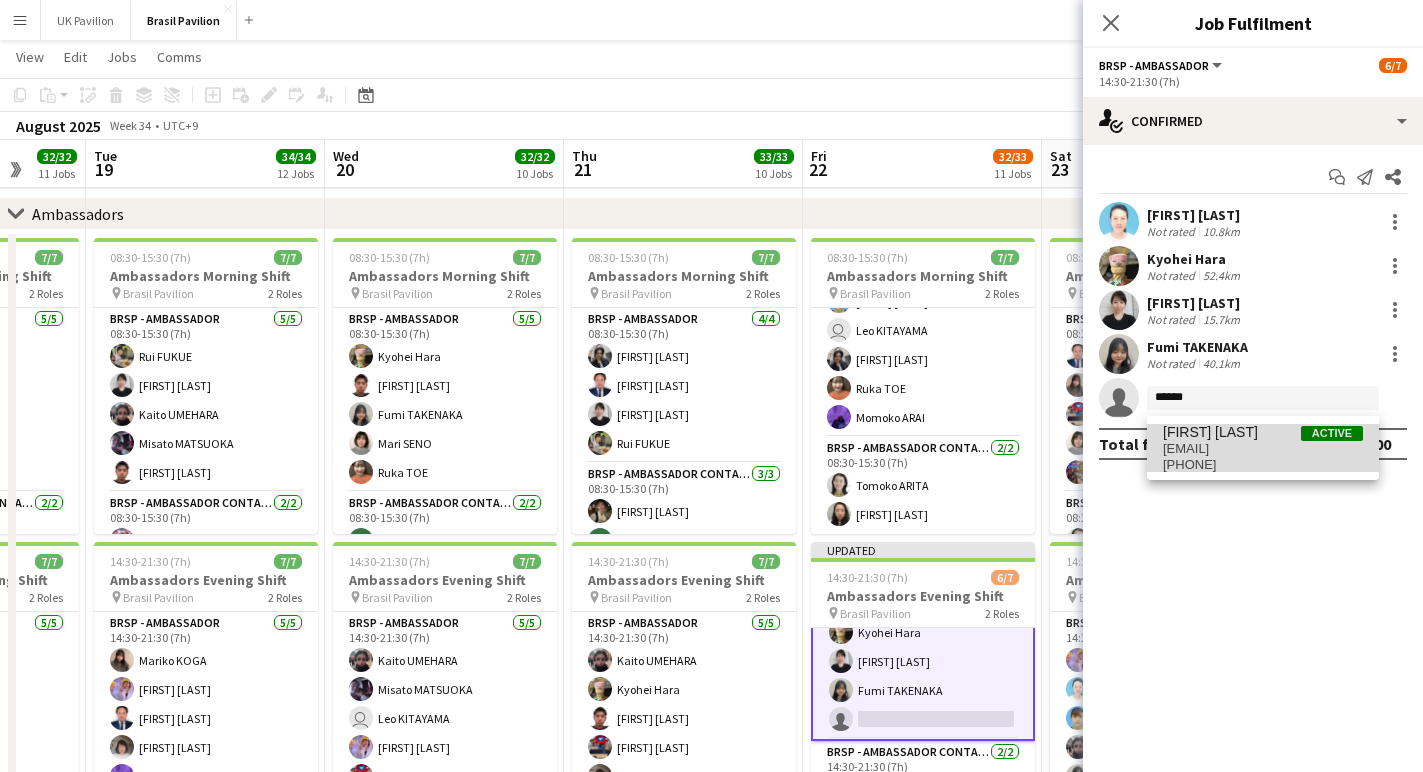 click on "[PHONE]" at bounding box center (1263, 465) 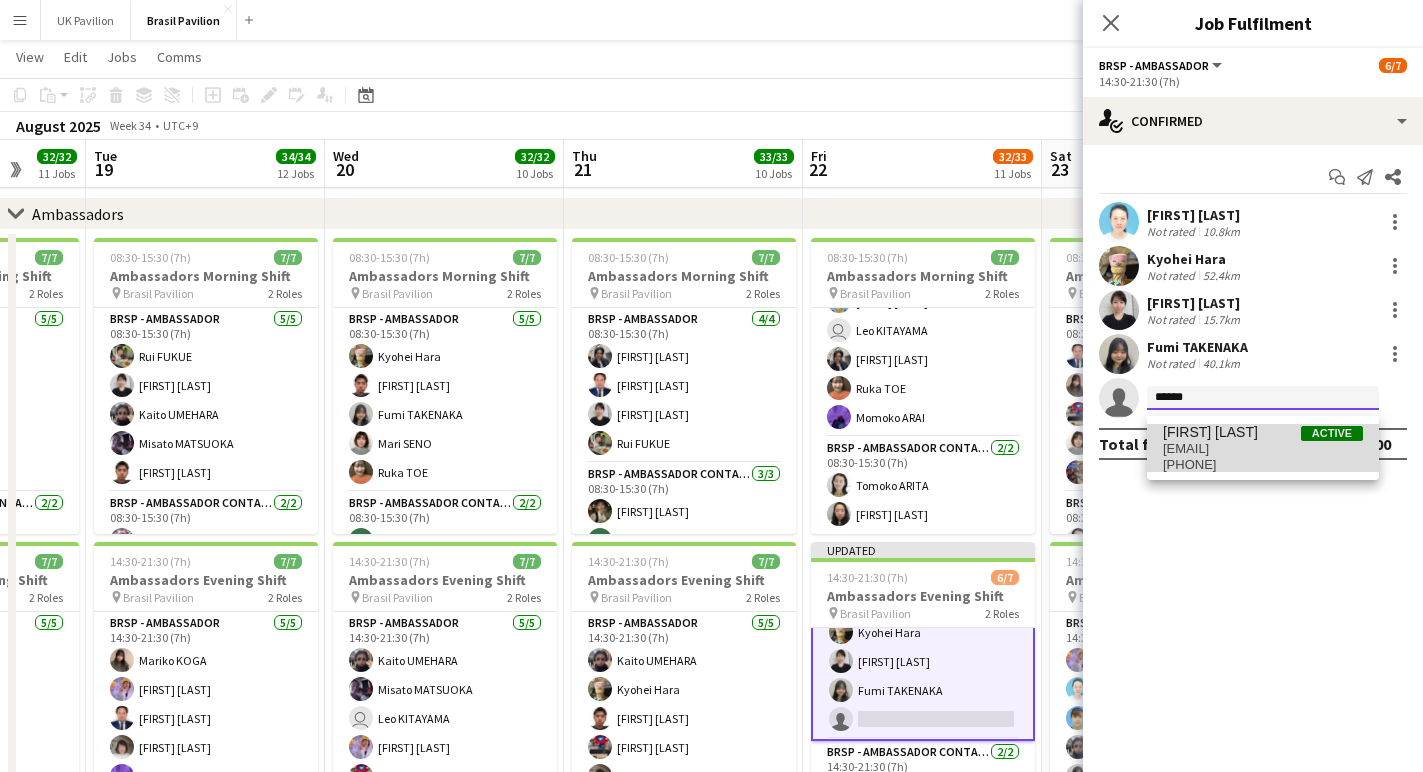 type 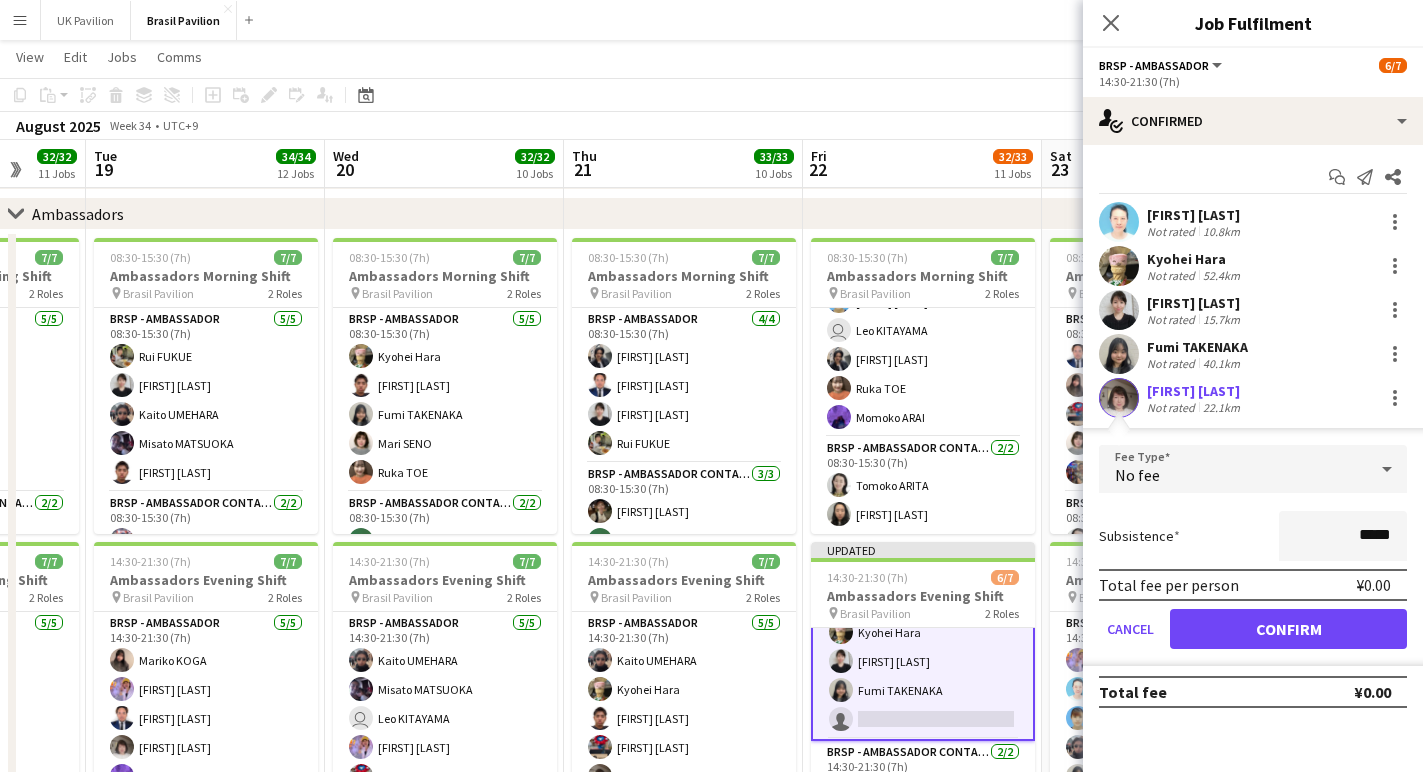 click on "Confirm" at bounding box center (1288, 629) 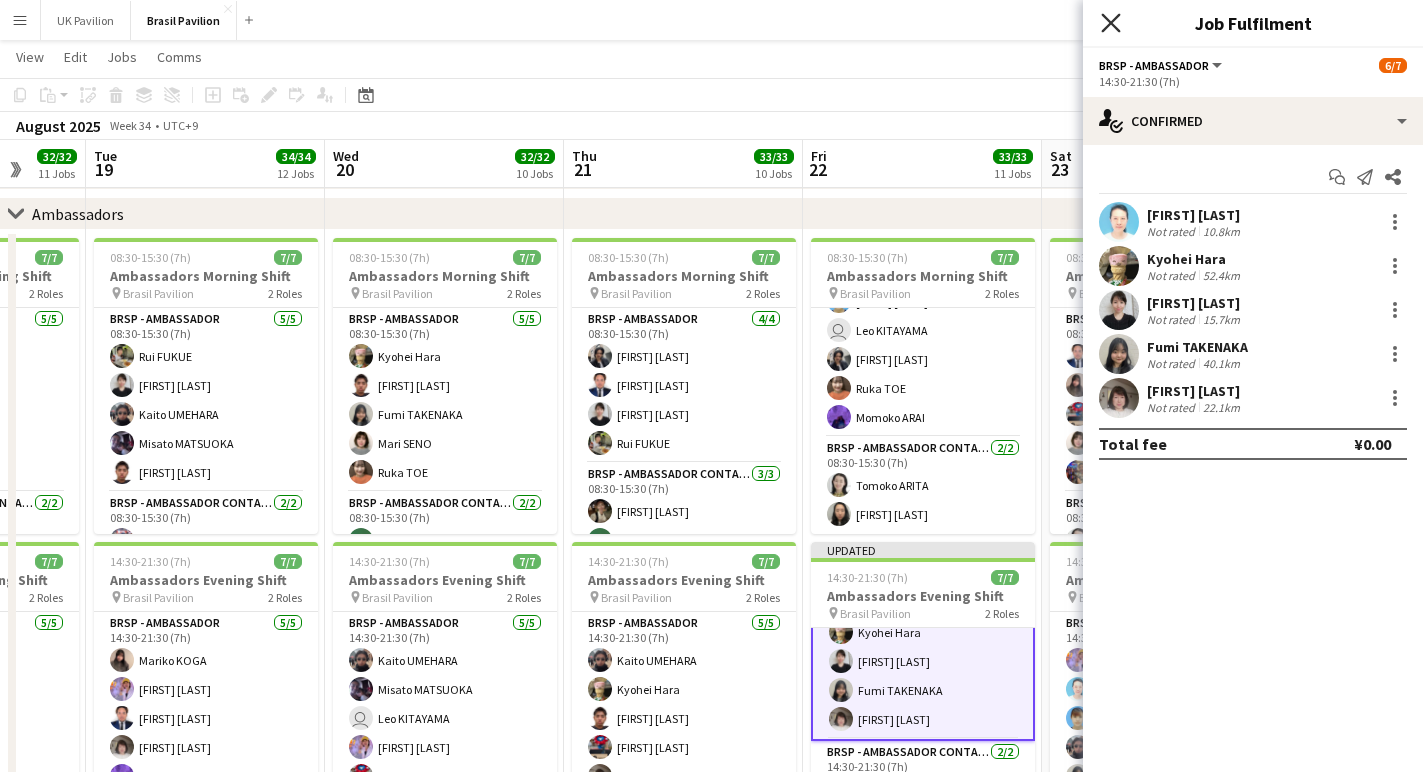 click 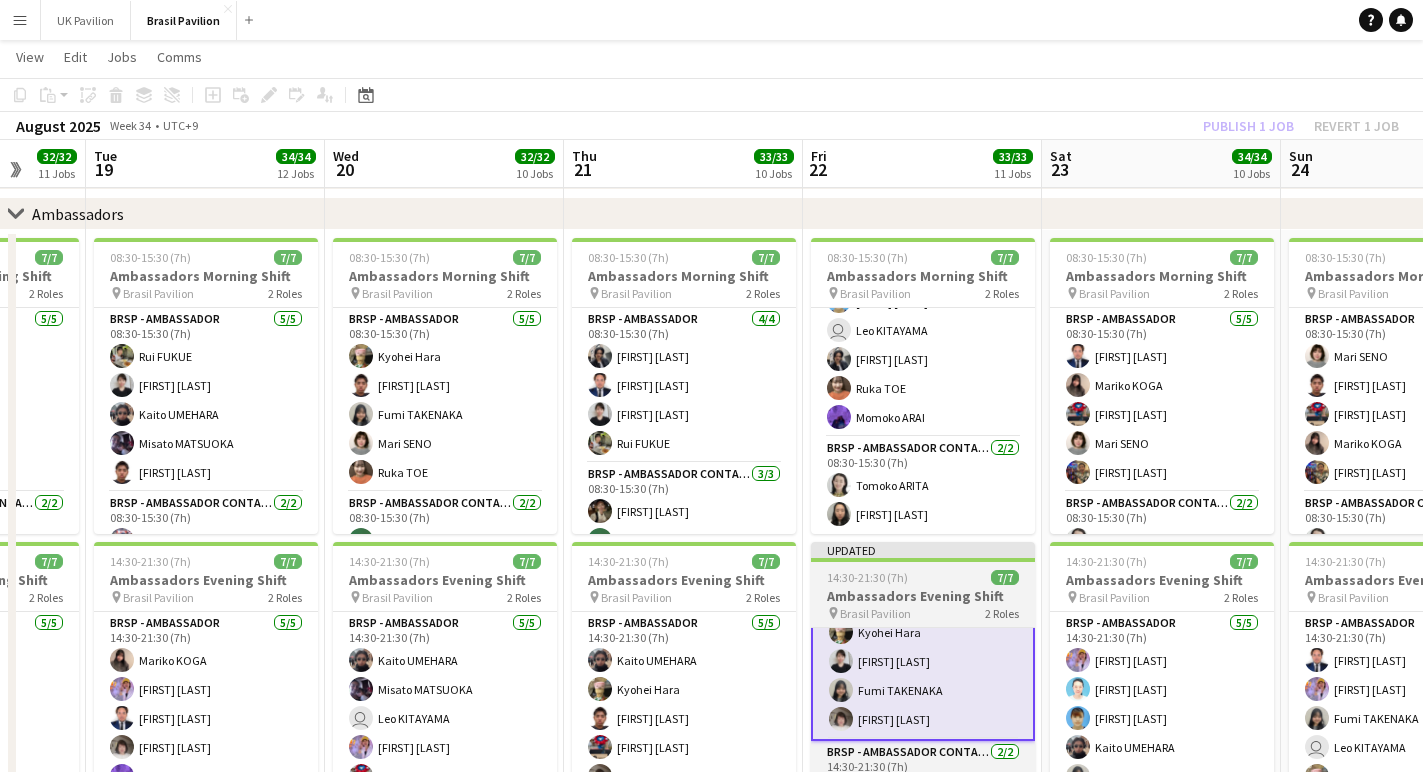 click on "Ambassadors Evening Shift" at bounding box center [923, 596] 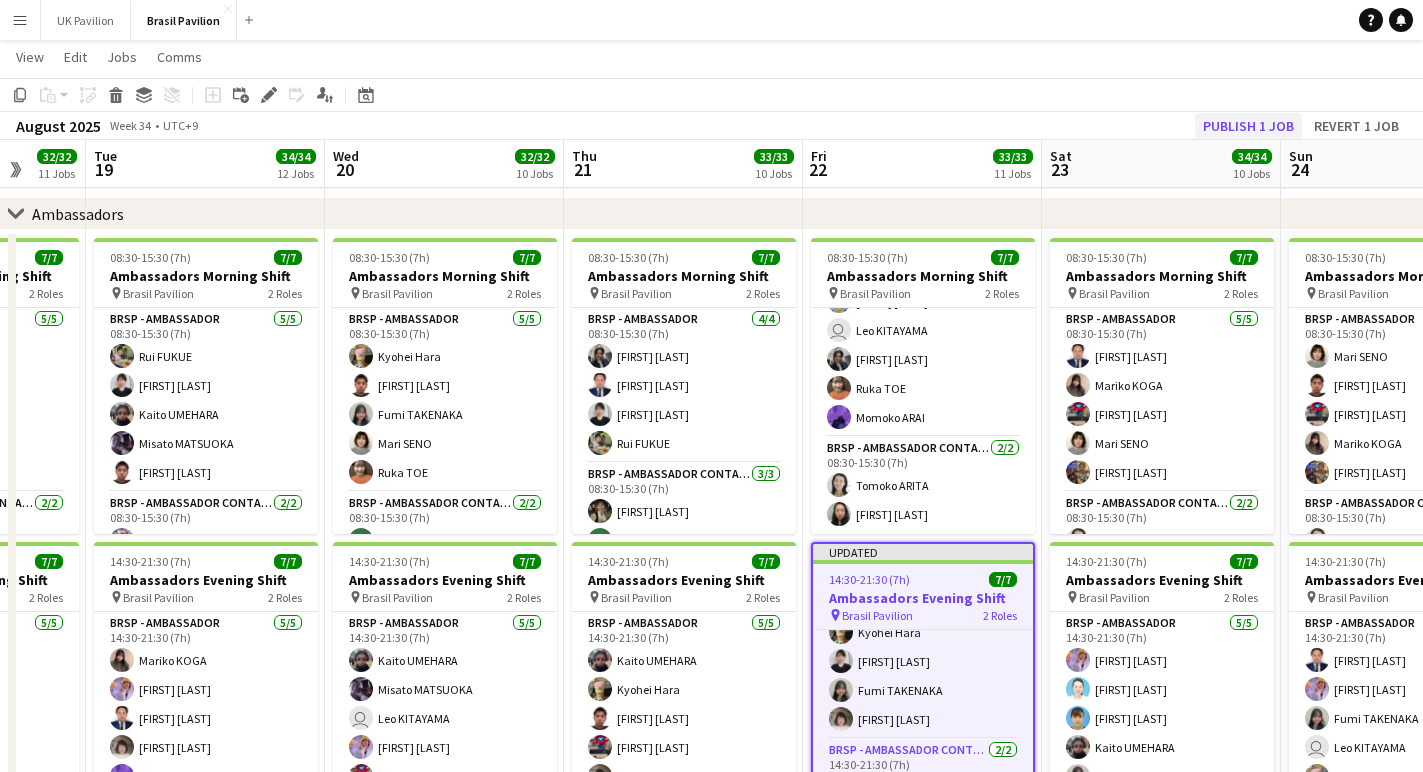 click on "Publish 1 job" 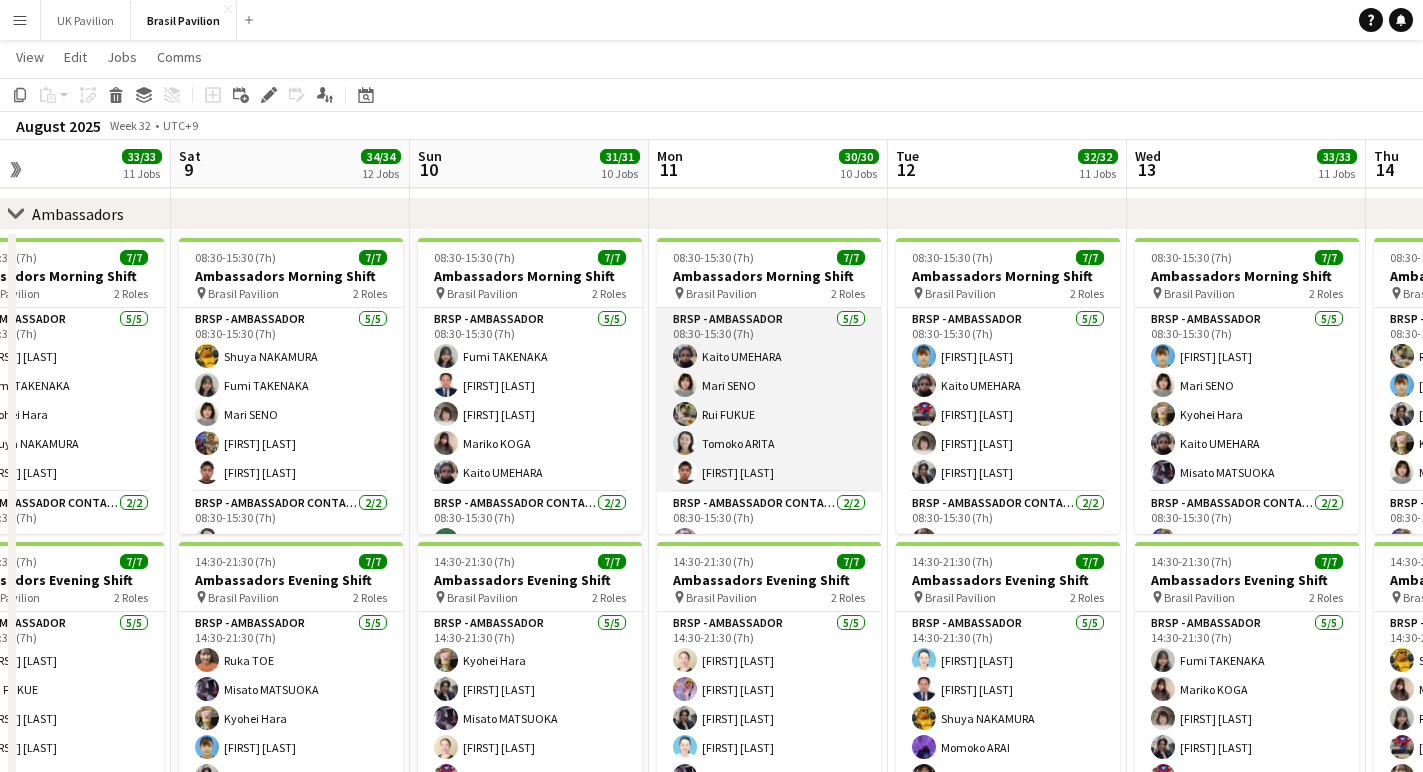 scroll, scrollTop: 0, scrollLeft: 545, axis: horizontal 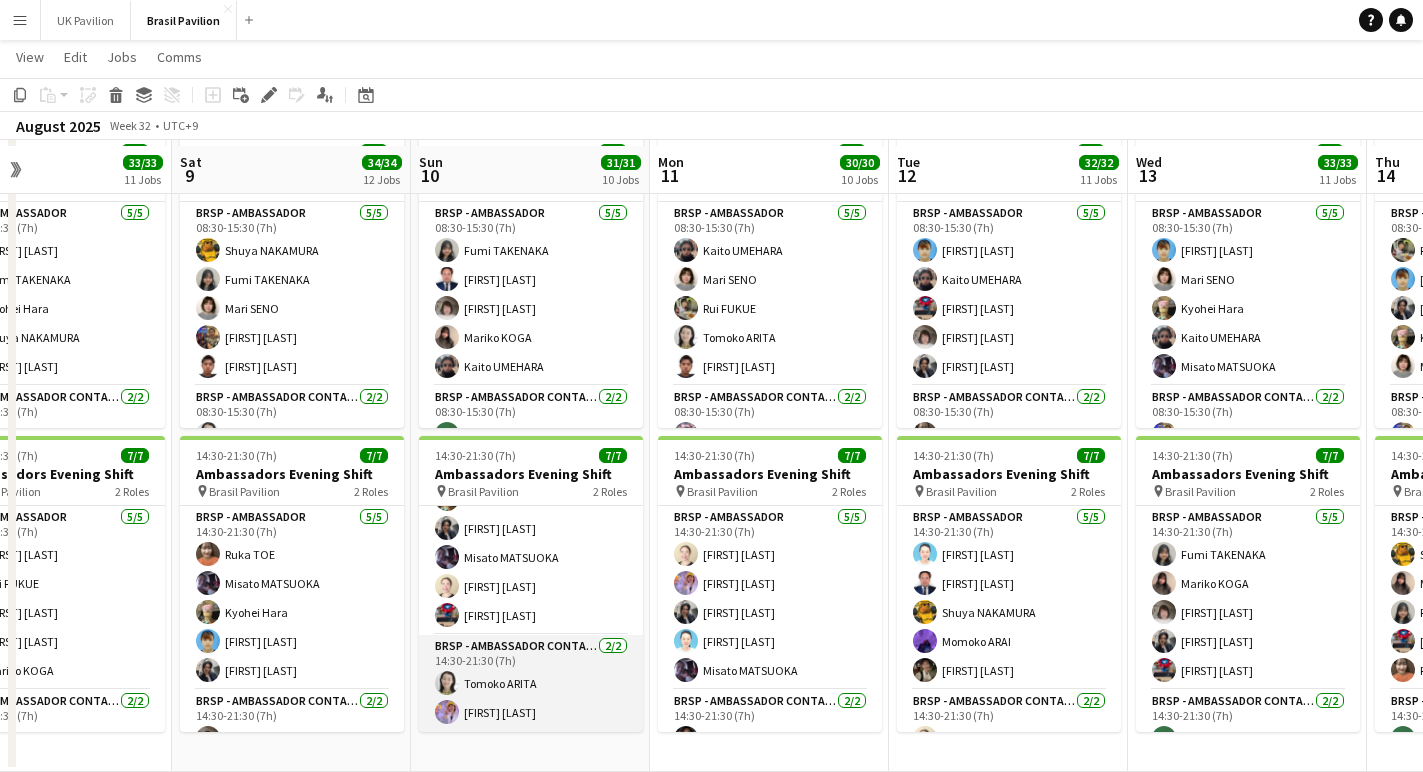 click on "BRSP - Ambassador Contact Point   2/2   [TIME]-[TIME] ([DURATION])
[FIRST] [LAST] [FIRST] [LAST]" at bounding box center [531, 683] 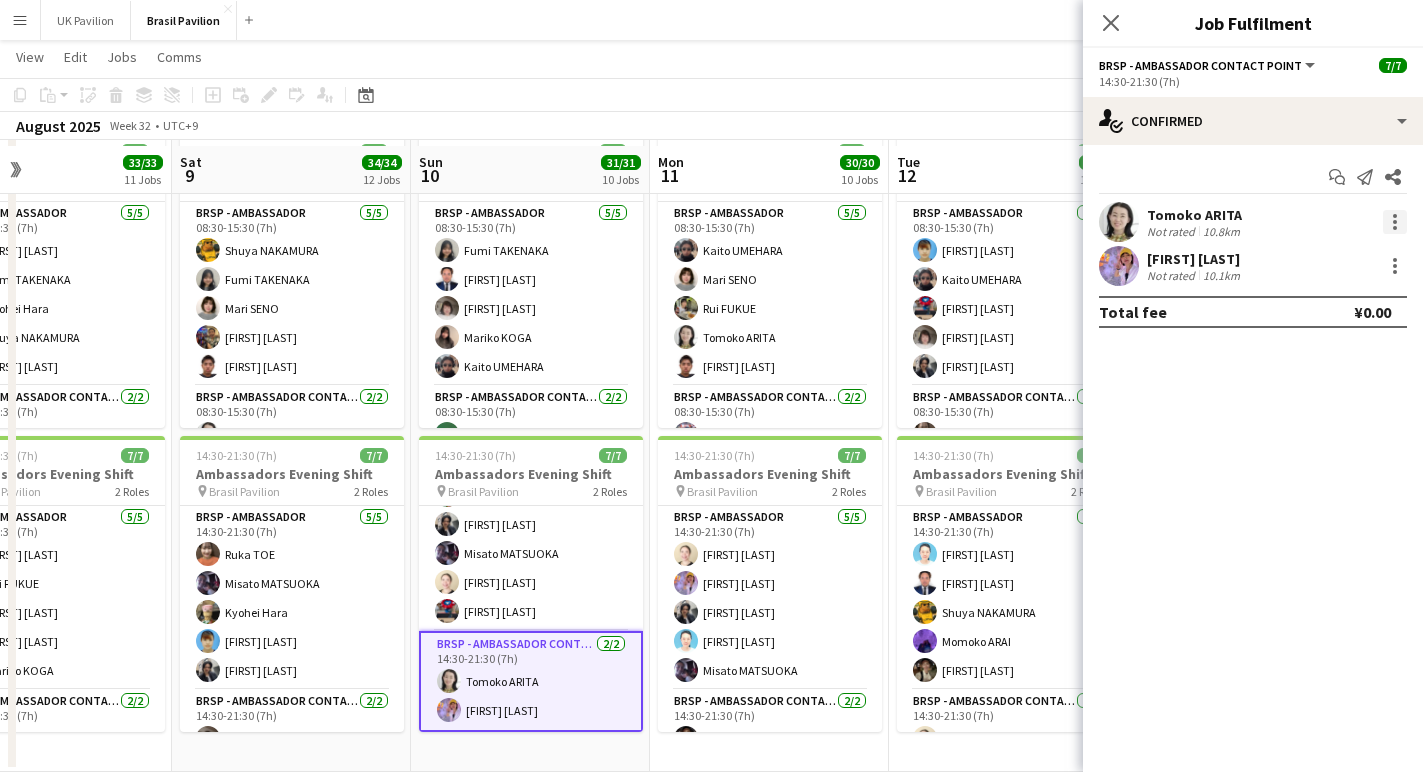 click at bounding box center [1395, 222] 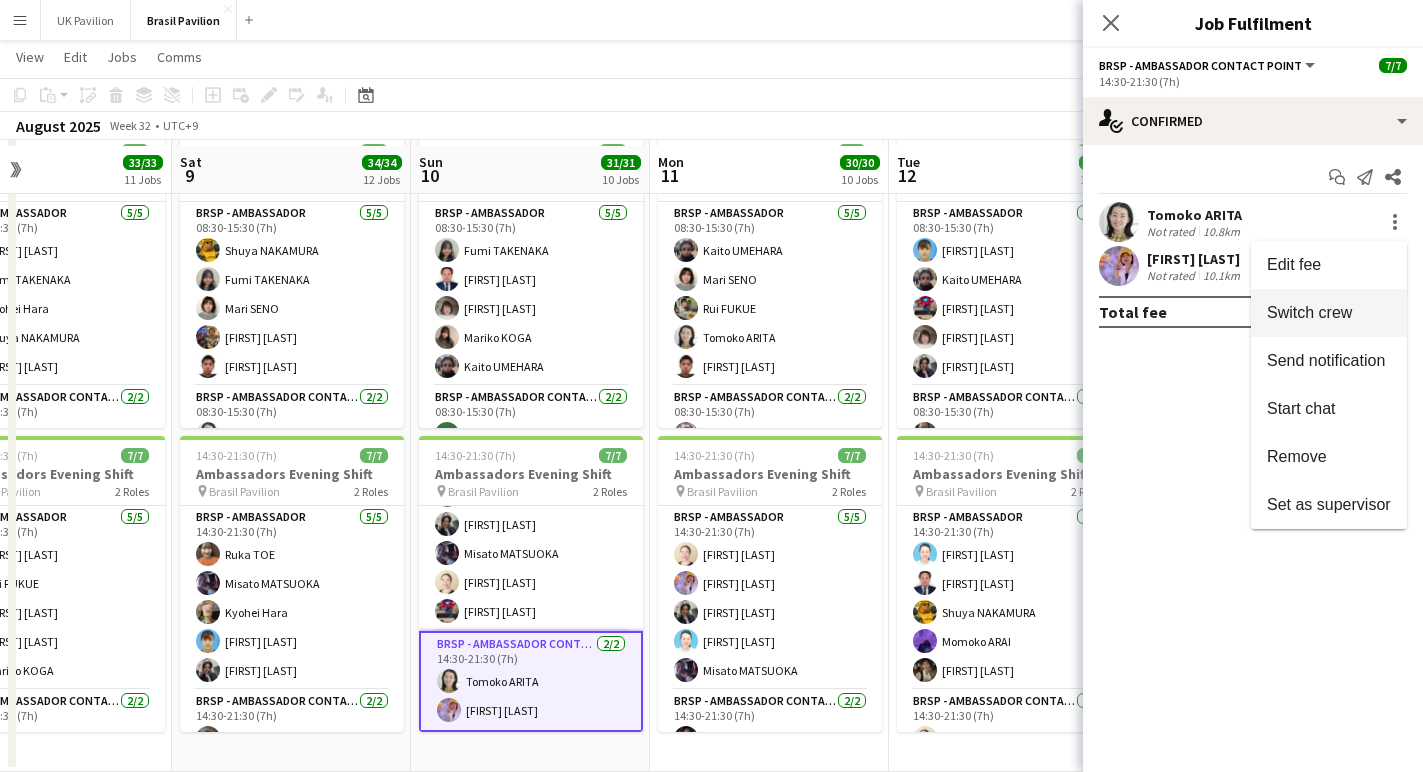 click on "Switch crew" at bounding box center [1309, 312] 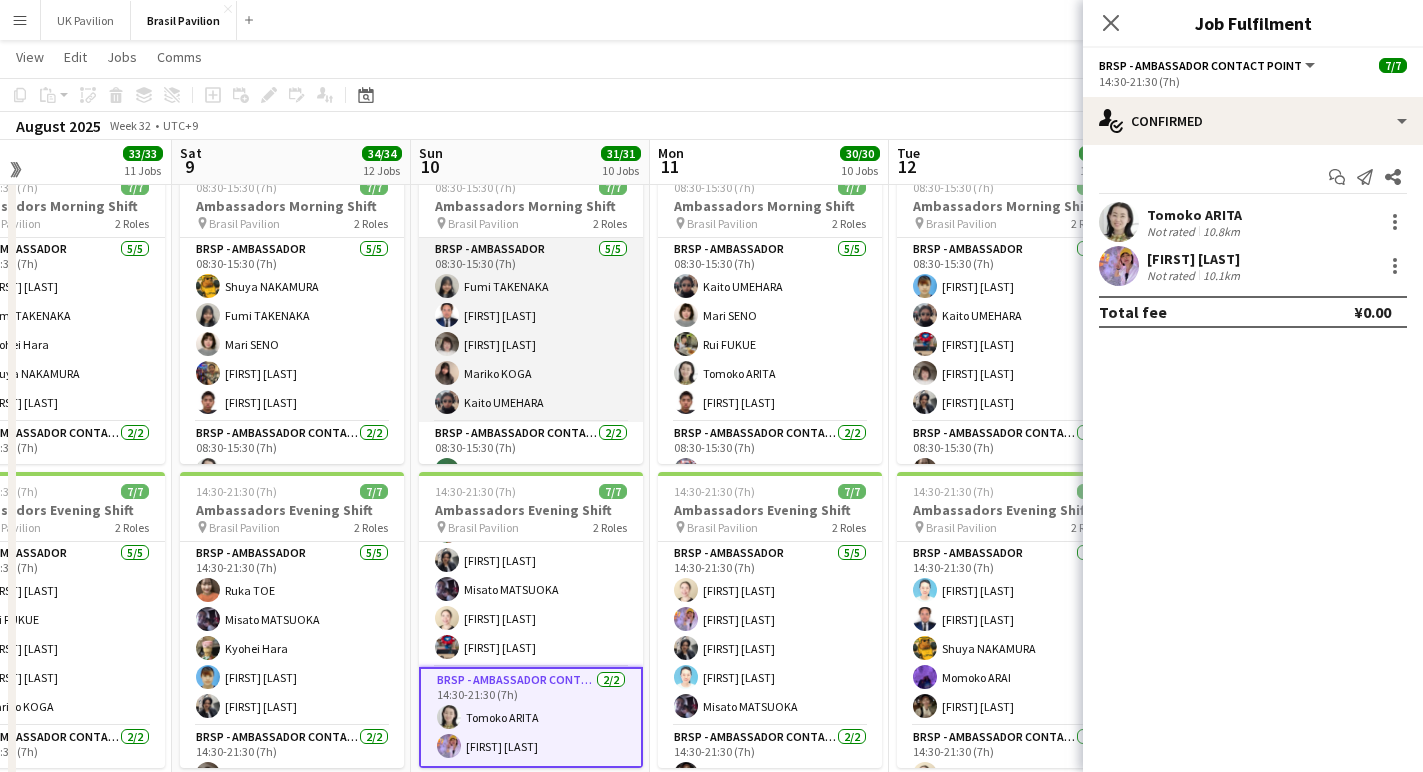 click on "BRSP - Ambassador   5/5   [TIME]-[TIME] ([DURATION])
[FIRST] [LAST] [FIRST] [LAST] [FIRST] [LAST] [FIRST] [LAST] [FIRST] [LAST]" at bounding box center [531, 330] 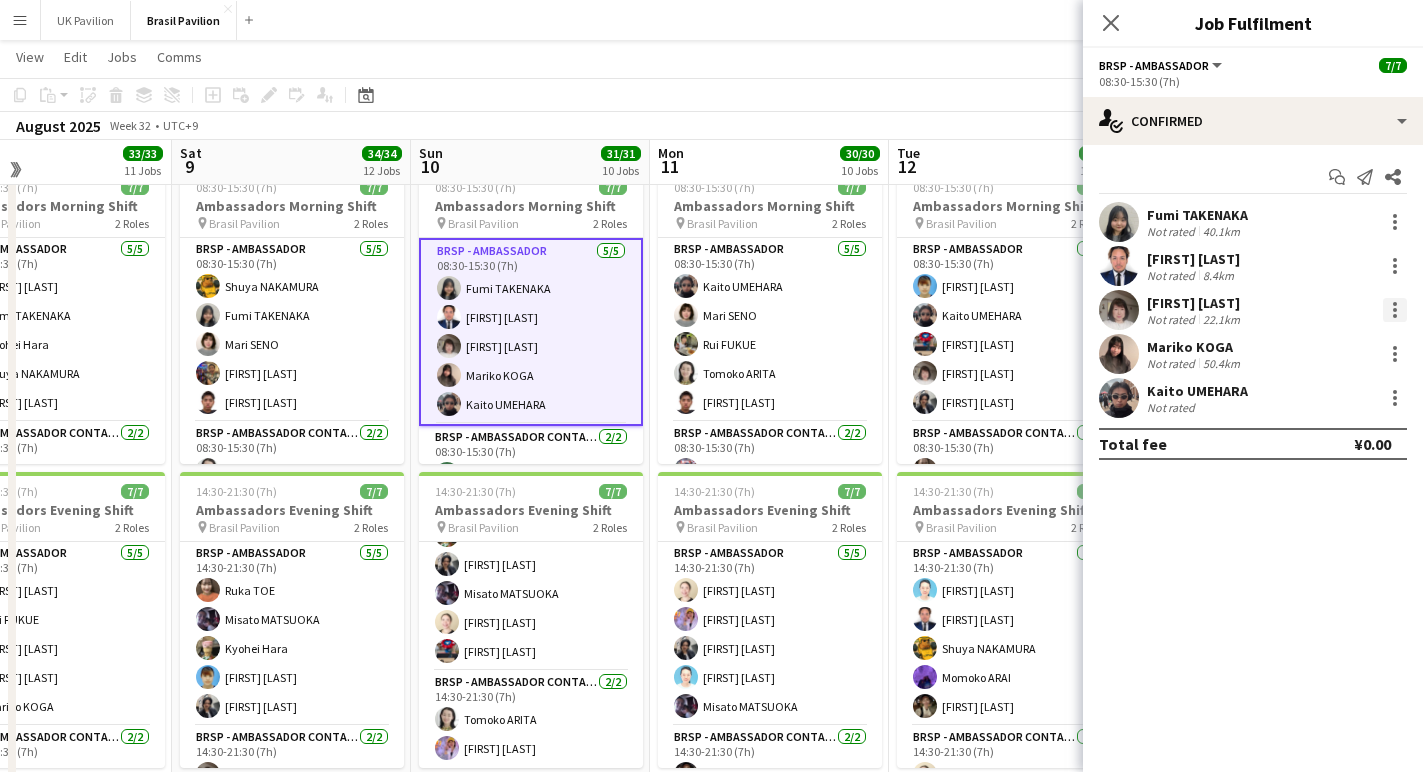 click at bounding box center (1395, 310) 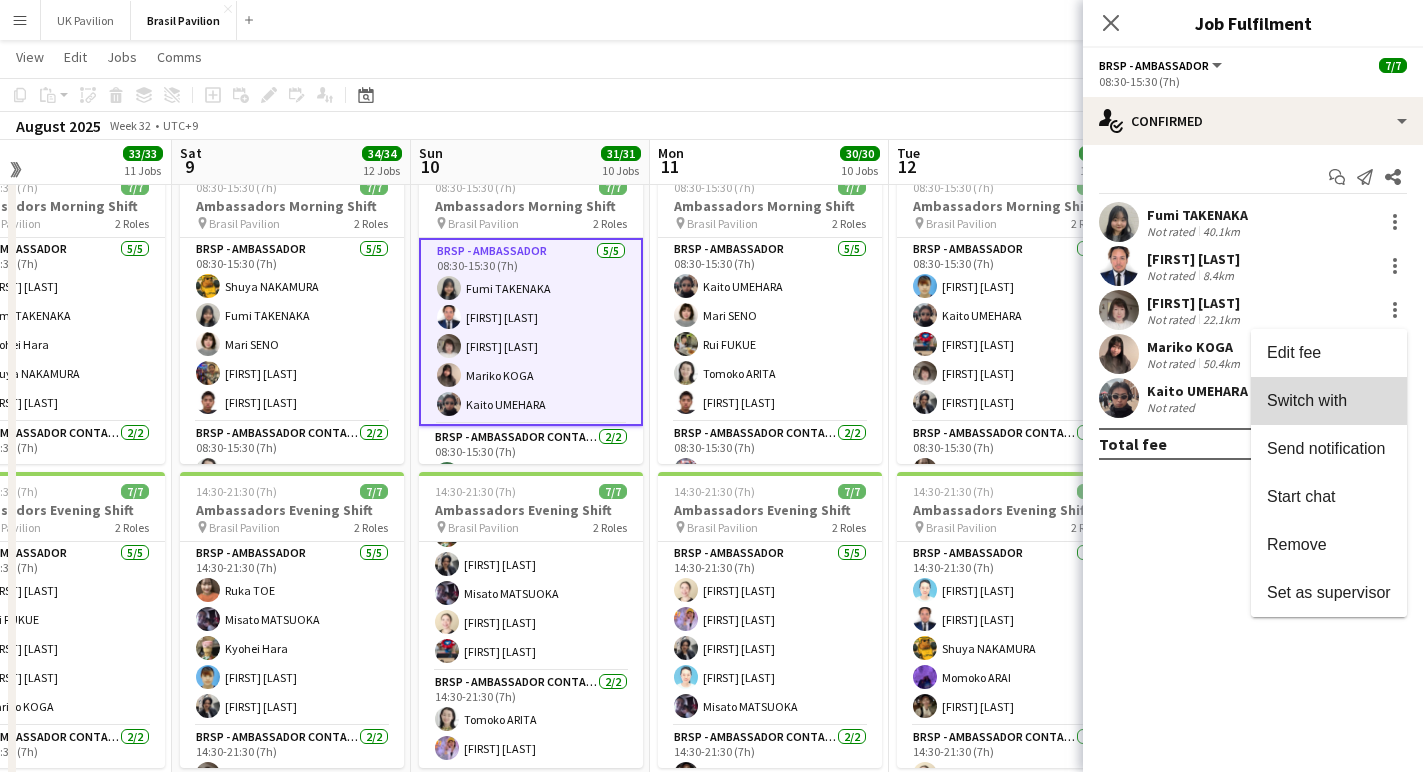 click on "Switch with" at bounding box center [1307, 400] 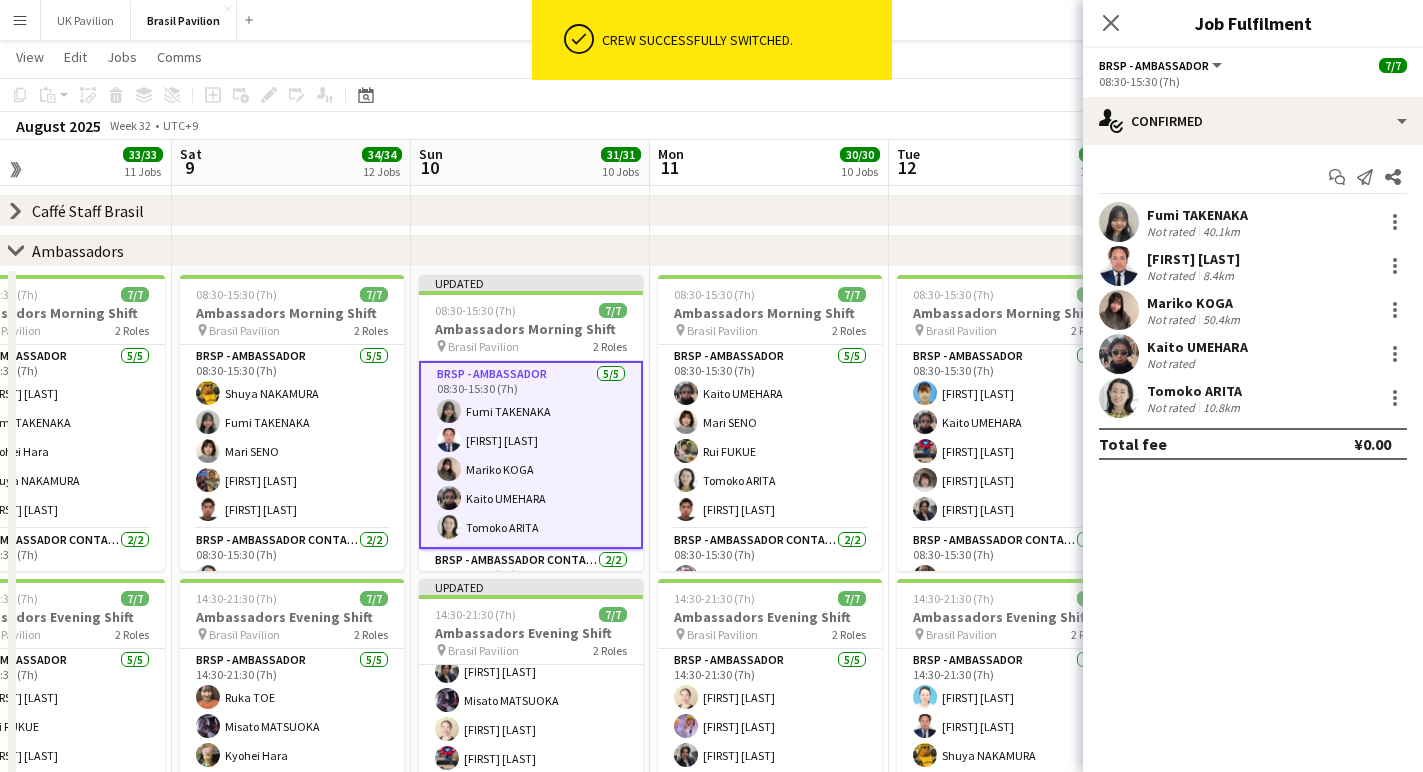 scroll, scrollTop: 167, scrollLeft: 0, axis: vertical 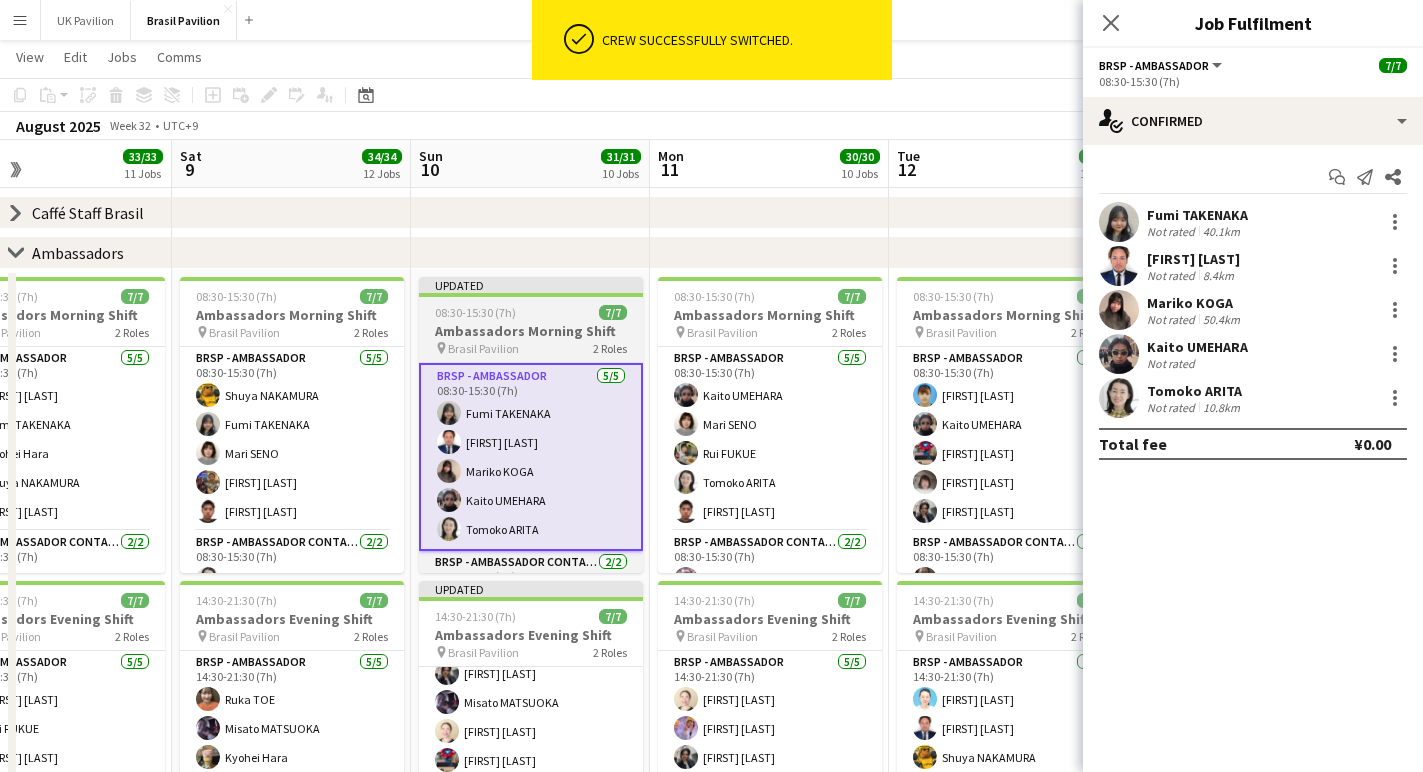 click on "Ambassadors Morning Shift" at bounding box center (531, 331) 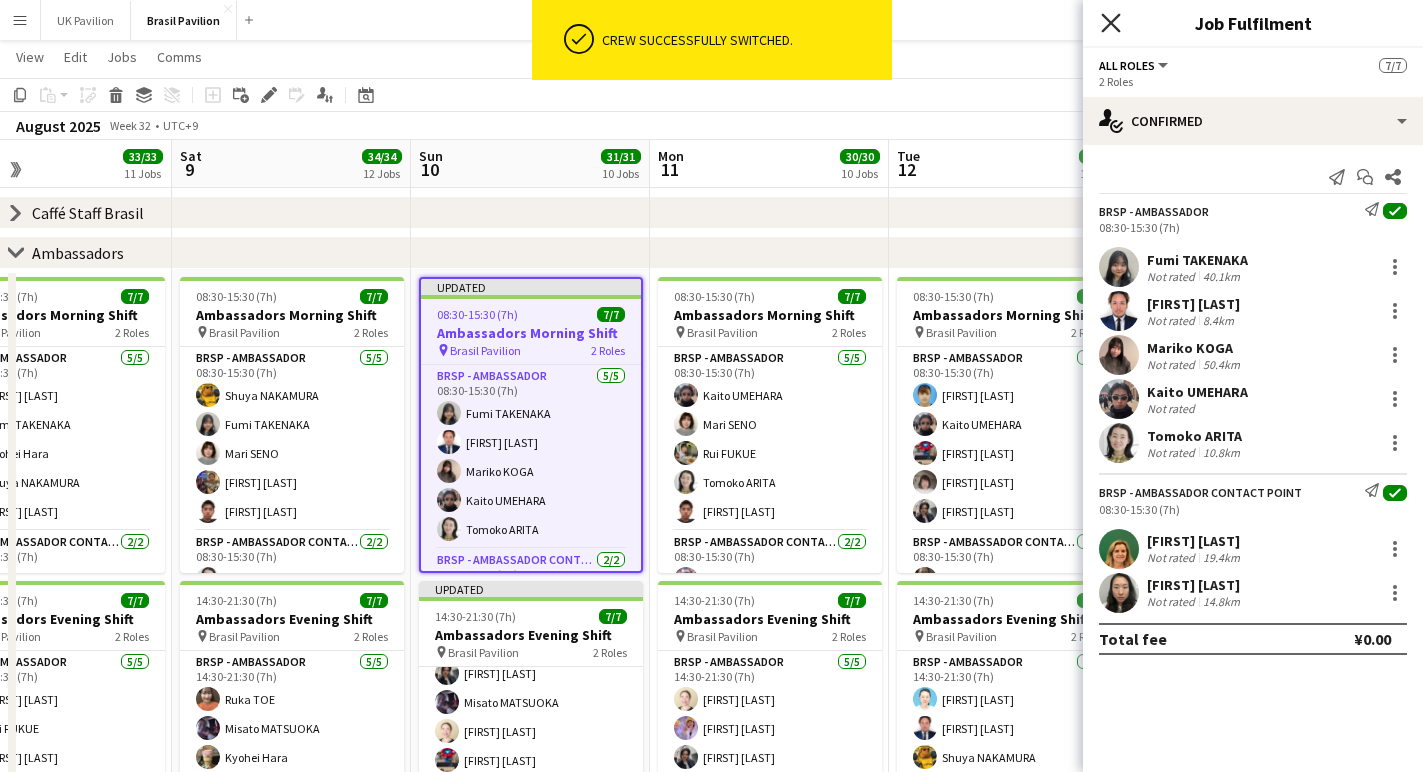 click on "Close pop-in" 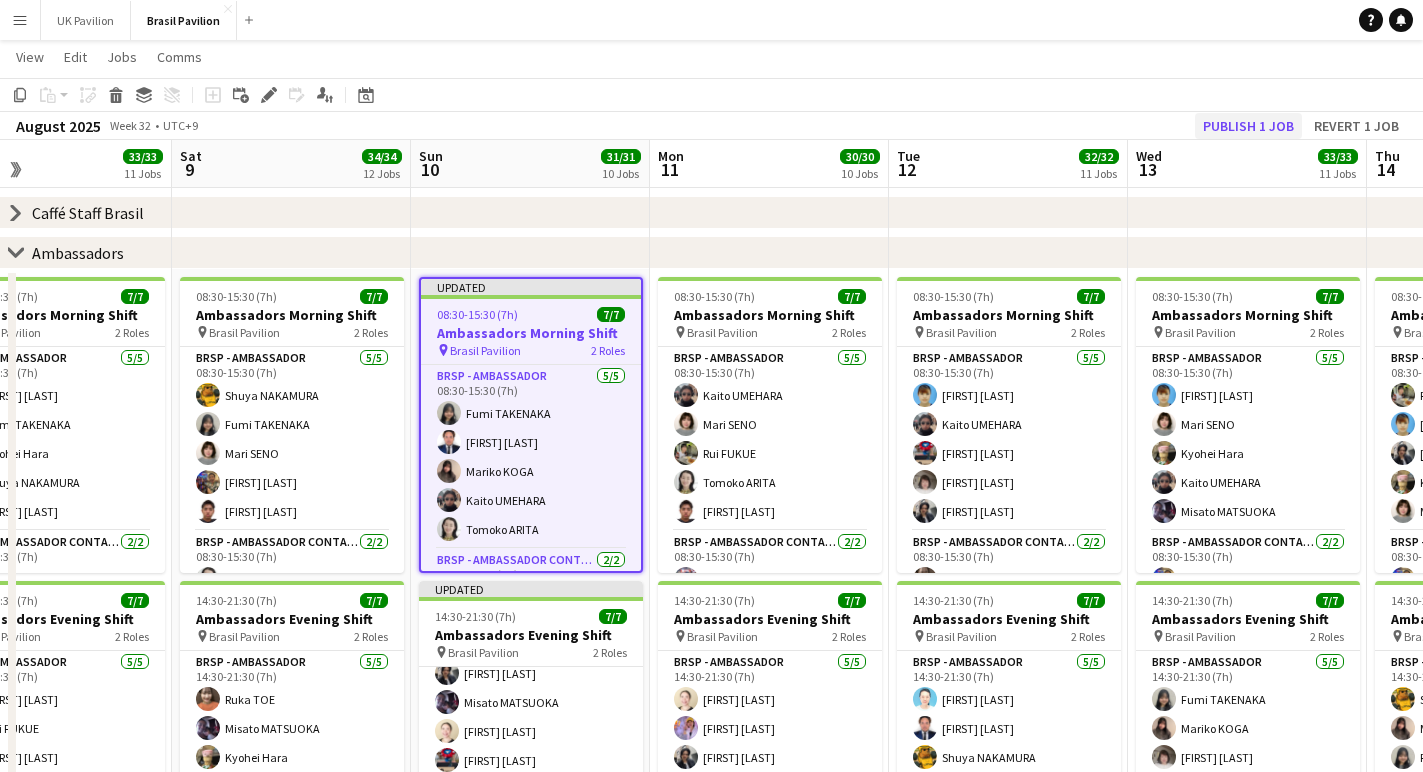 click on "Publish 1 job" 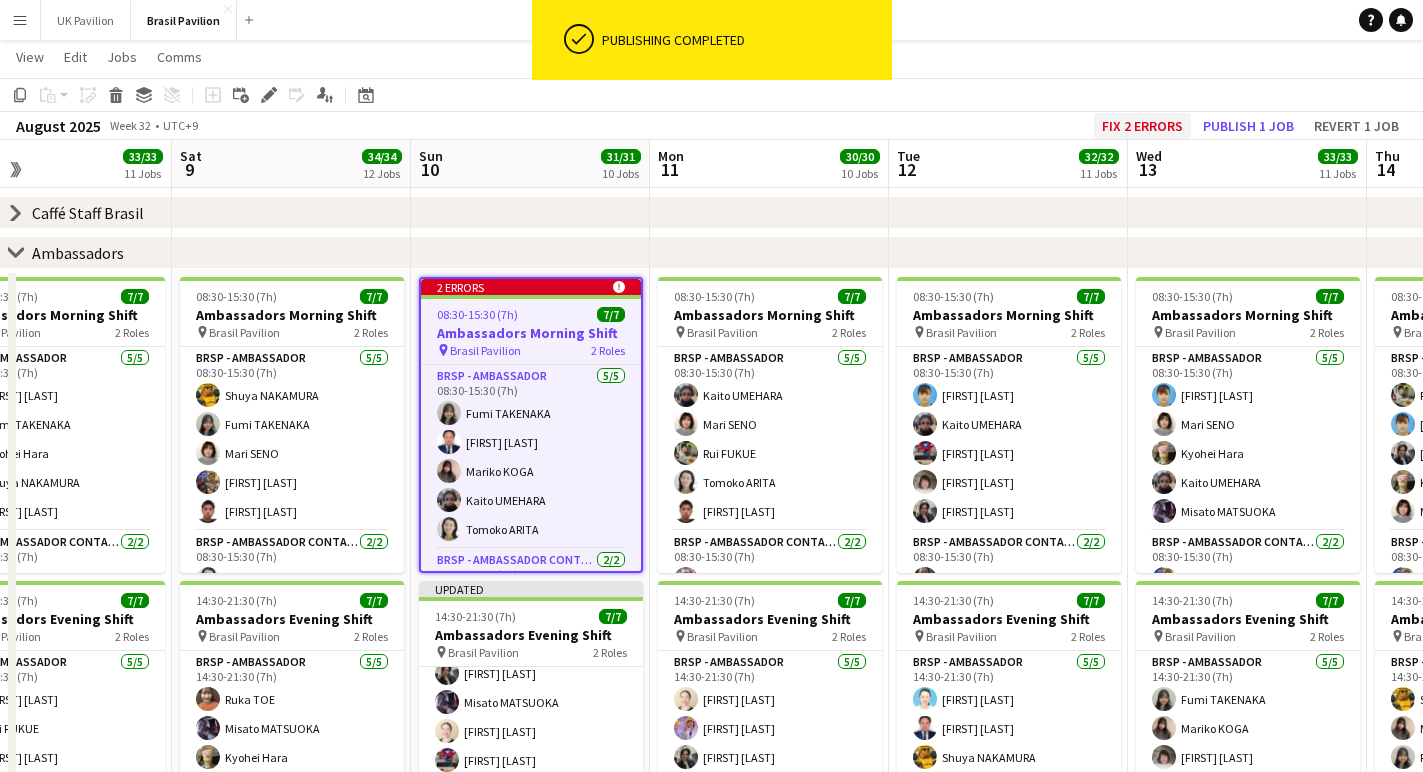 click on "Fix 2 errors" 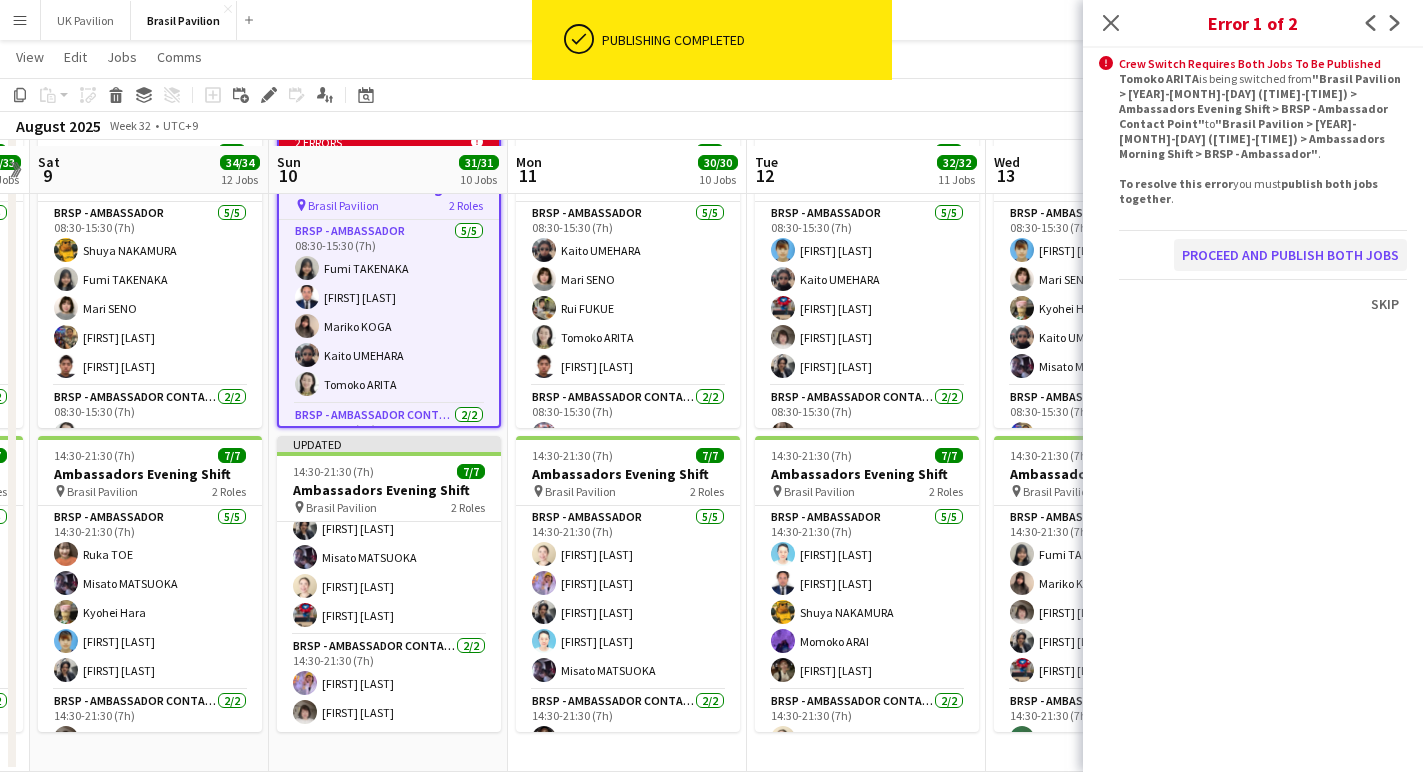click on "Proceed and publish both jobs" 